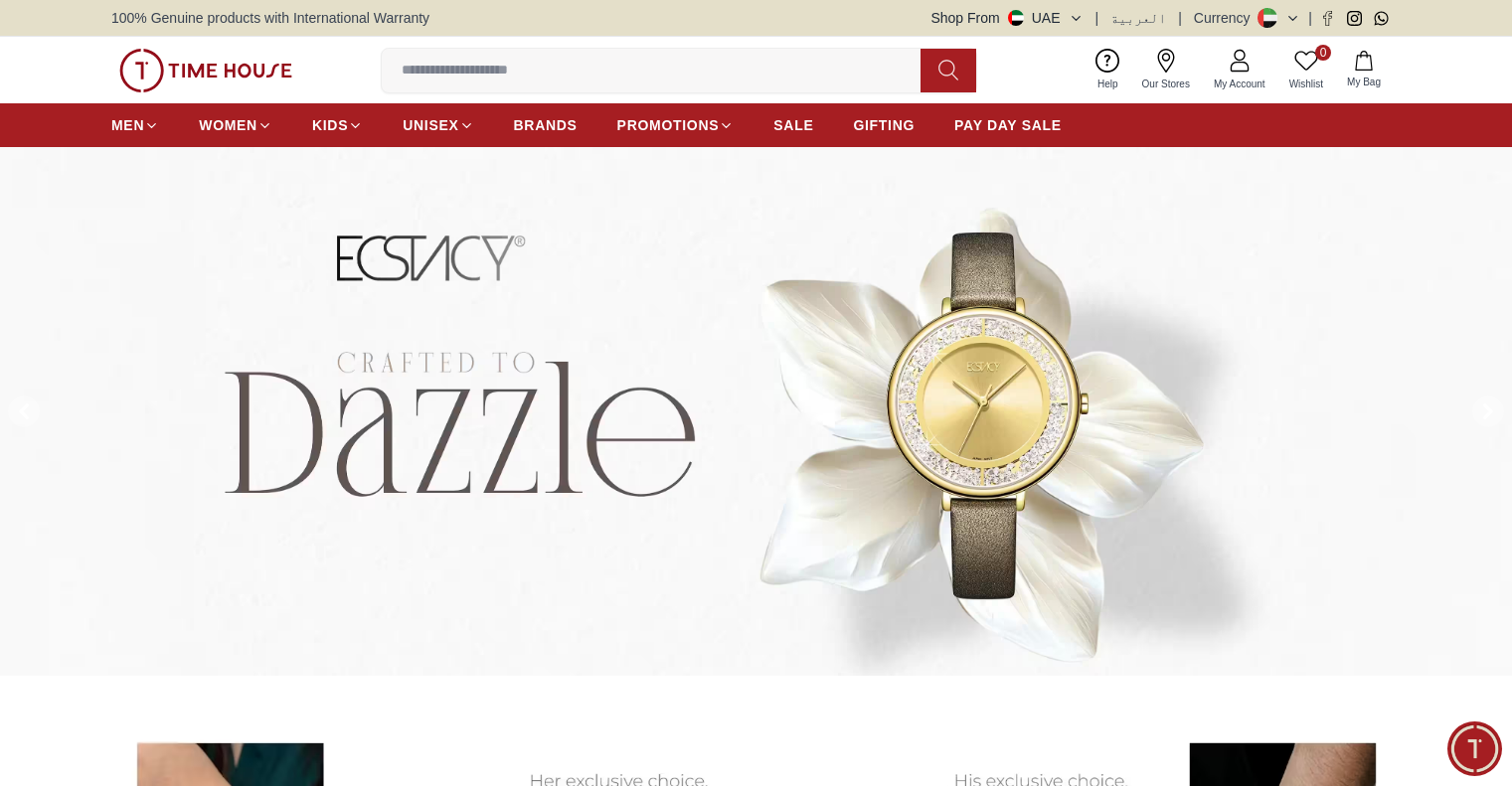 scroll, scrollTop: 0, scrollLeft: 0, axis: both 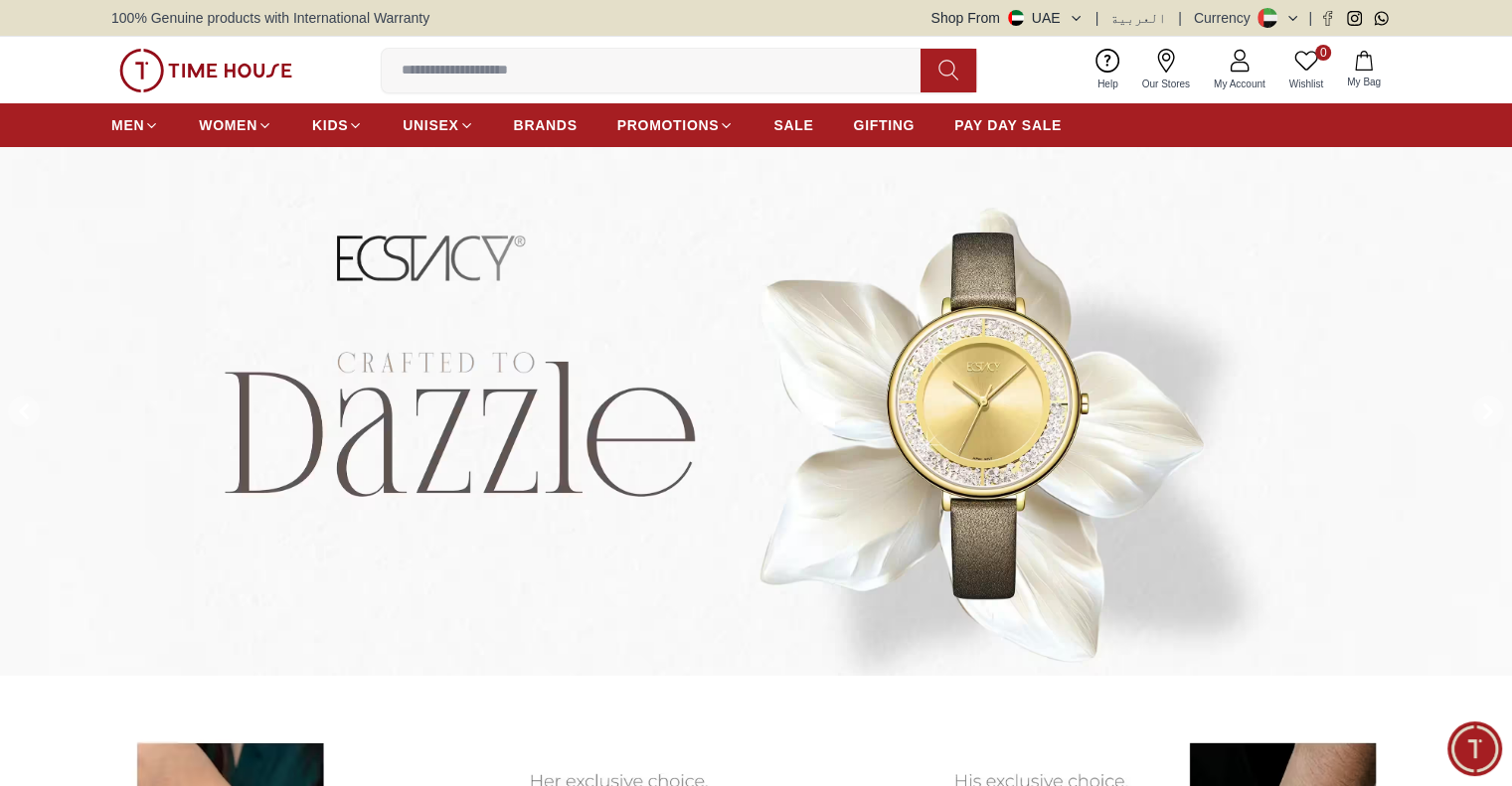 click at bounding box center [206, 71] 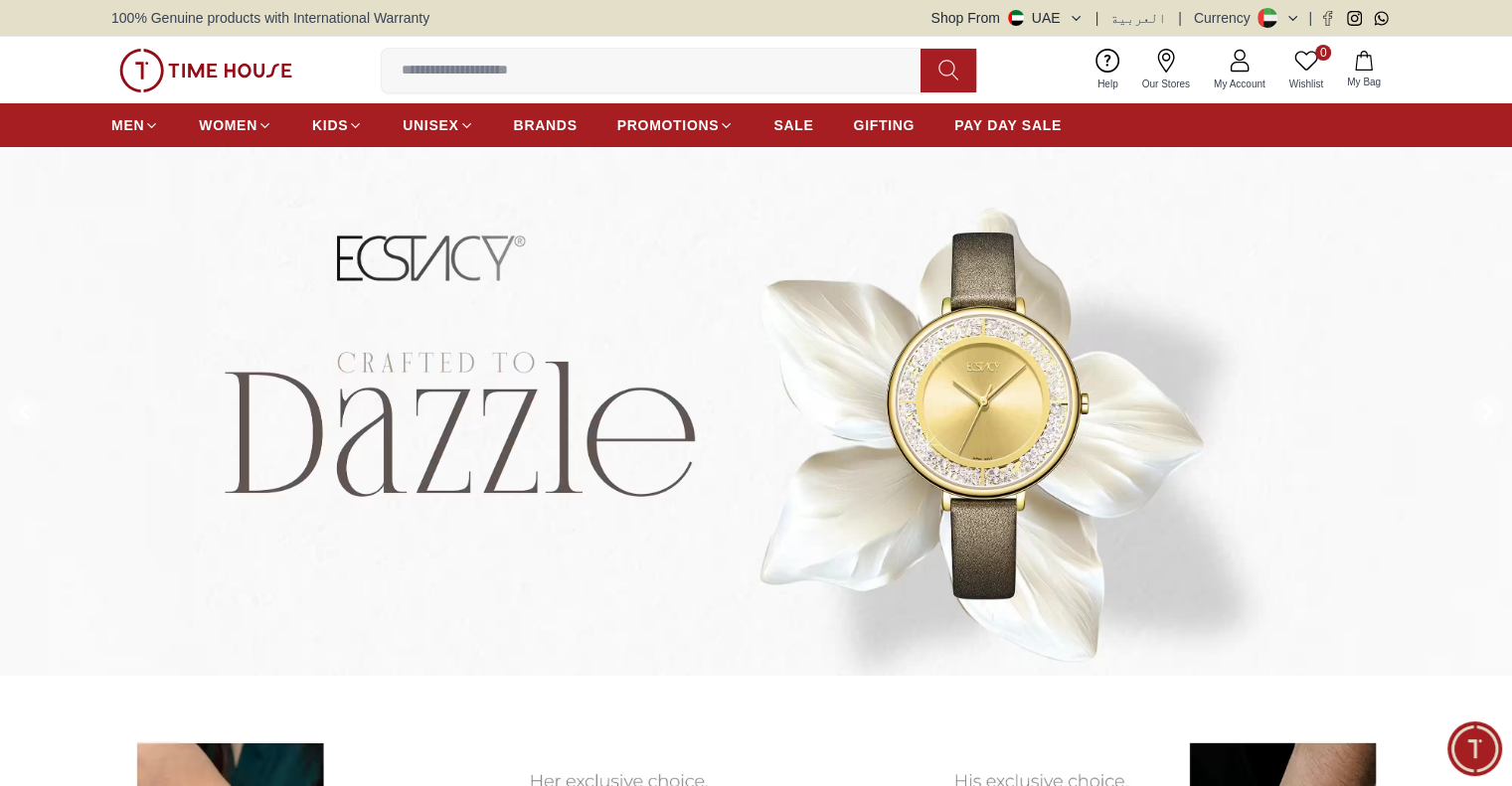 scroll, scrollTop: 316, scrollLeft: 0, axis: vertical 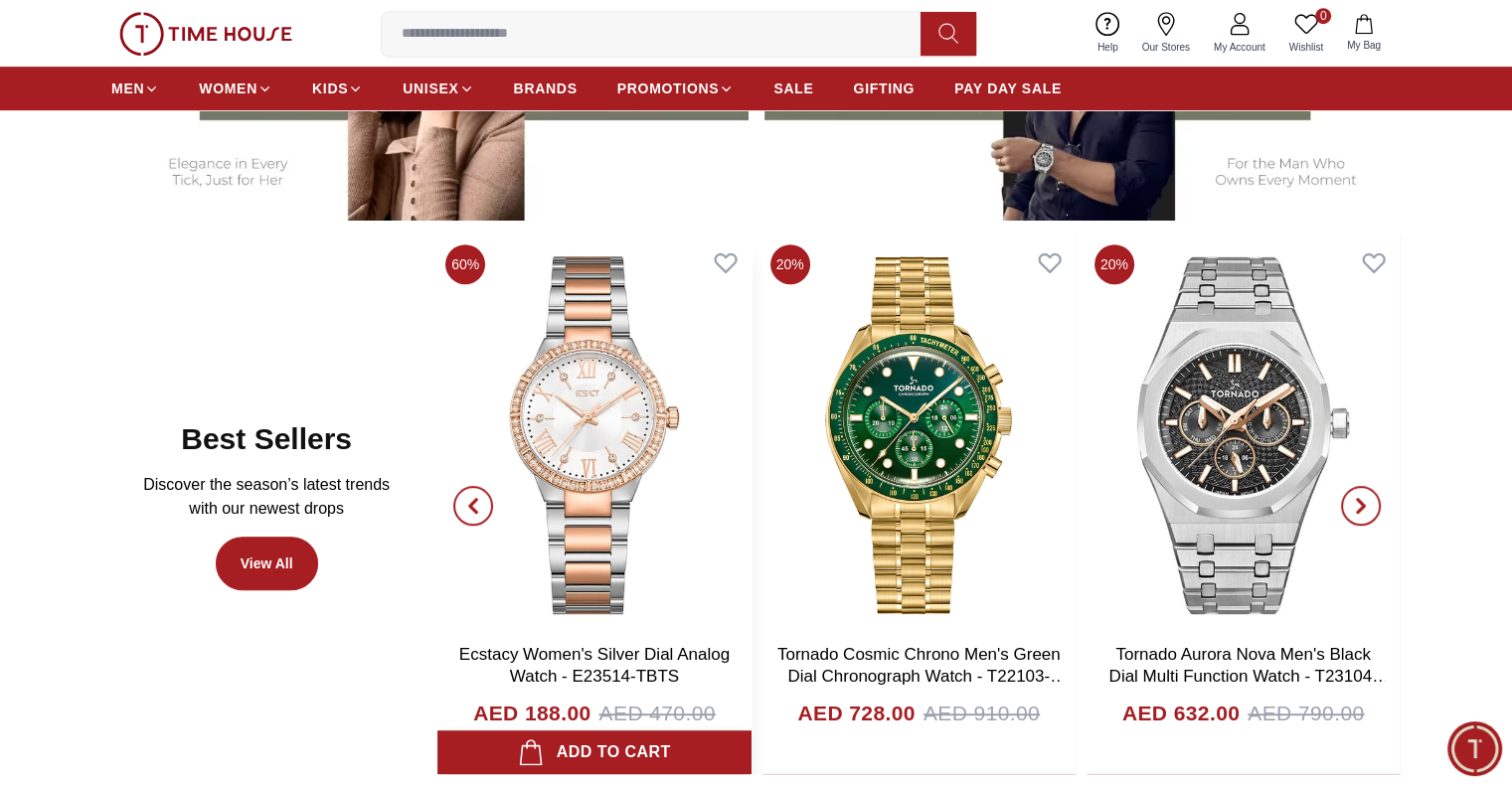 click at bounding box center [593, 435] 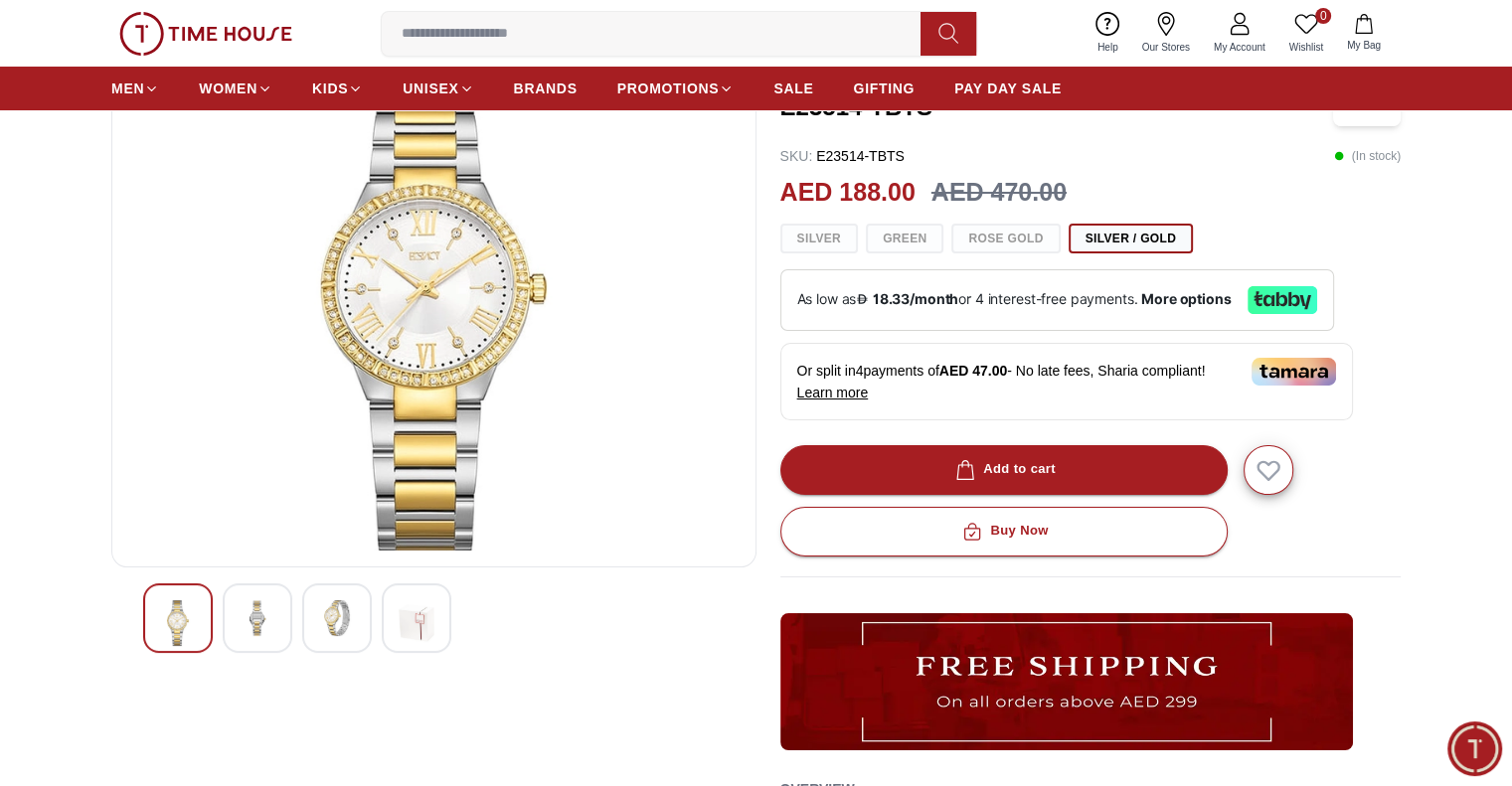 scroll, scrollTop: 199, scrollLeft: 0, axis: vertical 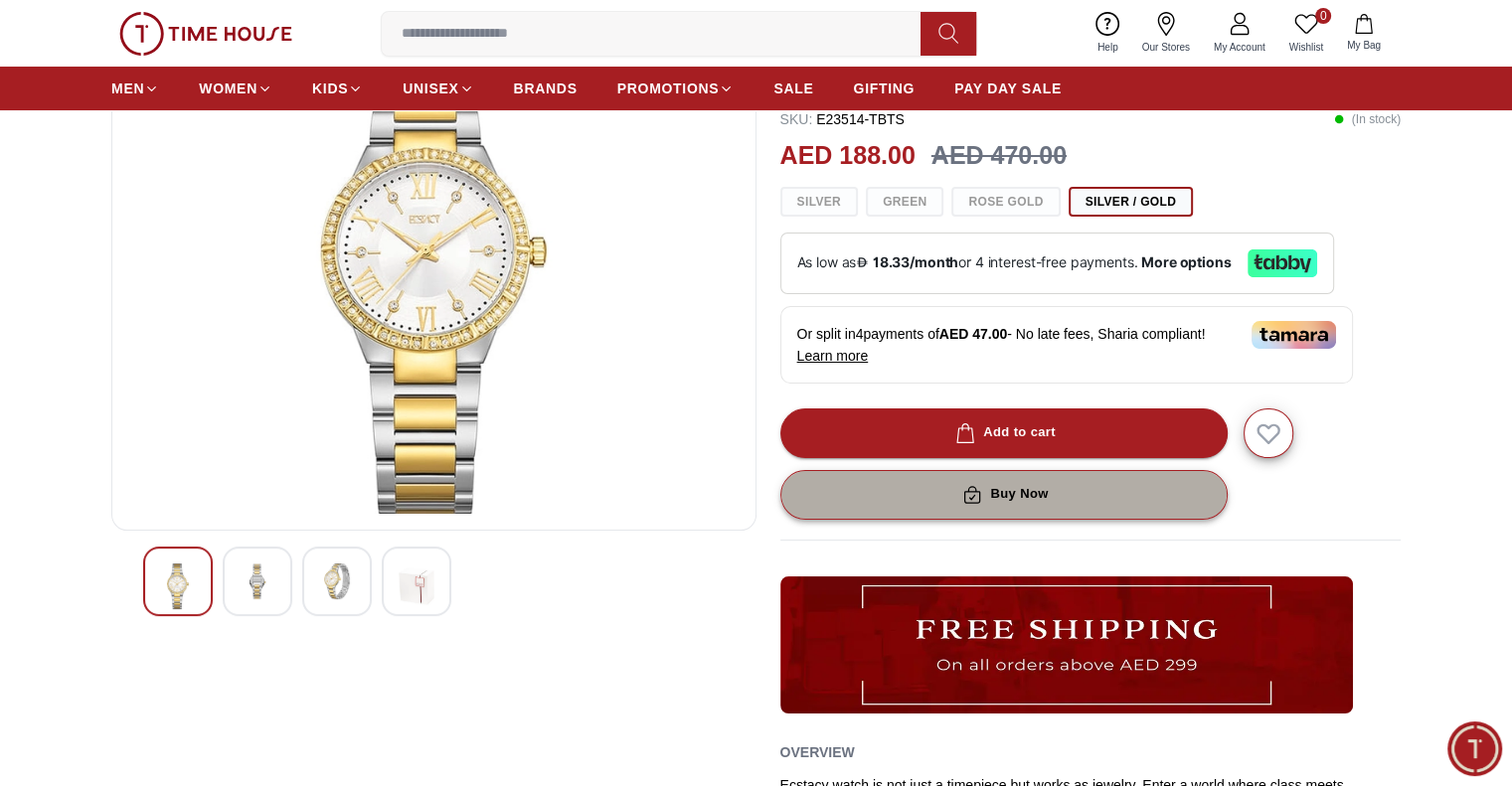 click on "Buy Now" at bounding box center (1003, 494) 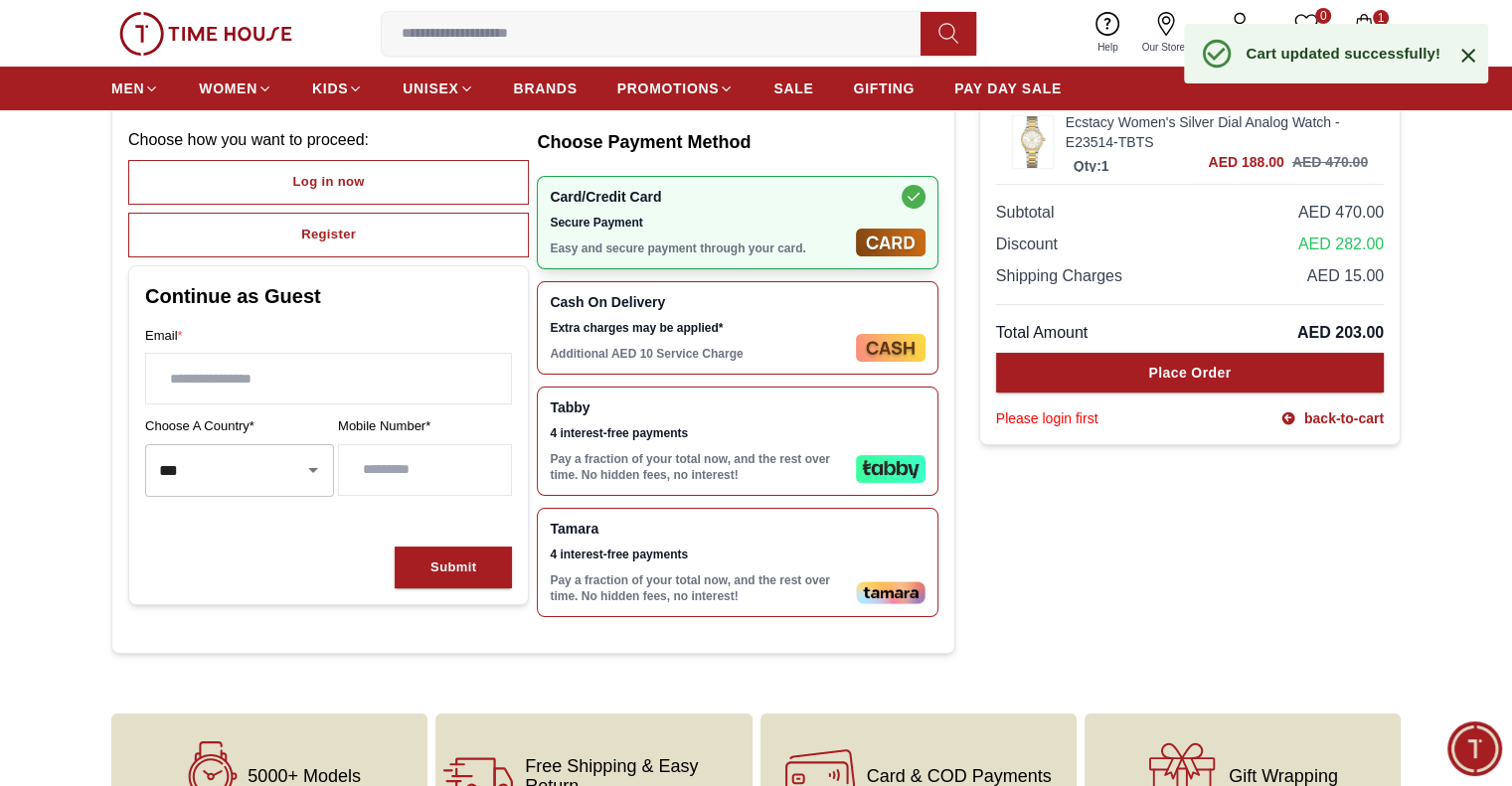scroll, scrollTop: 0, scrollLeft: 0, axis: both 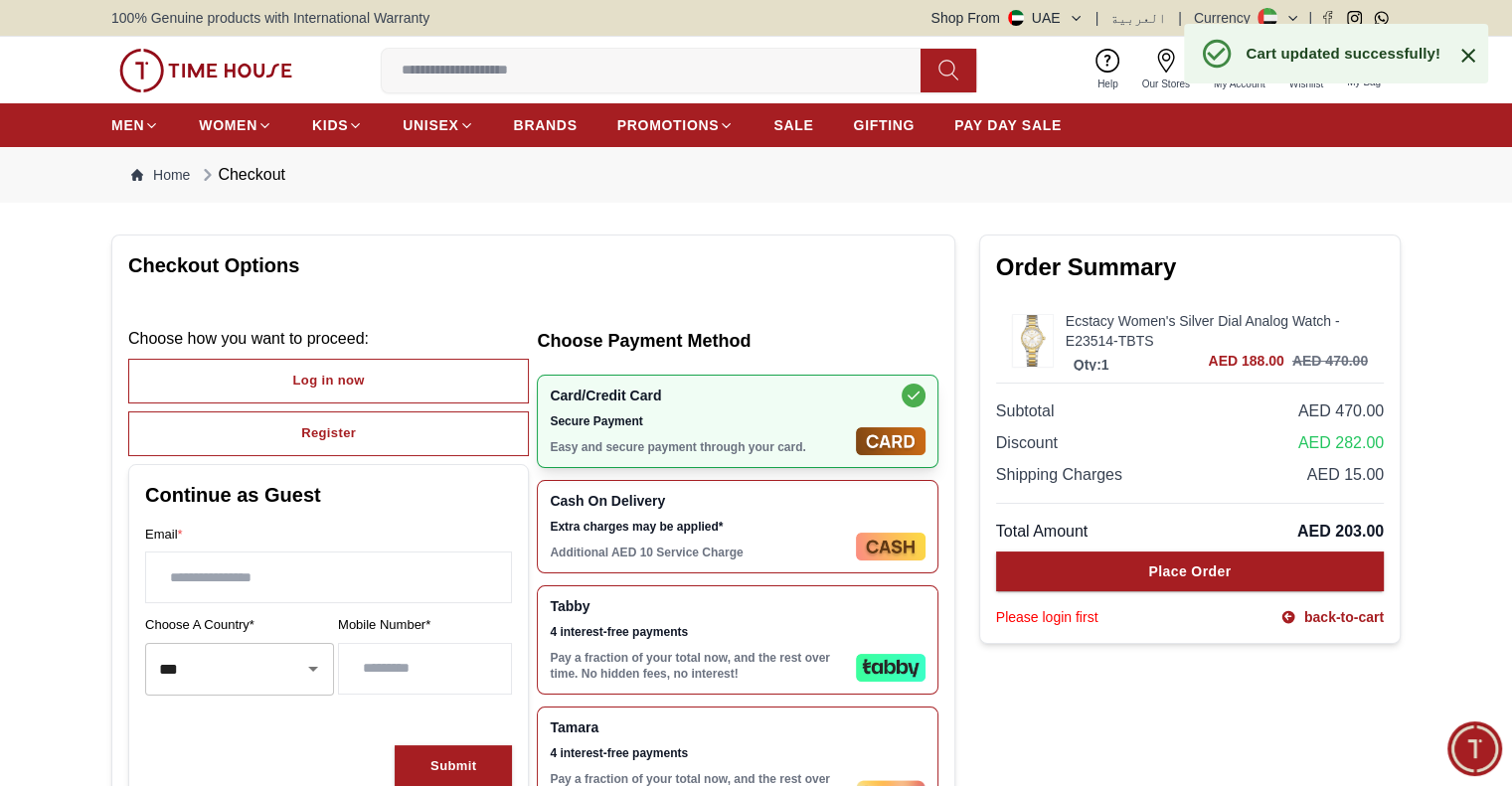 click 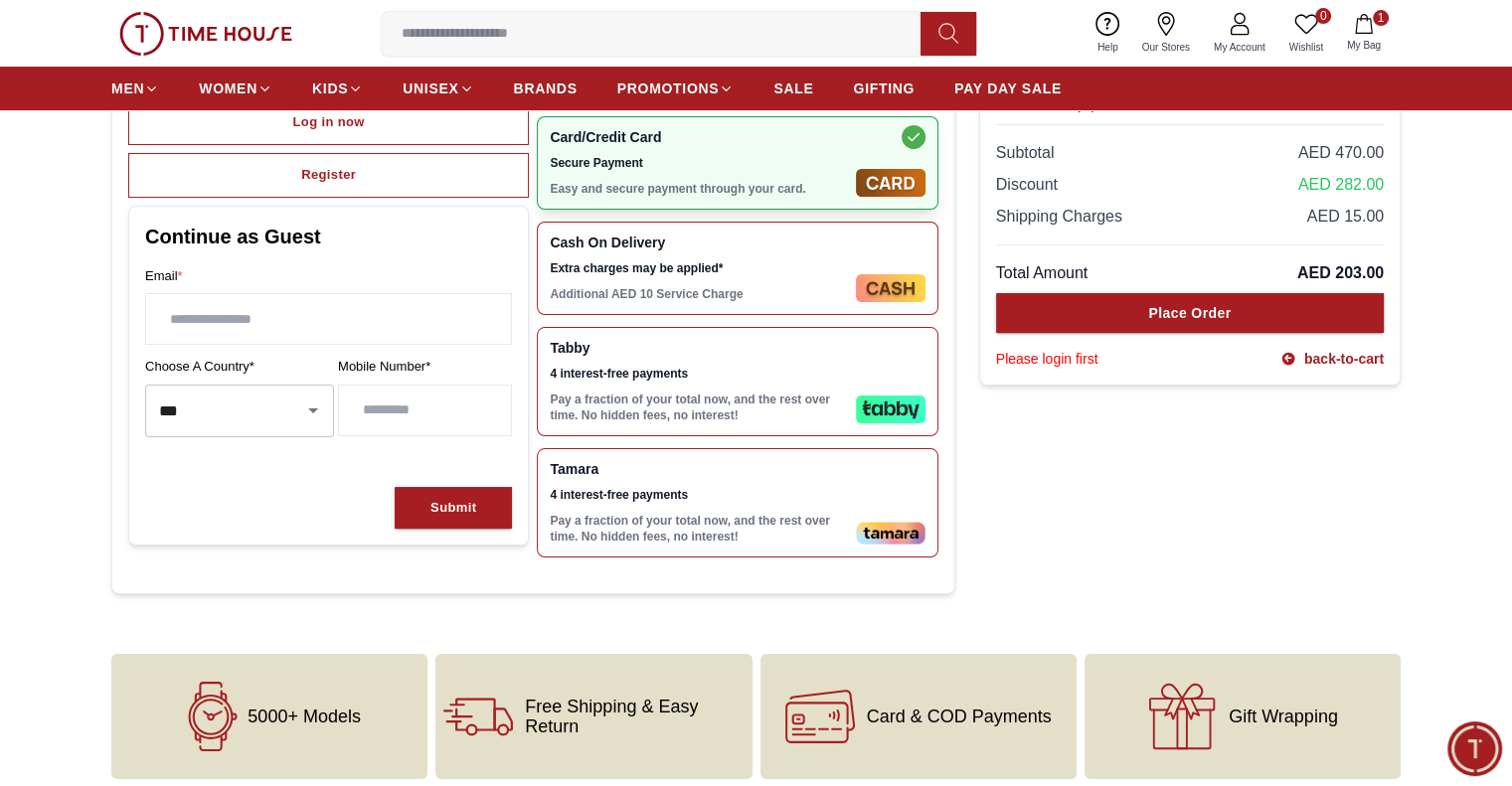 scroll, scrollTop: 0, scrollLeft: 0, axis: both 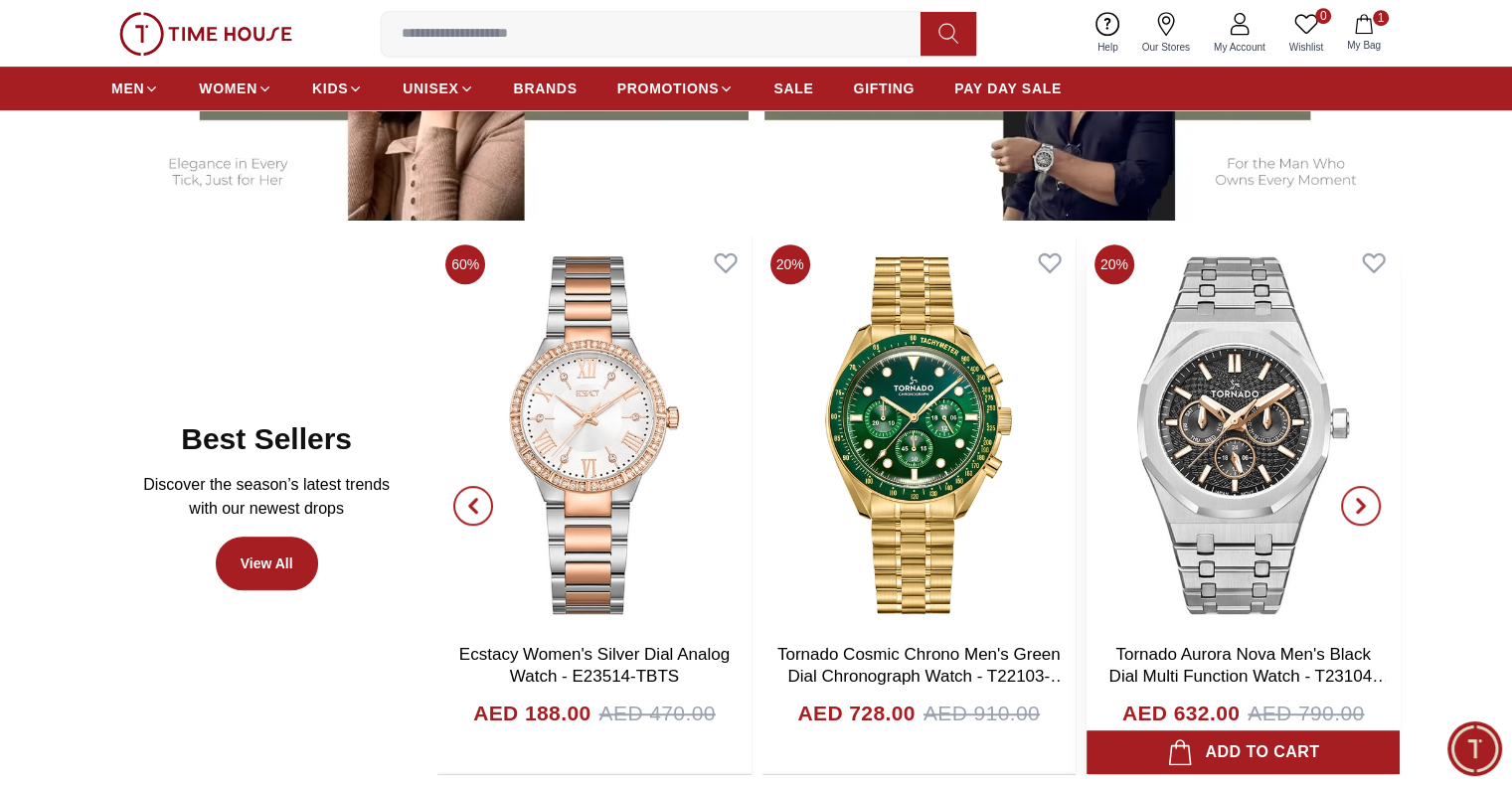 click at bounding box center (1243, 435) 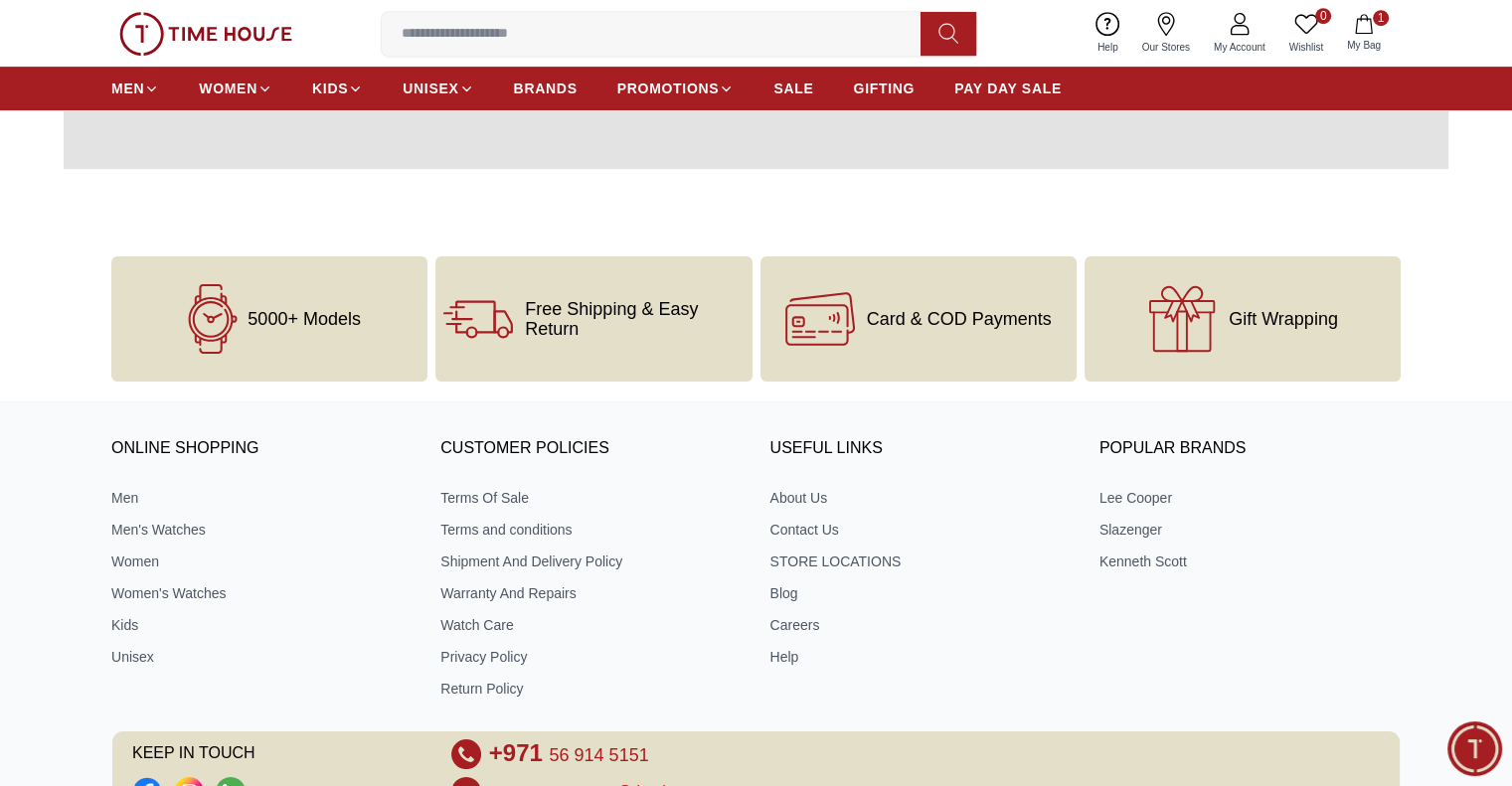 scroll, scrollTop: 0, scrollLeft: 0, axis: both 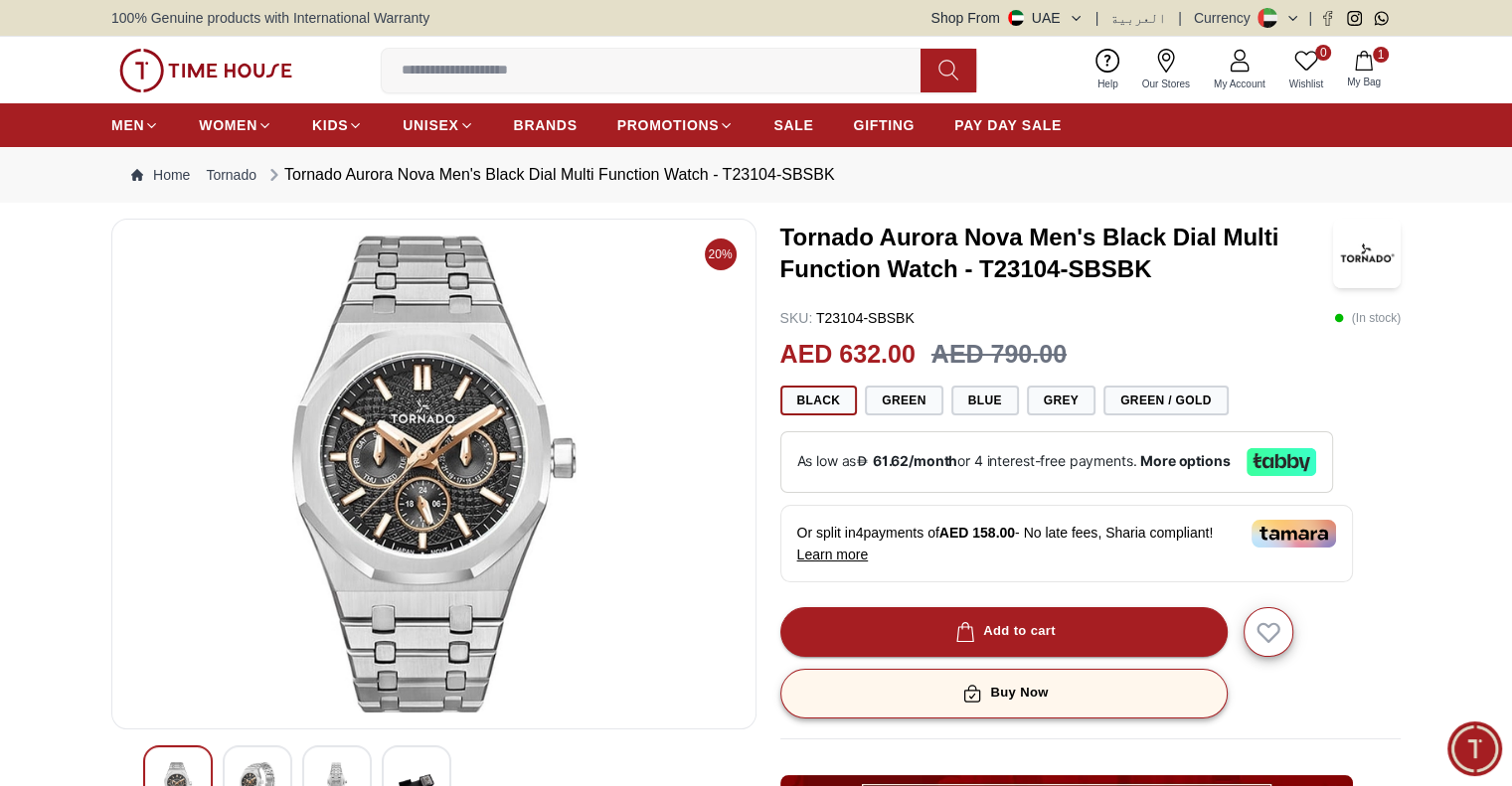 click on "Buy Now" at bounding box center [1003, 693] 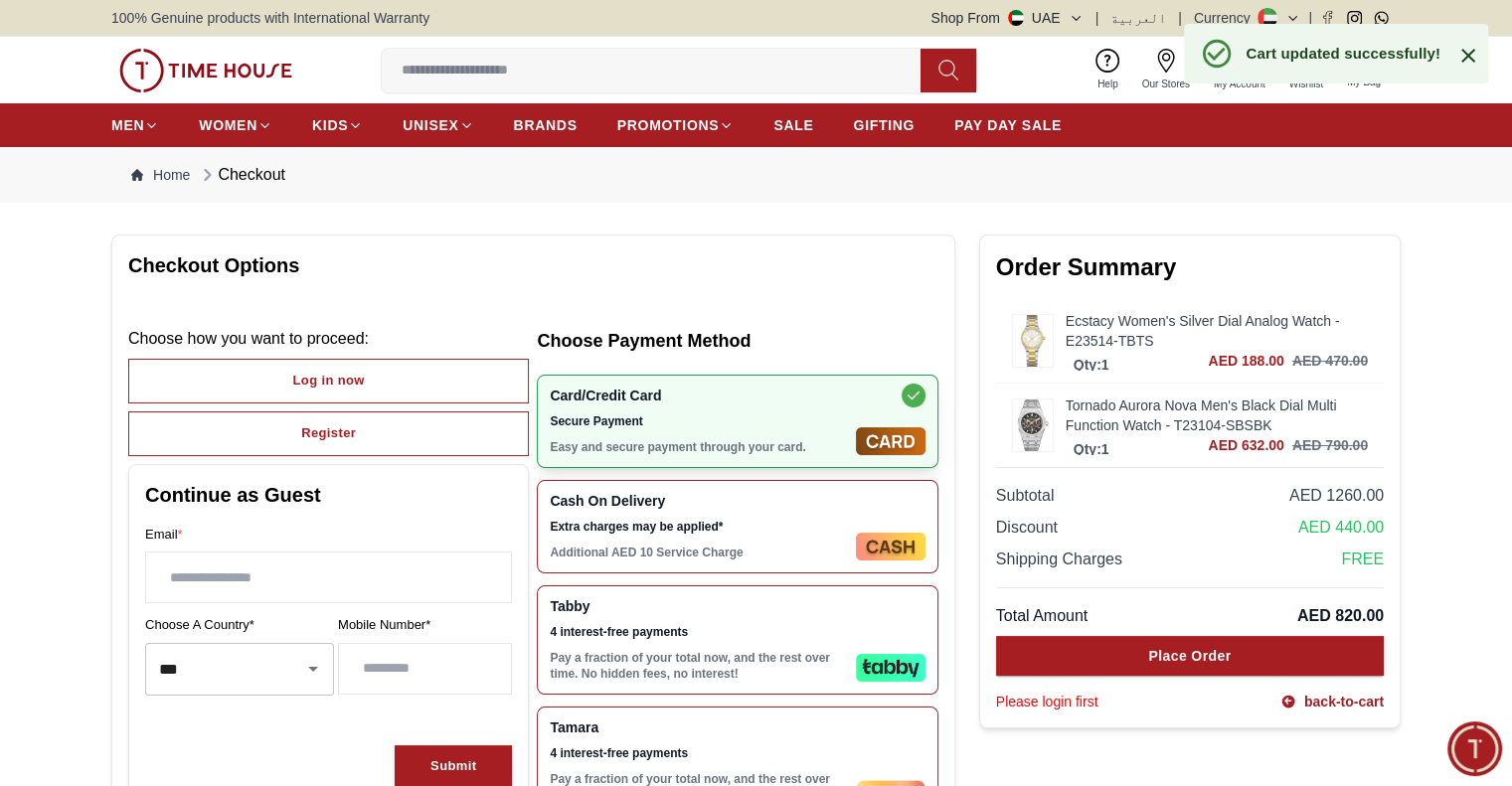 click 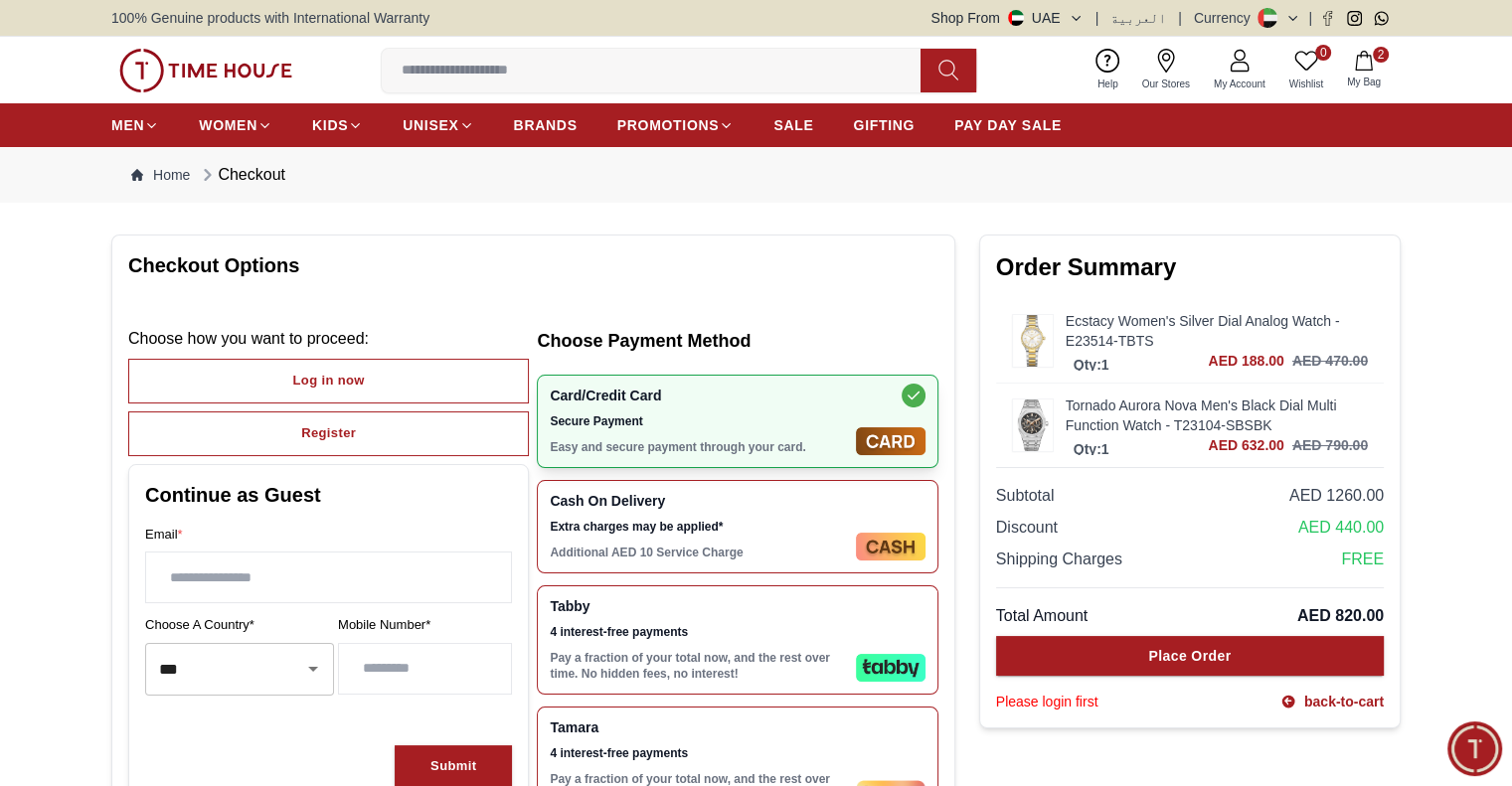 click on "My Bag" at bounding box center (1364, 81) 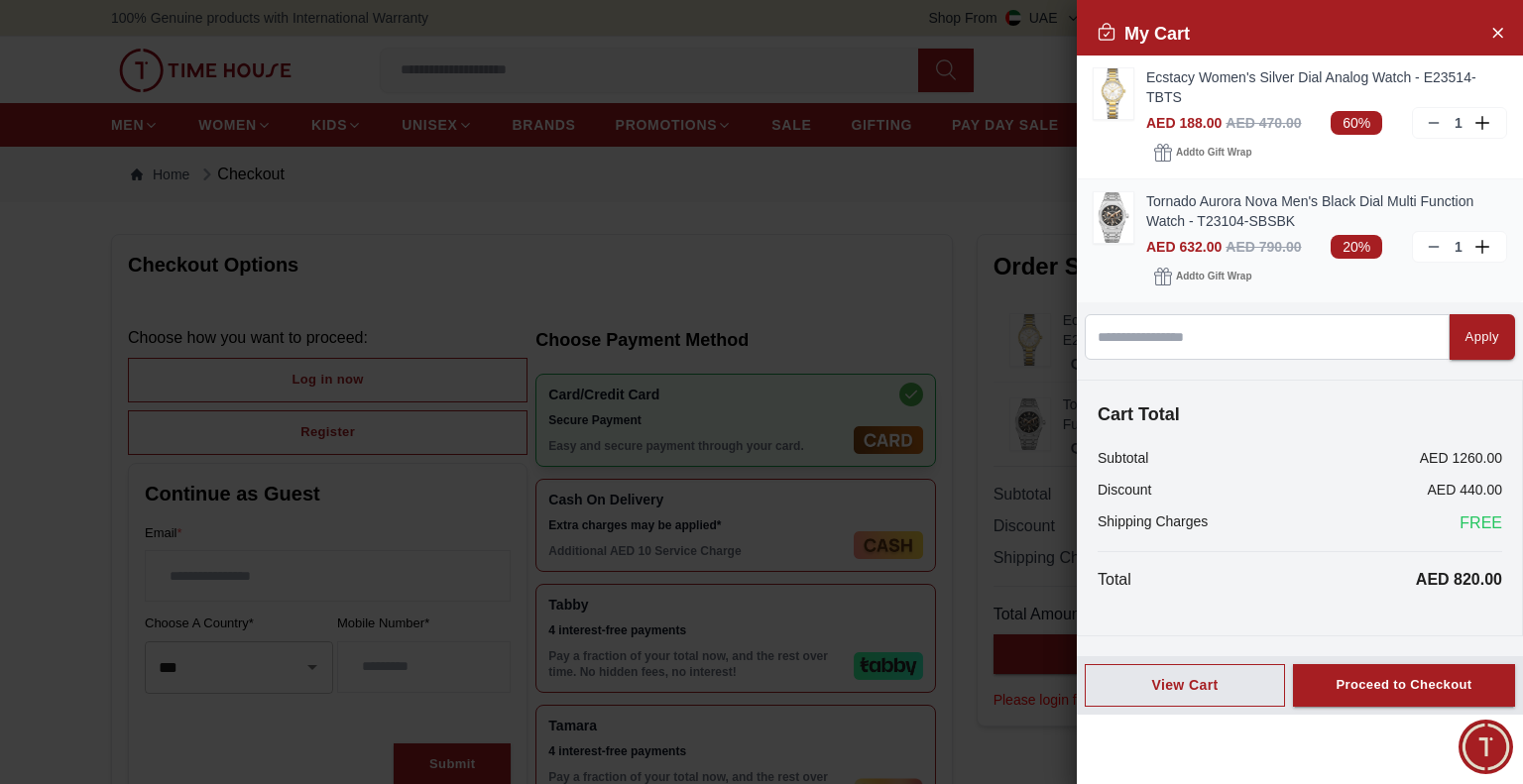 click 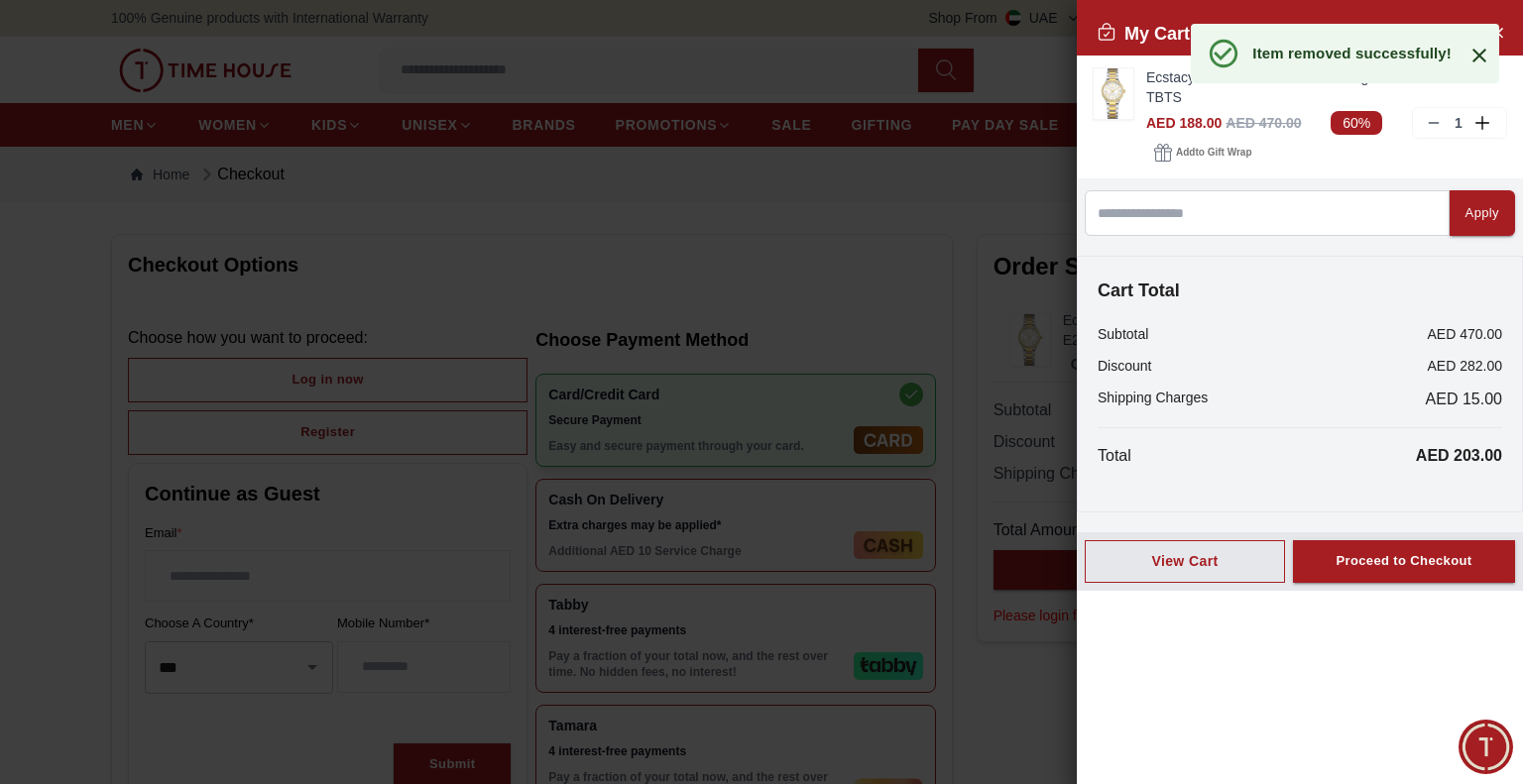 click 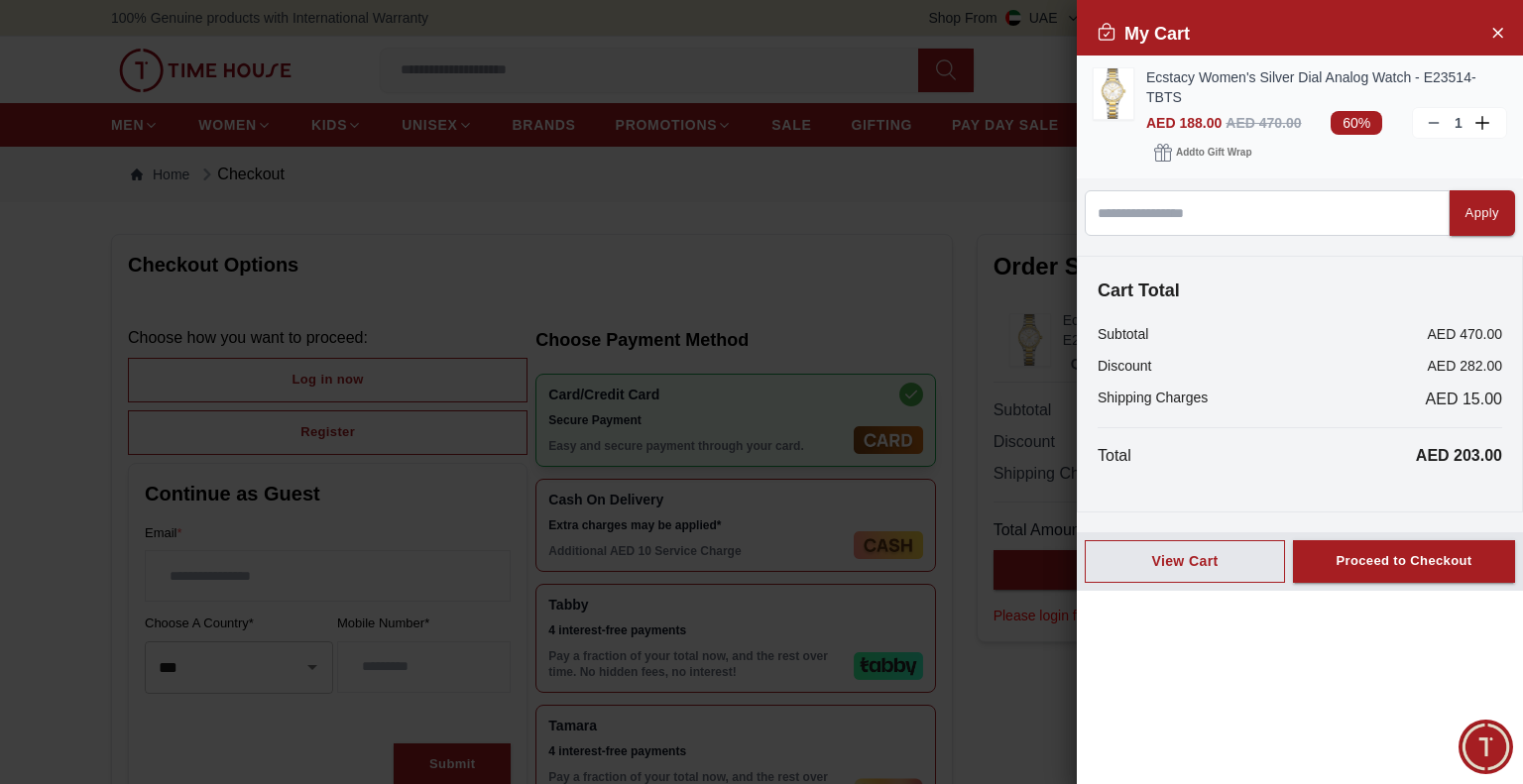 click 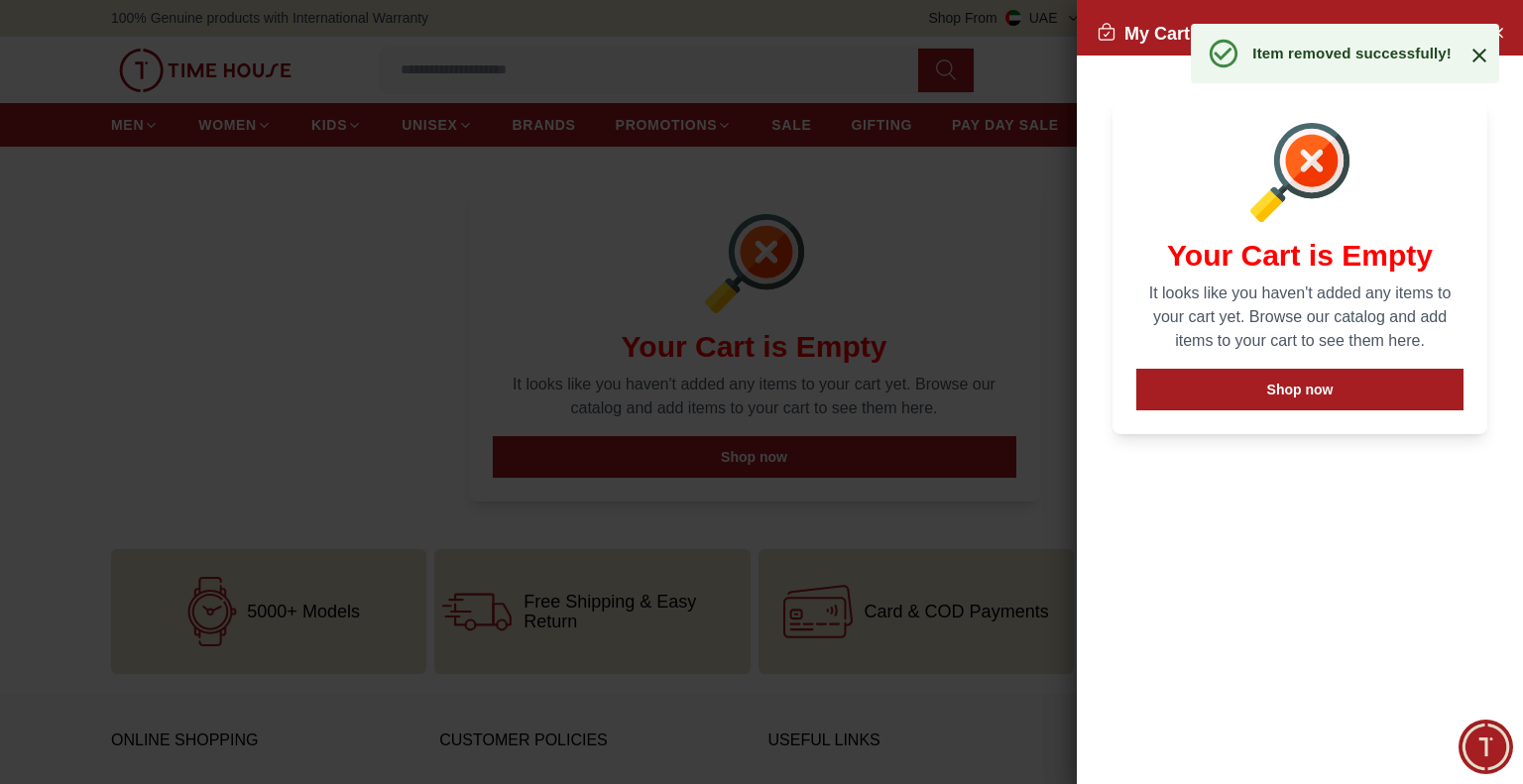 click 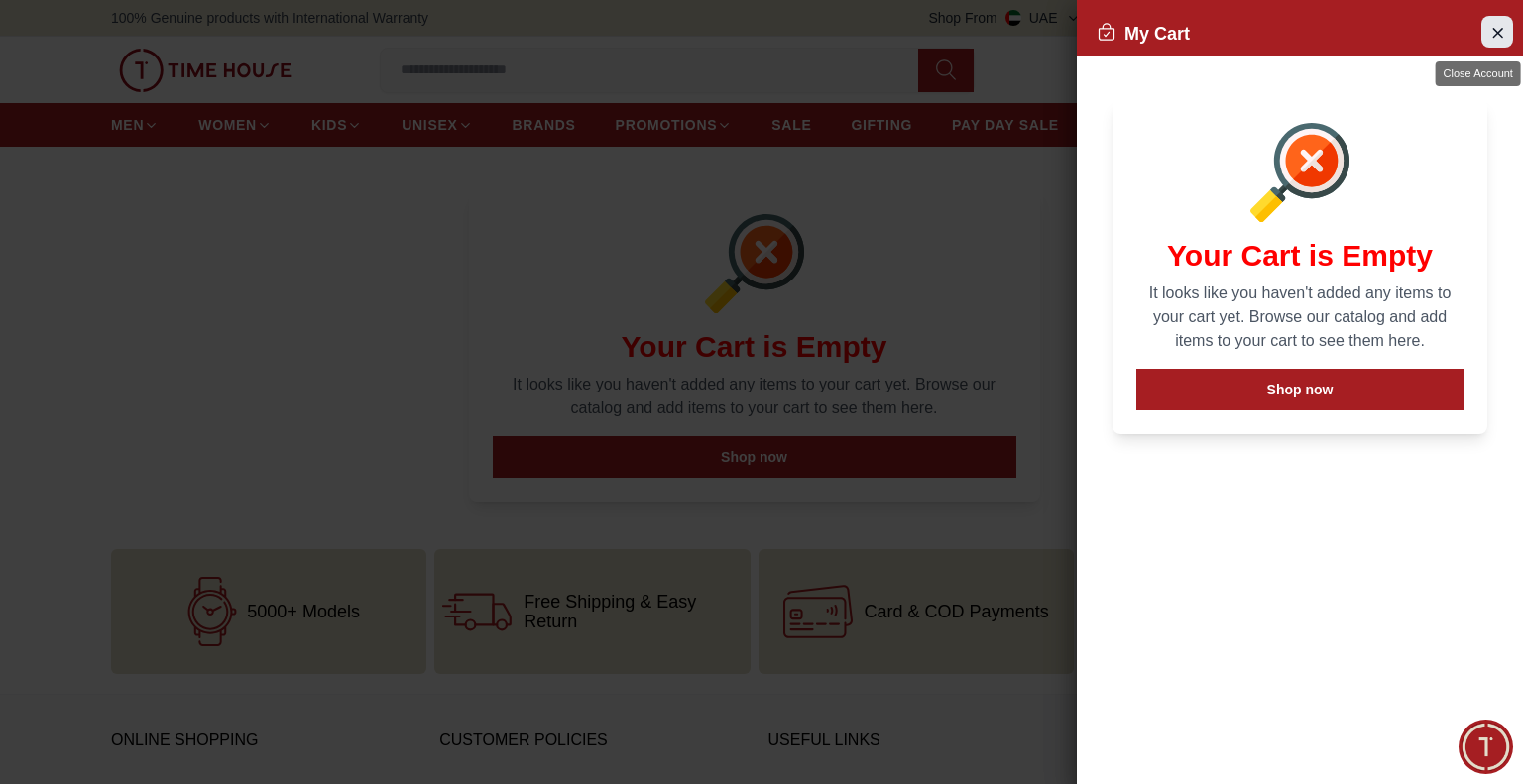 click 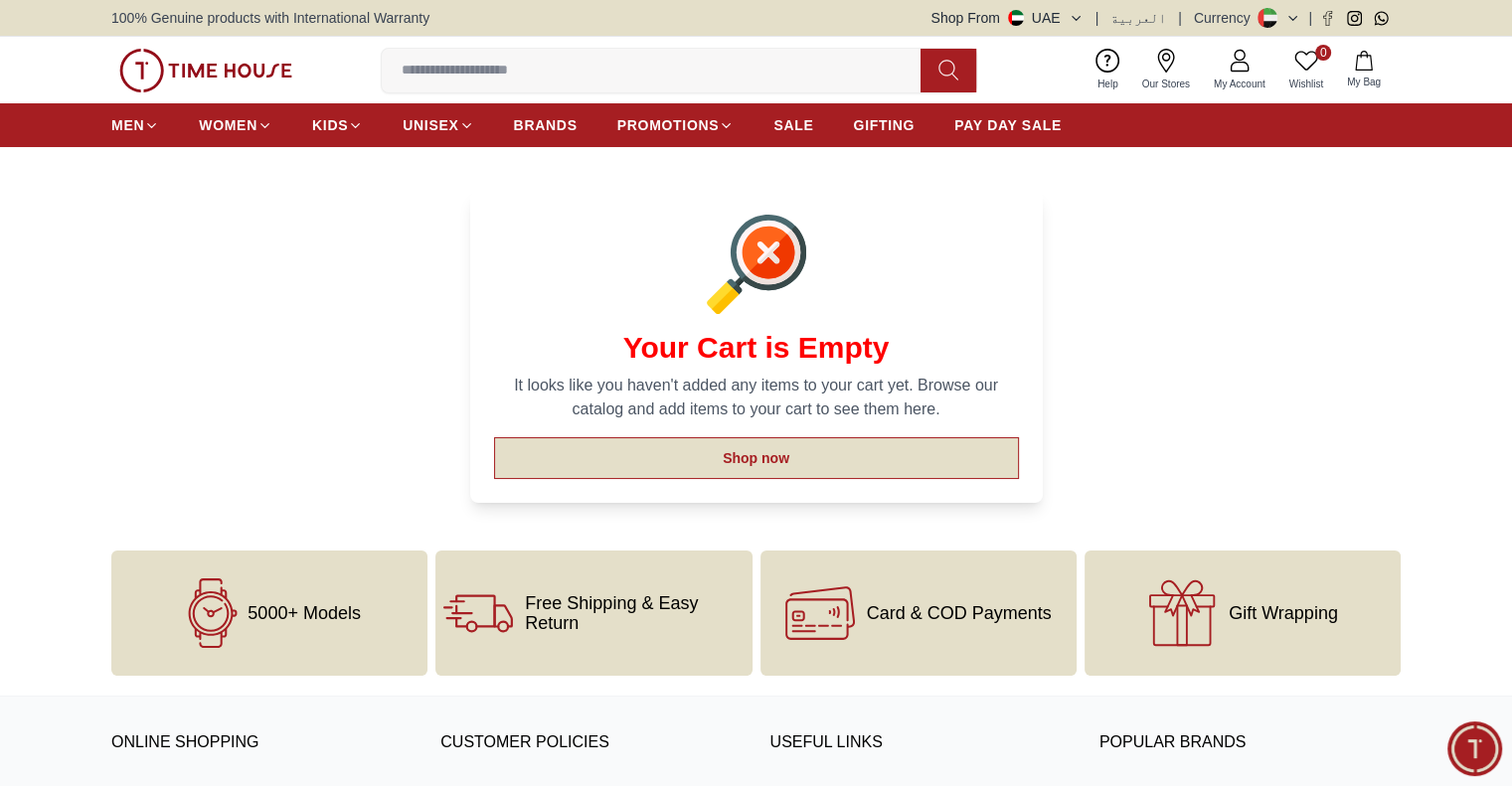click on "Shop now" at bounding box center (756, 458) 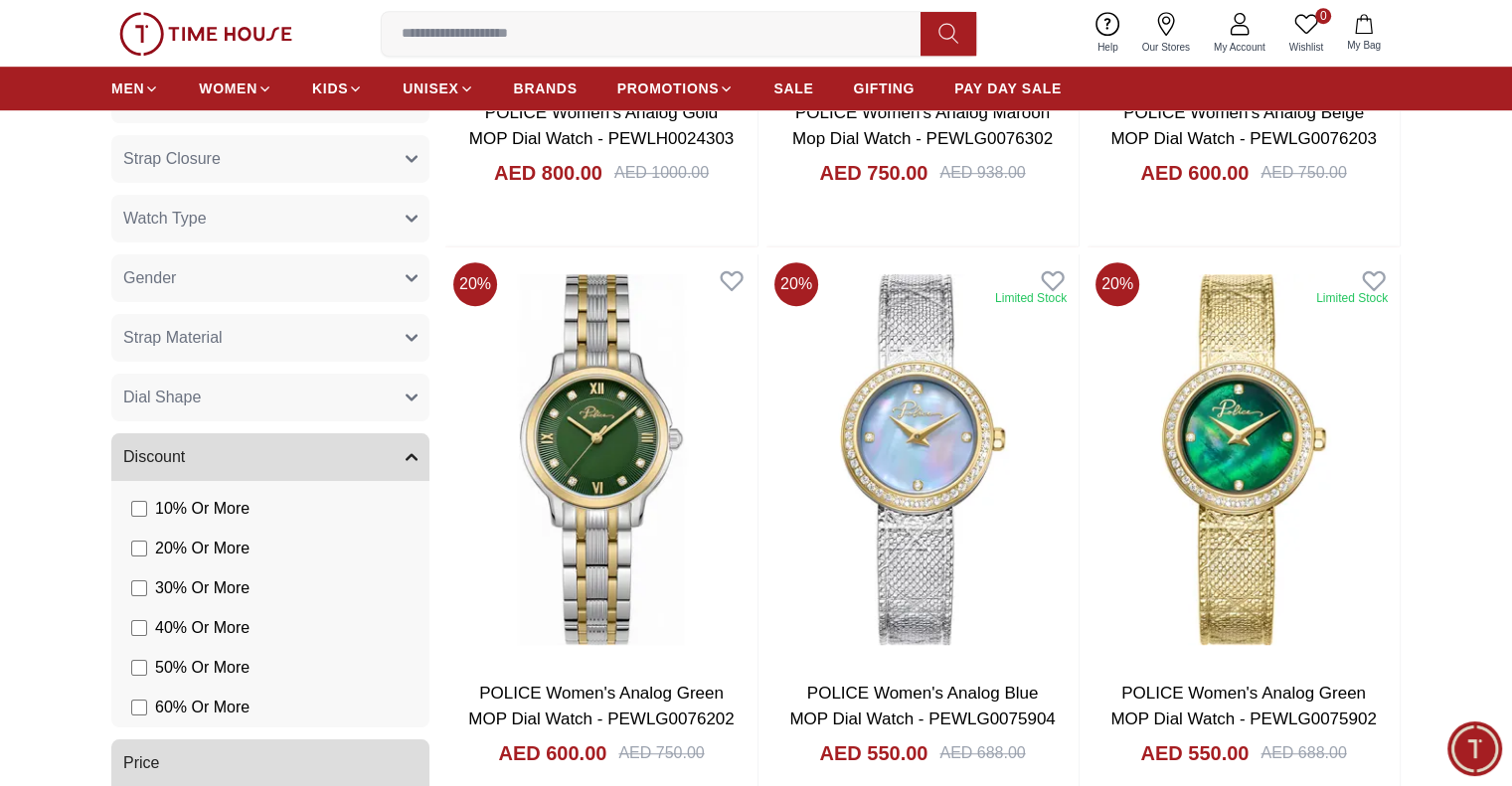 scroll, scrollTop: 1192, scrollLeft: 0, axis: vertical 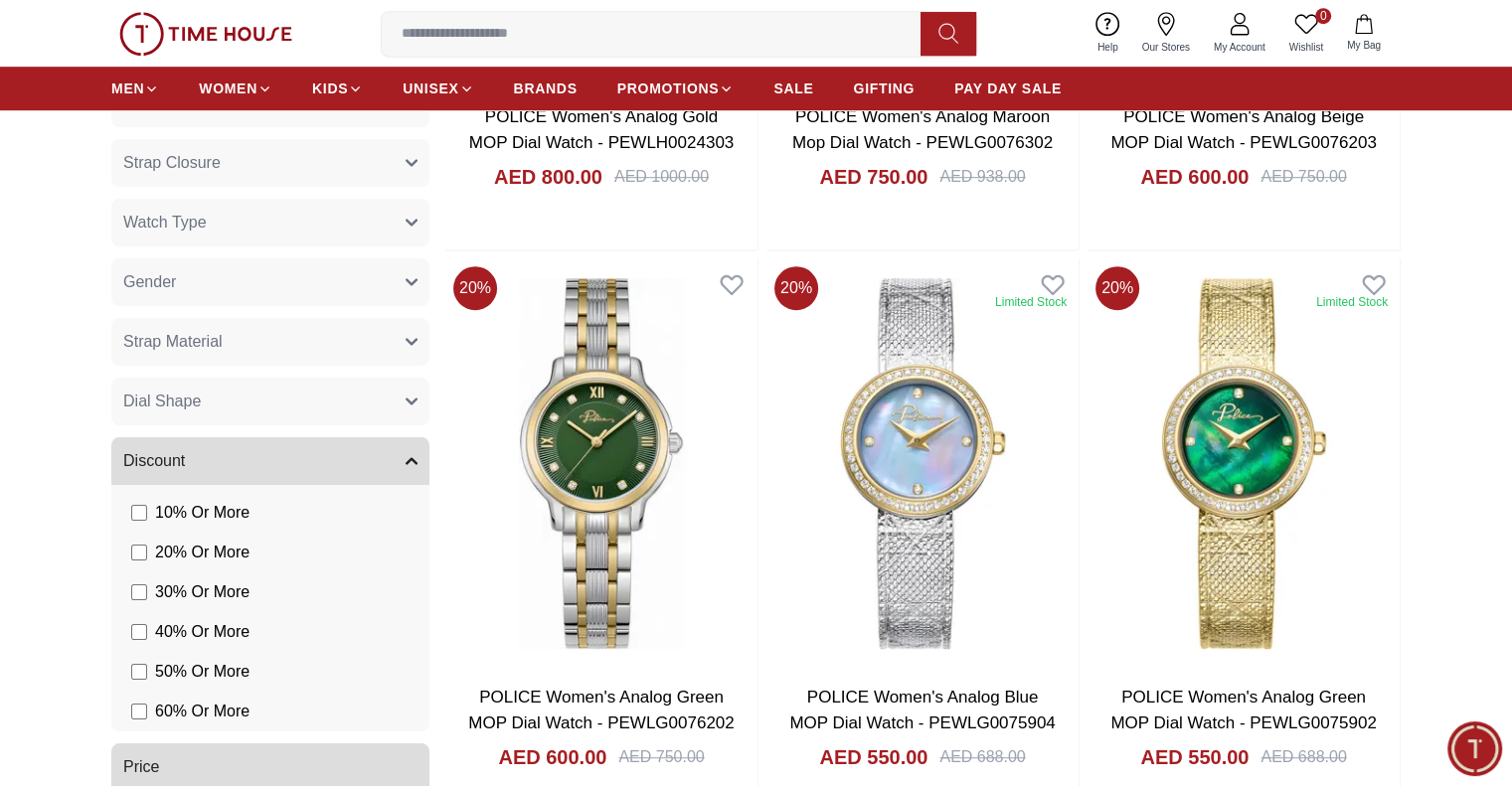 click at bounding box center [601, 1043] 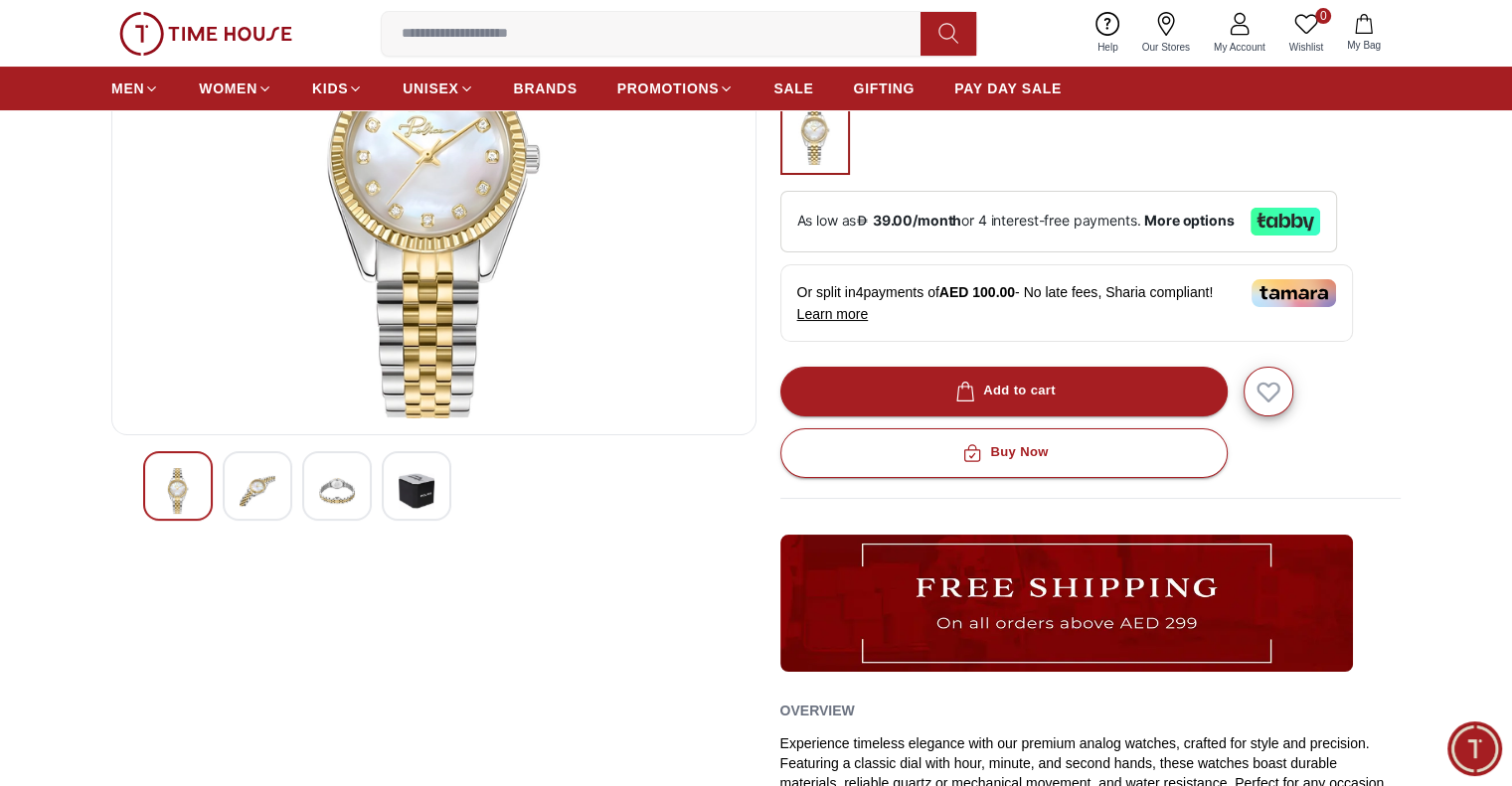 scroll, scrollTop: 298, scrollLeft: 0, axis: vertical 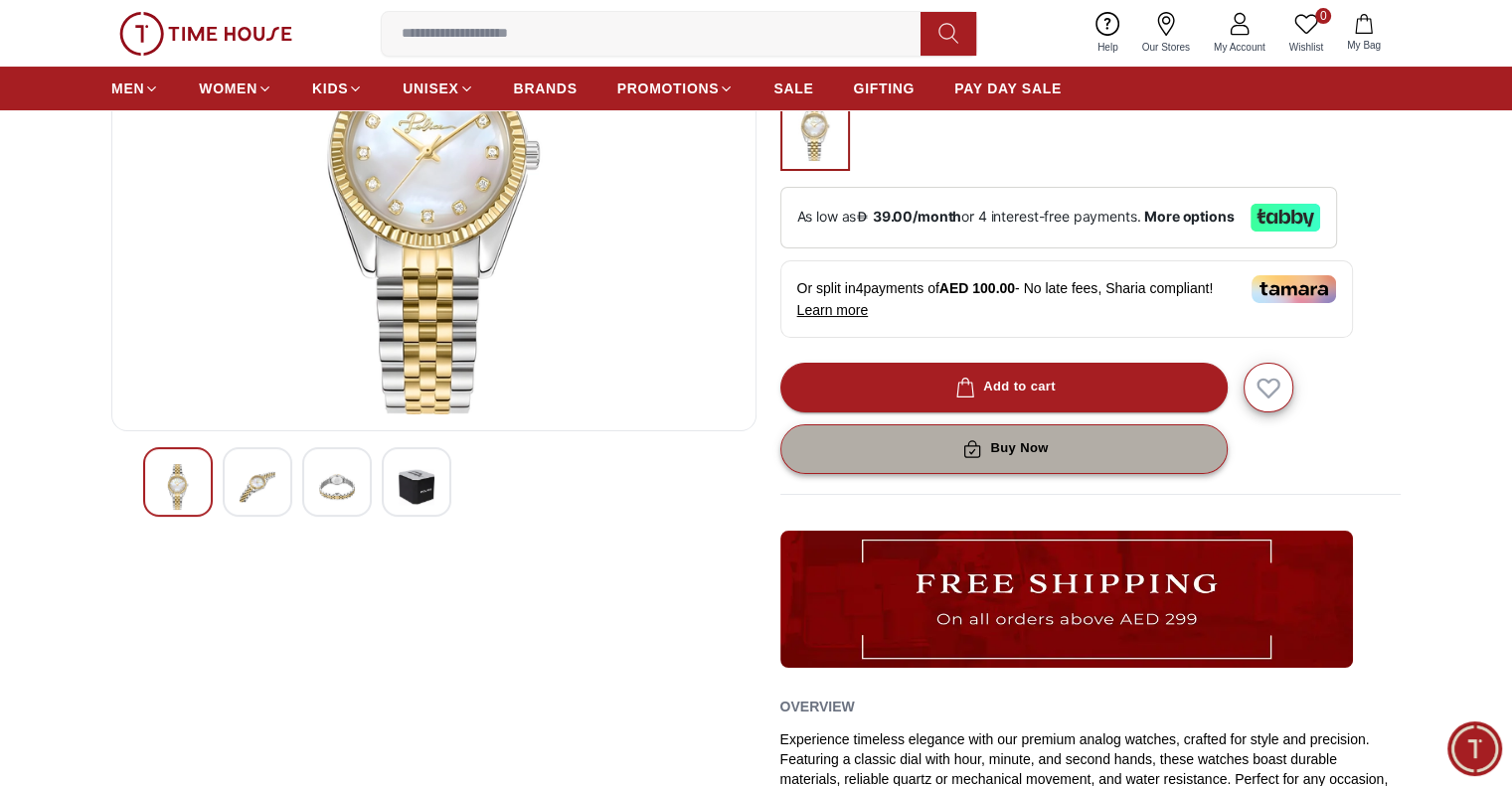 click on "Buy Now" at bounding box center [1004, 449] 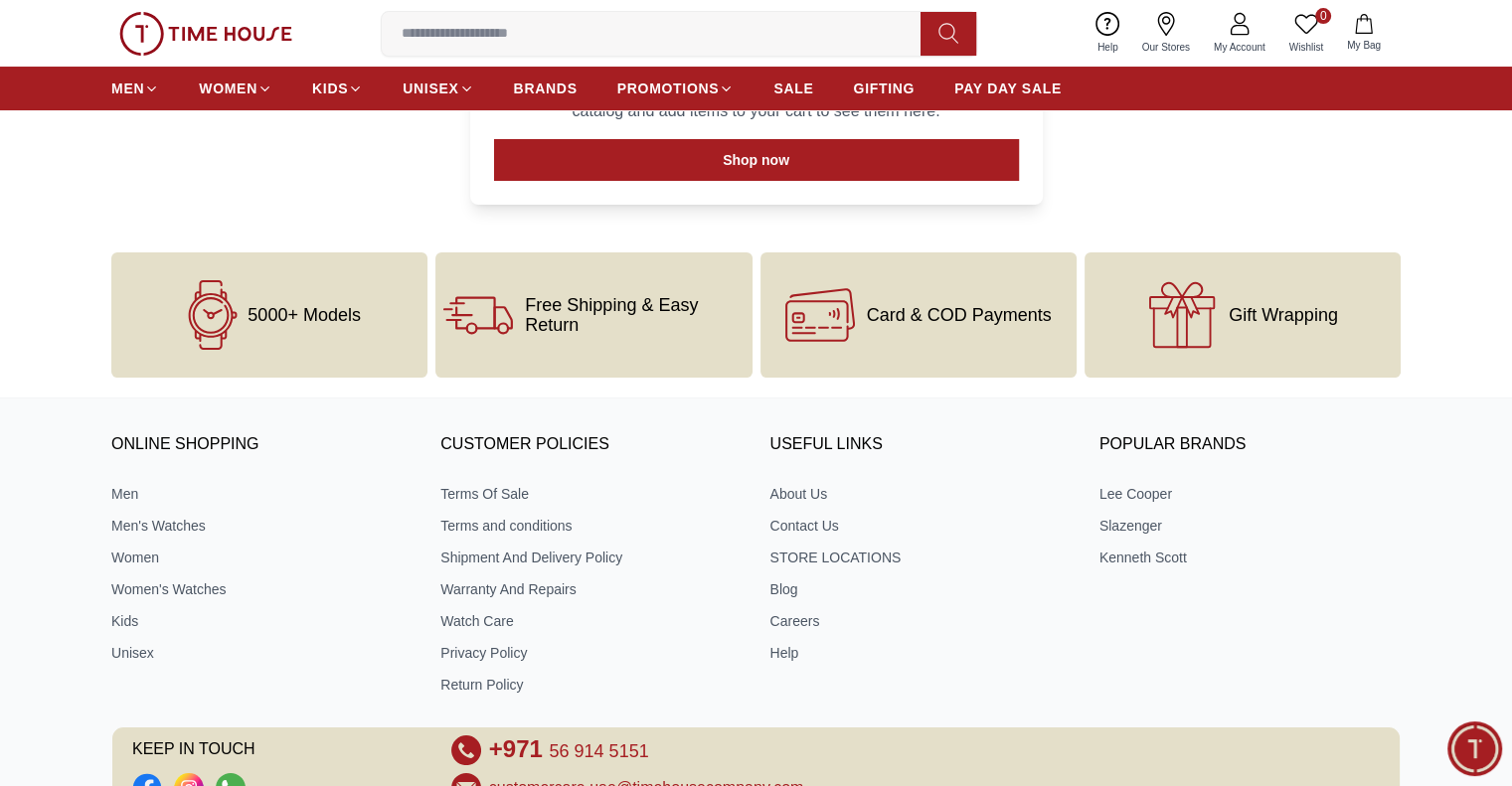 scroll, scrollTop: 0, scrollLeft: 0, axis: both 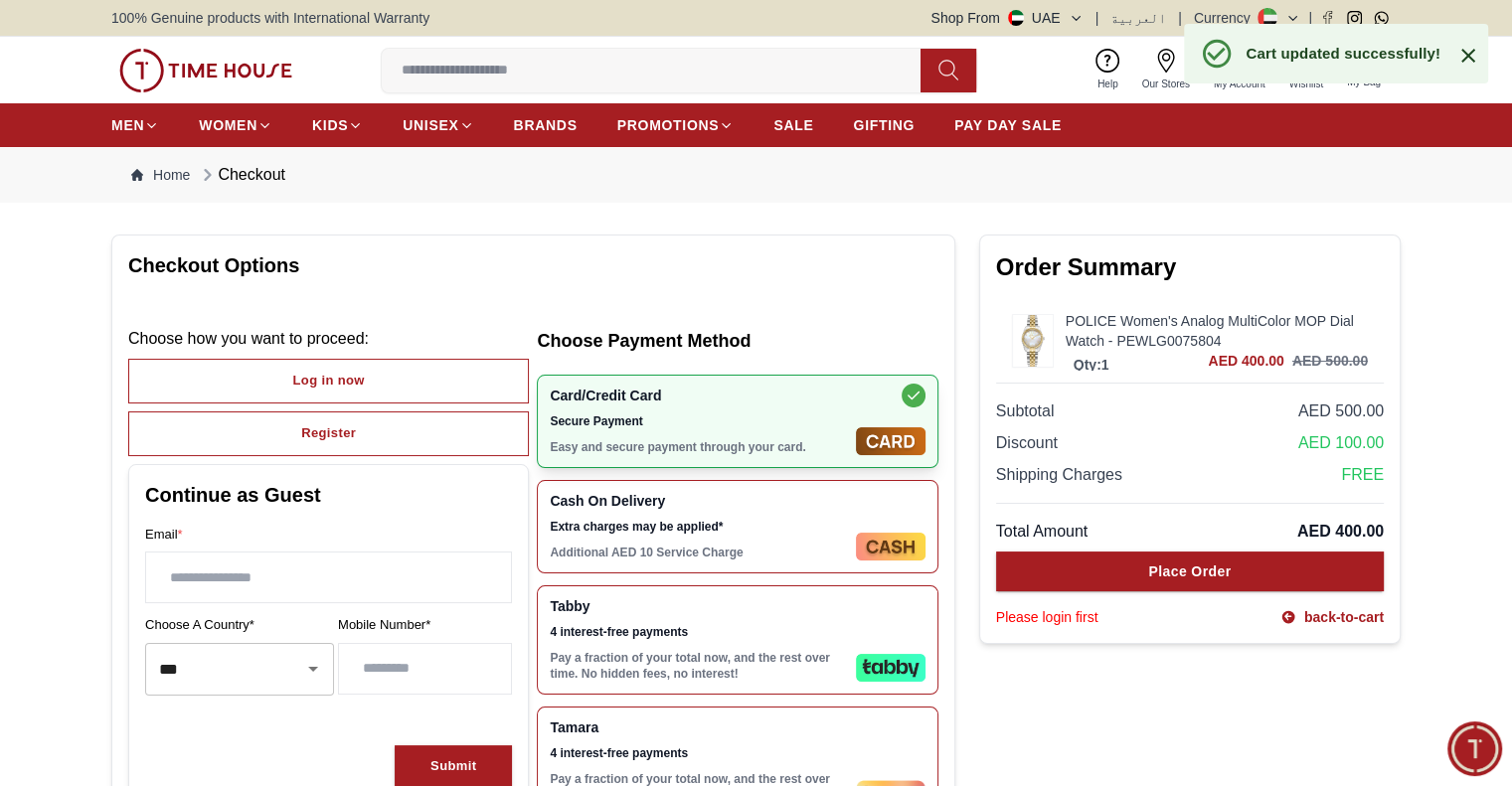 click 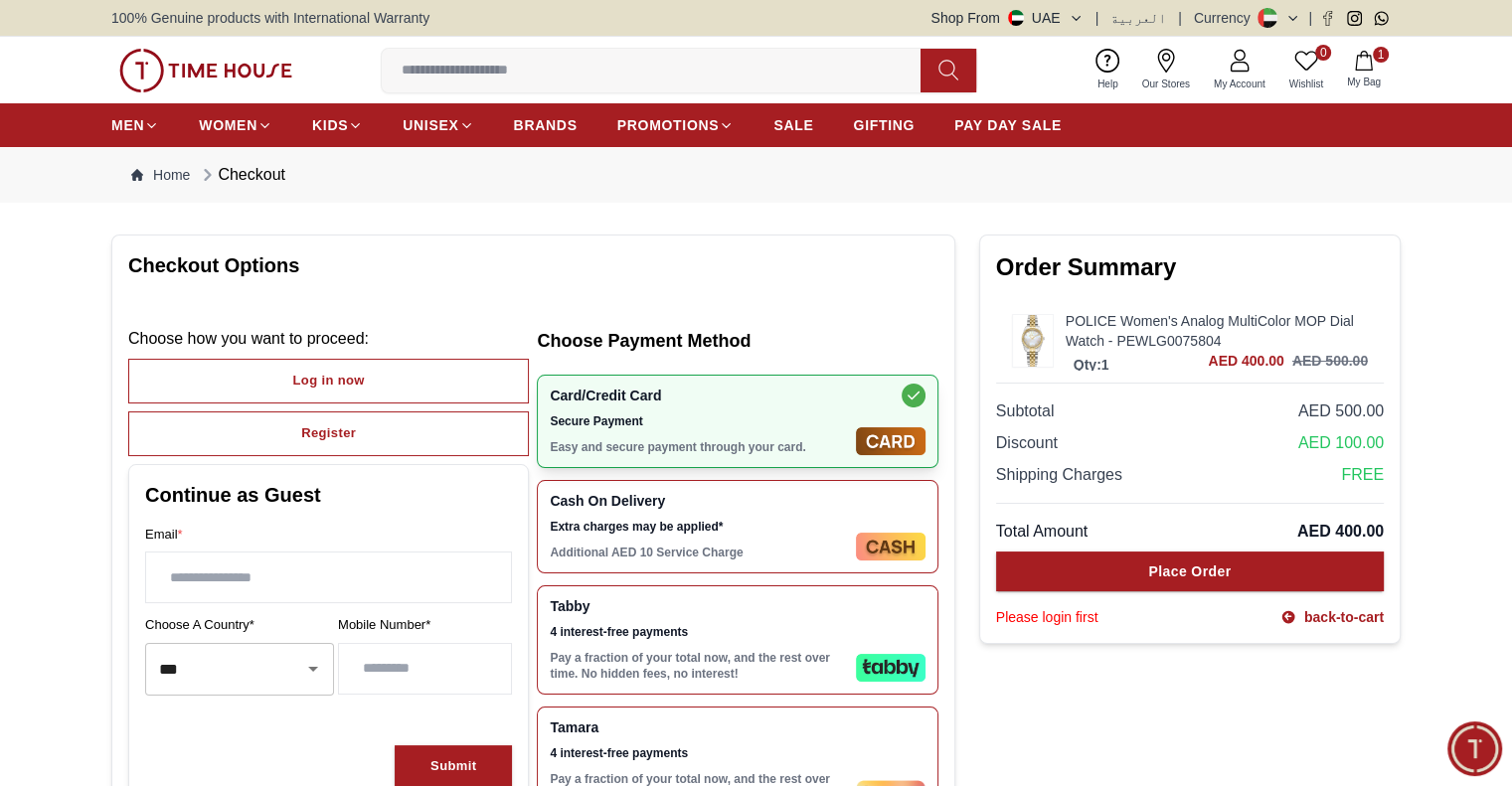 click on "My Bag" at bounding box center [1364, 81] 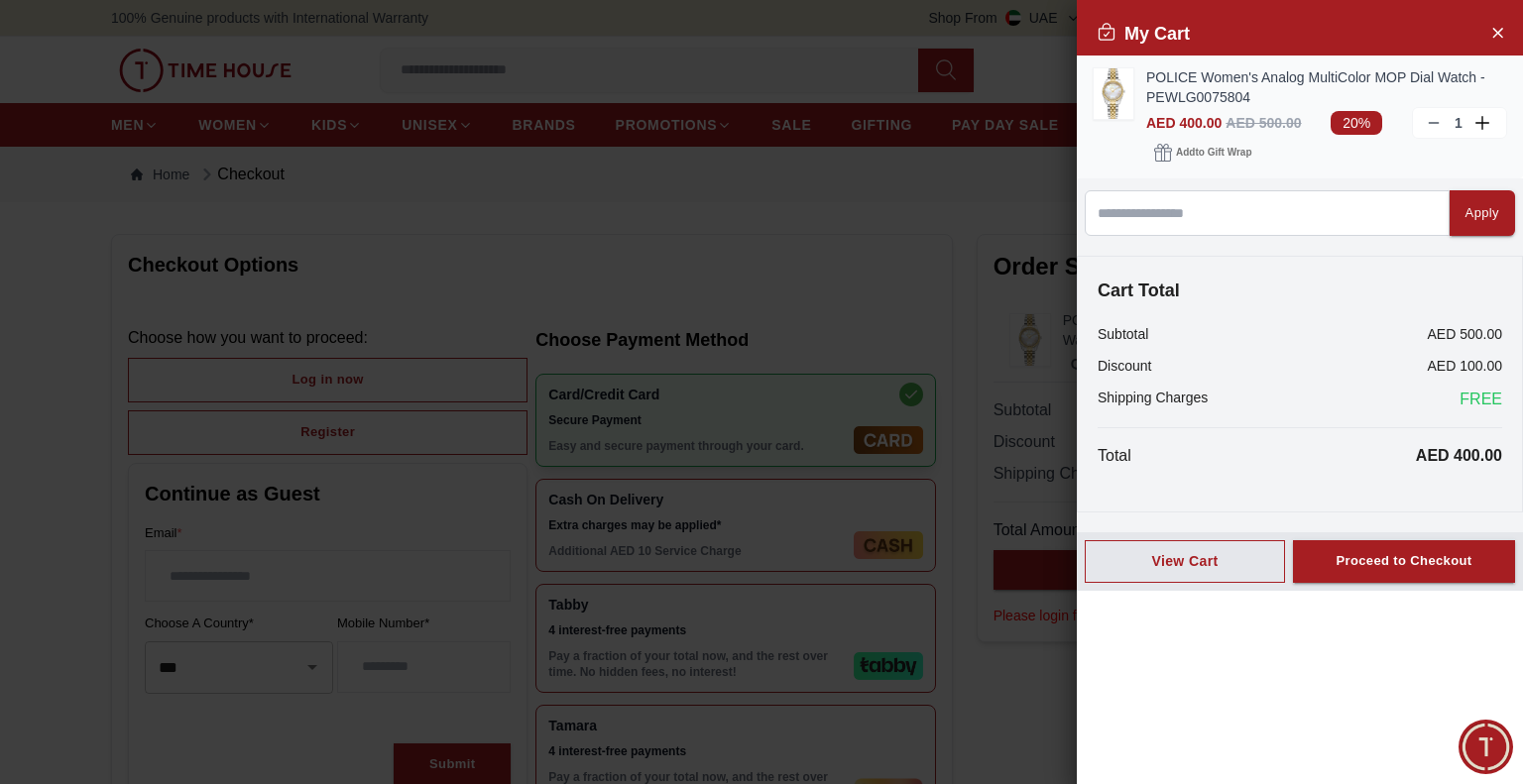 click on "1" at bounding box center (1460, 123) 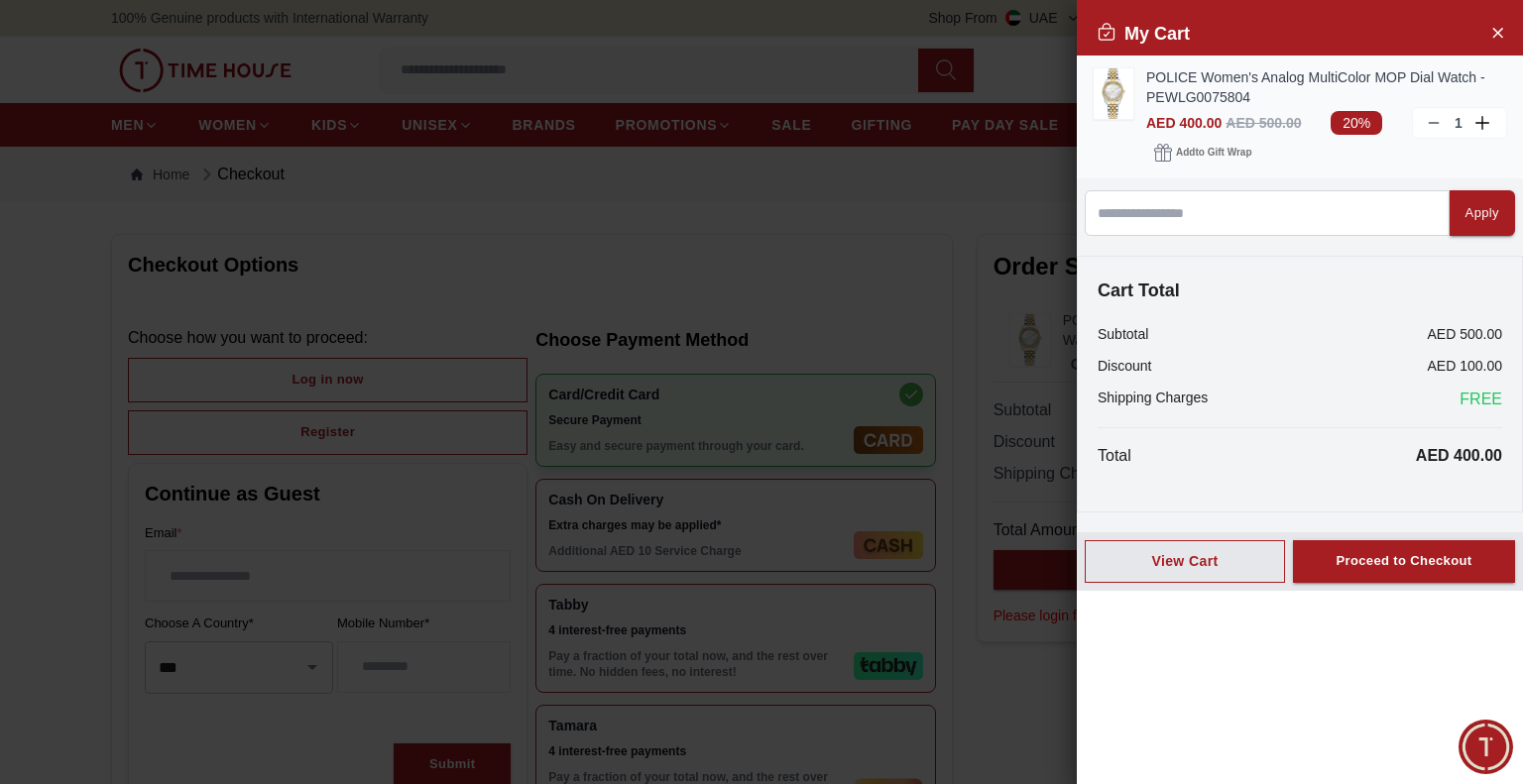 click 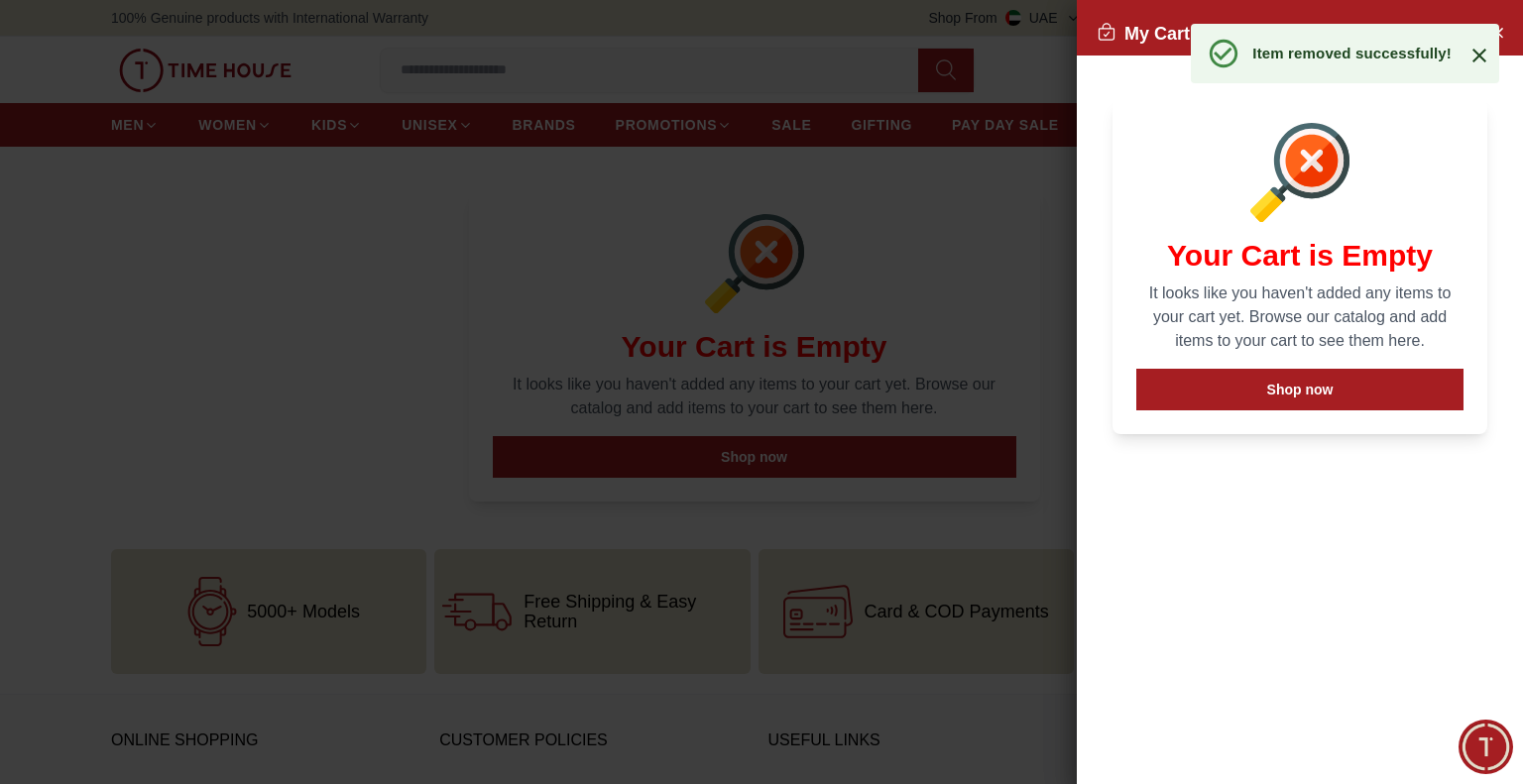 click 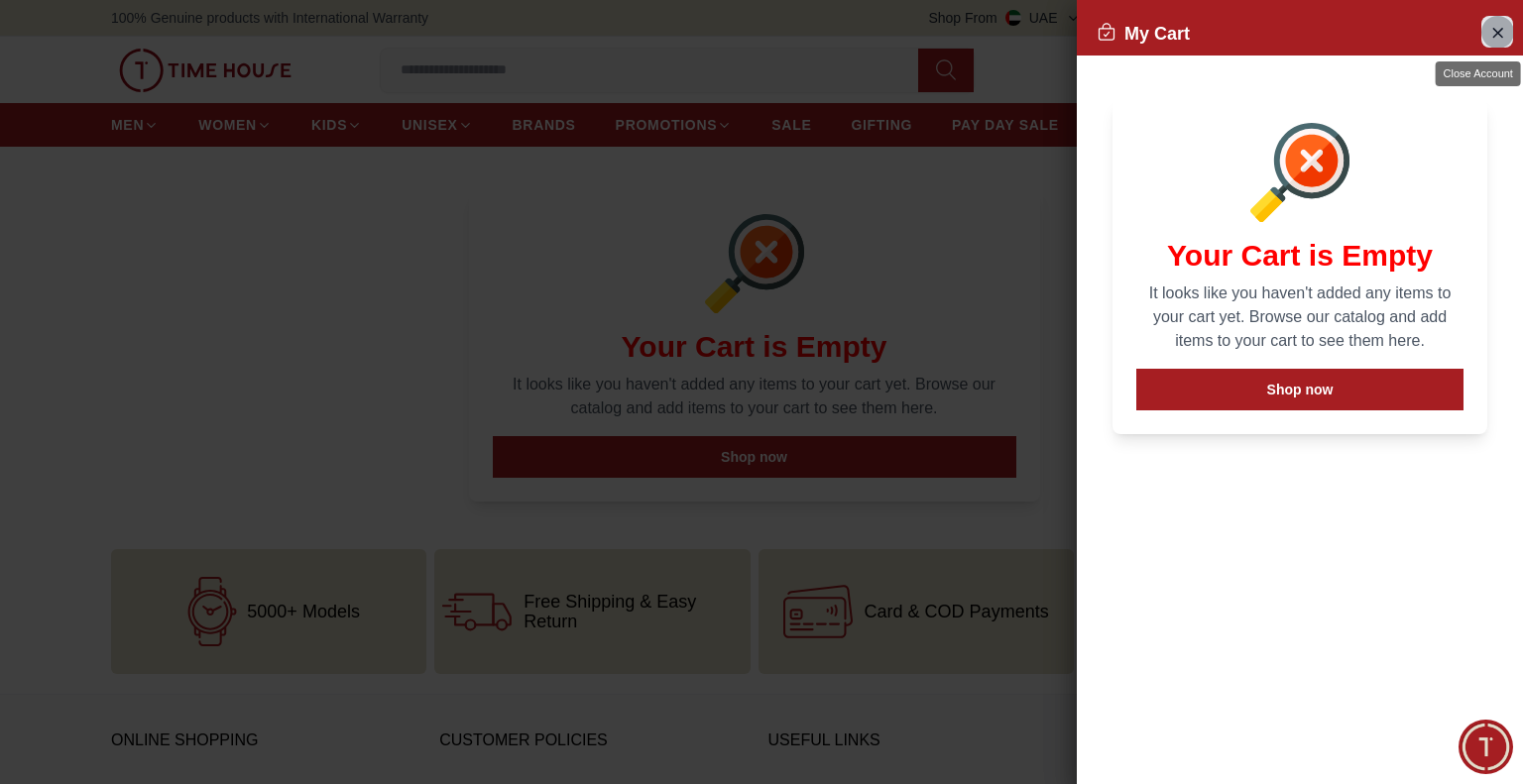 click 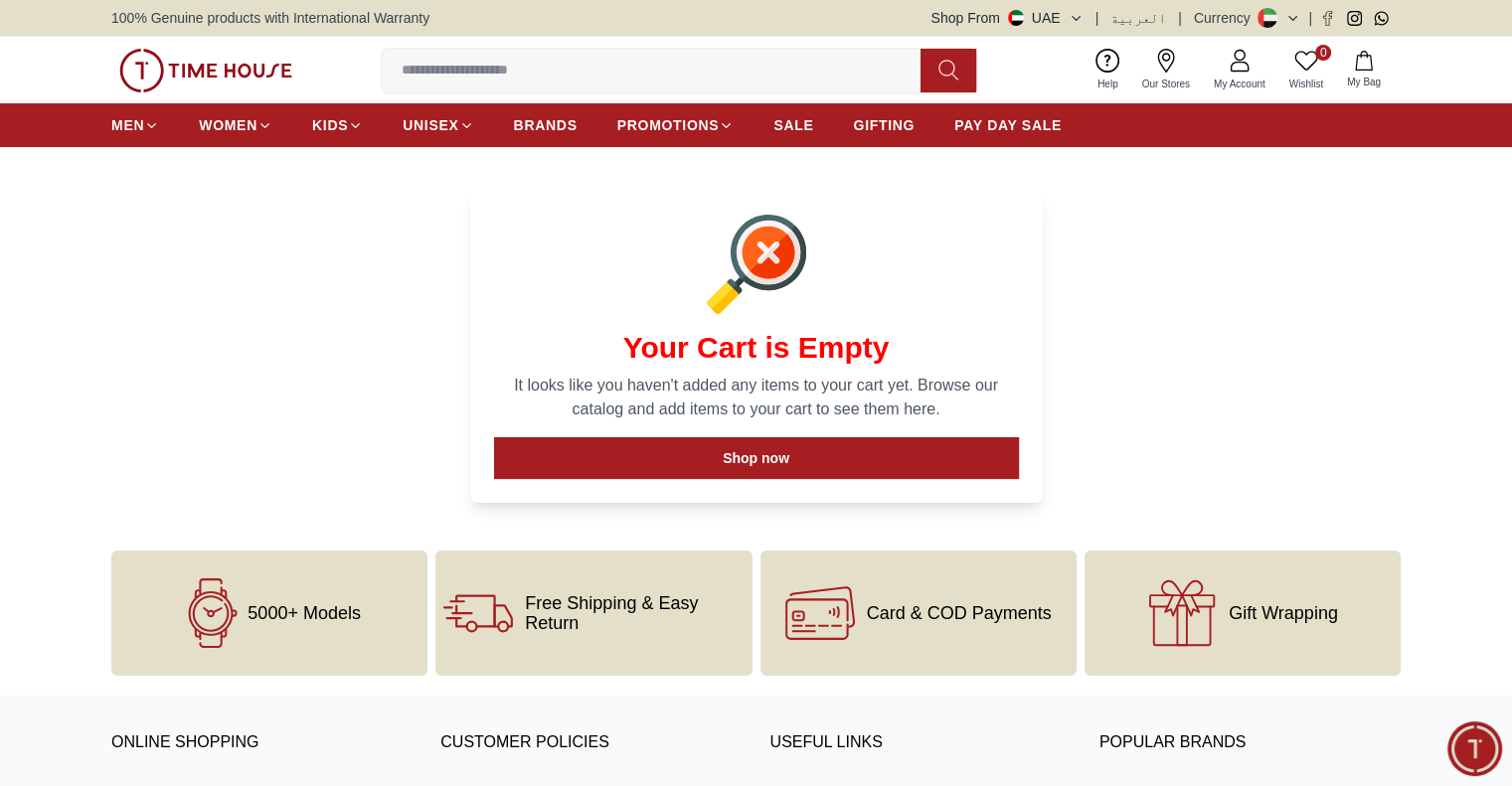 click at bounding box center [206, 71] 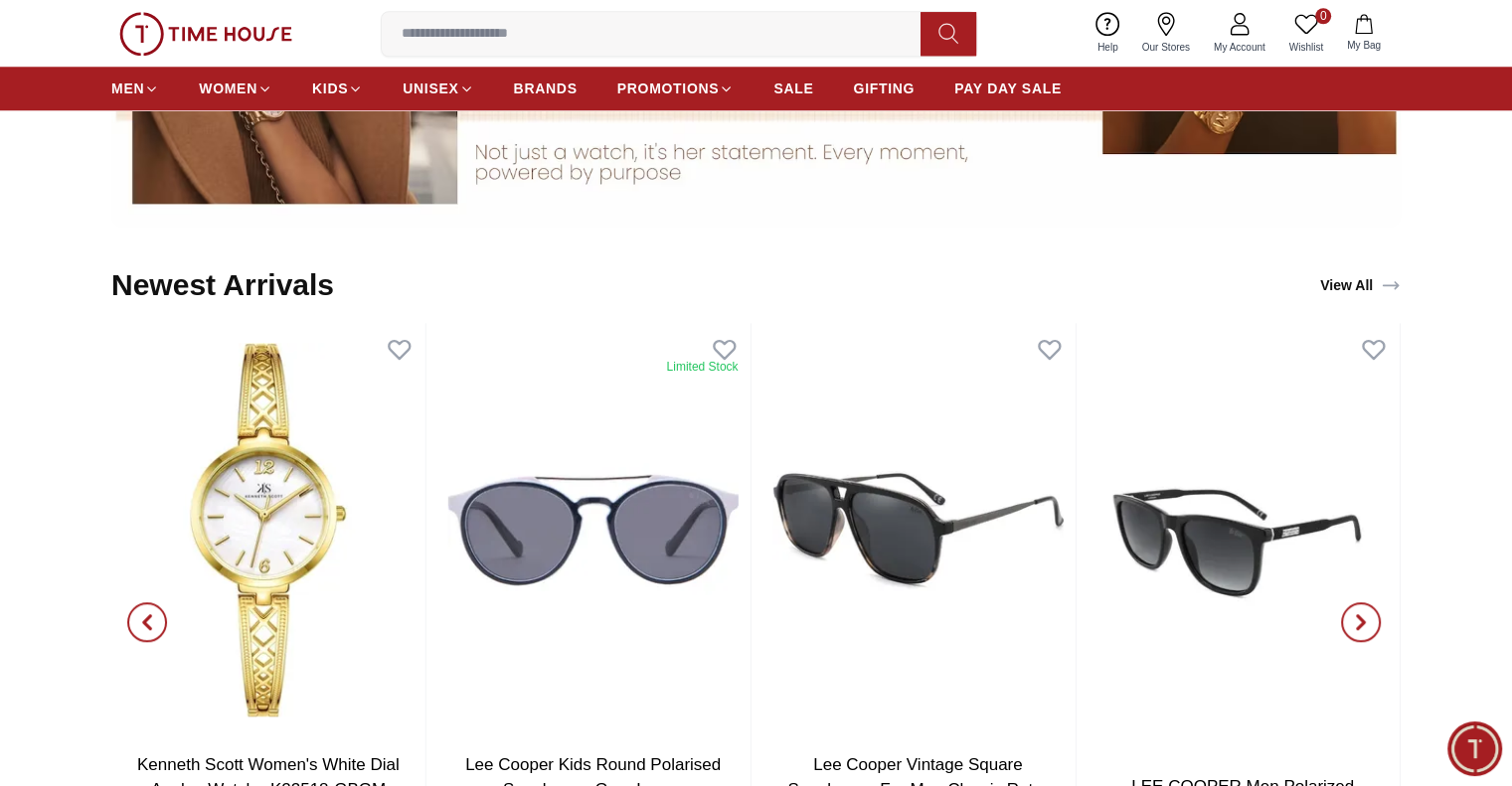 scroll, scrollTop: 2285, scrollLeft: 0, axis: vertical 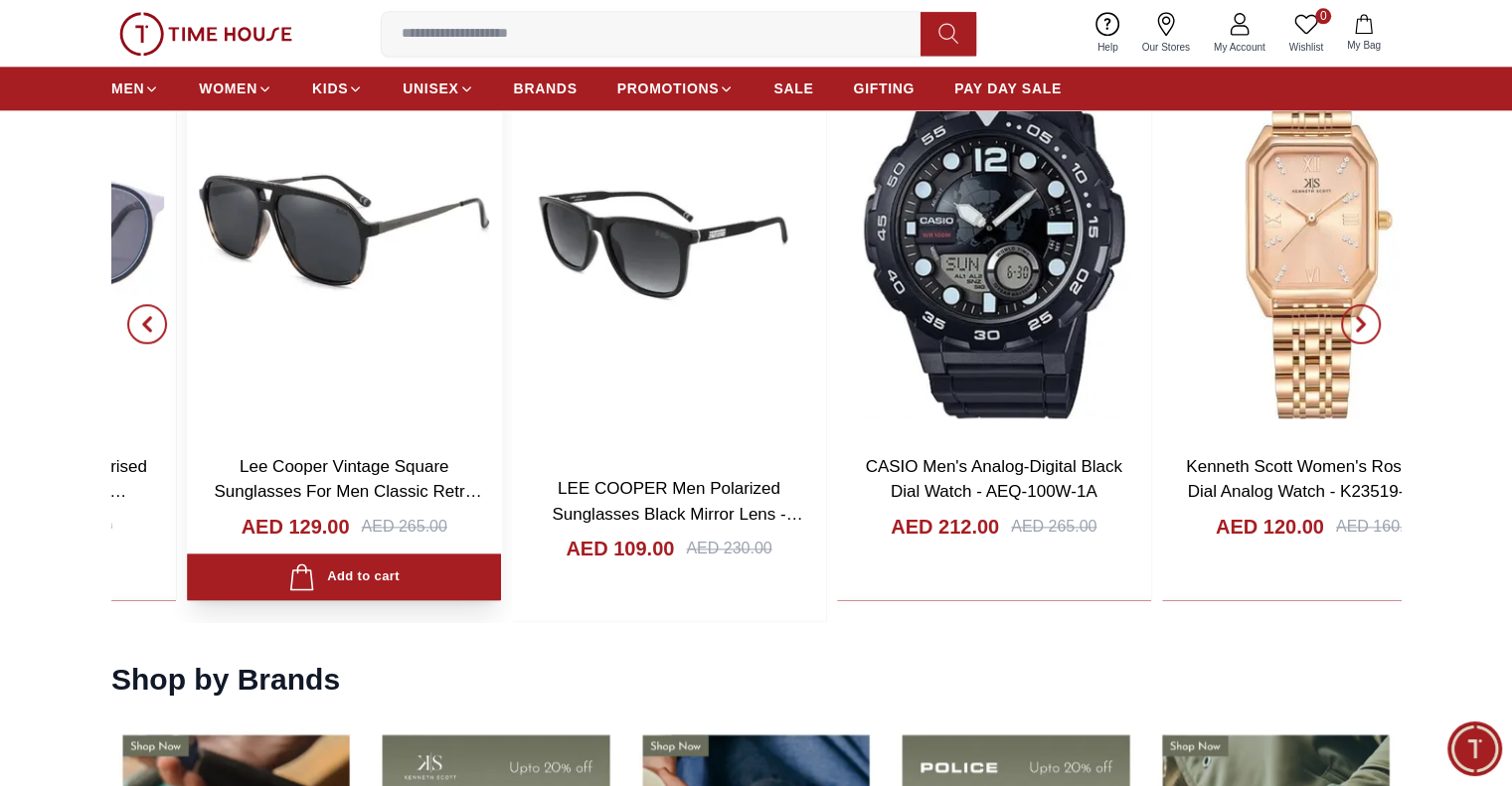click on "QUARTZ MEN - BI5006-81L AED 556.00 AED 695.00 Add to cart Add to cart Kenneth Scott Women's White Dial Analog Watch - K22518-GBGM AED 126.00 AED 180.00 Add to cart Add to cart Limited Stock Lee Cooper Kids Round Polarised Sunglasses Grey Lens -  LCK109C01 AED 39.00 AED 69.00 Add to cart Add to cart Lee Cooper Vintage Square Sunglasses For Men Classic Retro Designer Style -LC1001C03 AED 129.00 AED 265.00 Add to cart Add to cart LEE COOPER Men Polarized Sunglasses Black Mirror Lens - LC1040C03 AED 109.00 AED 230.00 Add to cart Add to cart CASIO Men's Analog-Digital Black Dial Watch - AEQ-100W-1A AED 212.00 AED 265.00 Add to cart Add to cart Kenneth Scott Women's Rose Gold Dial Analog Watch - K23519-RBKK AED 120.00 AED 160.00 Add to cart Add to cart" at bounding box center (-143, 323) 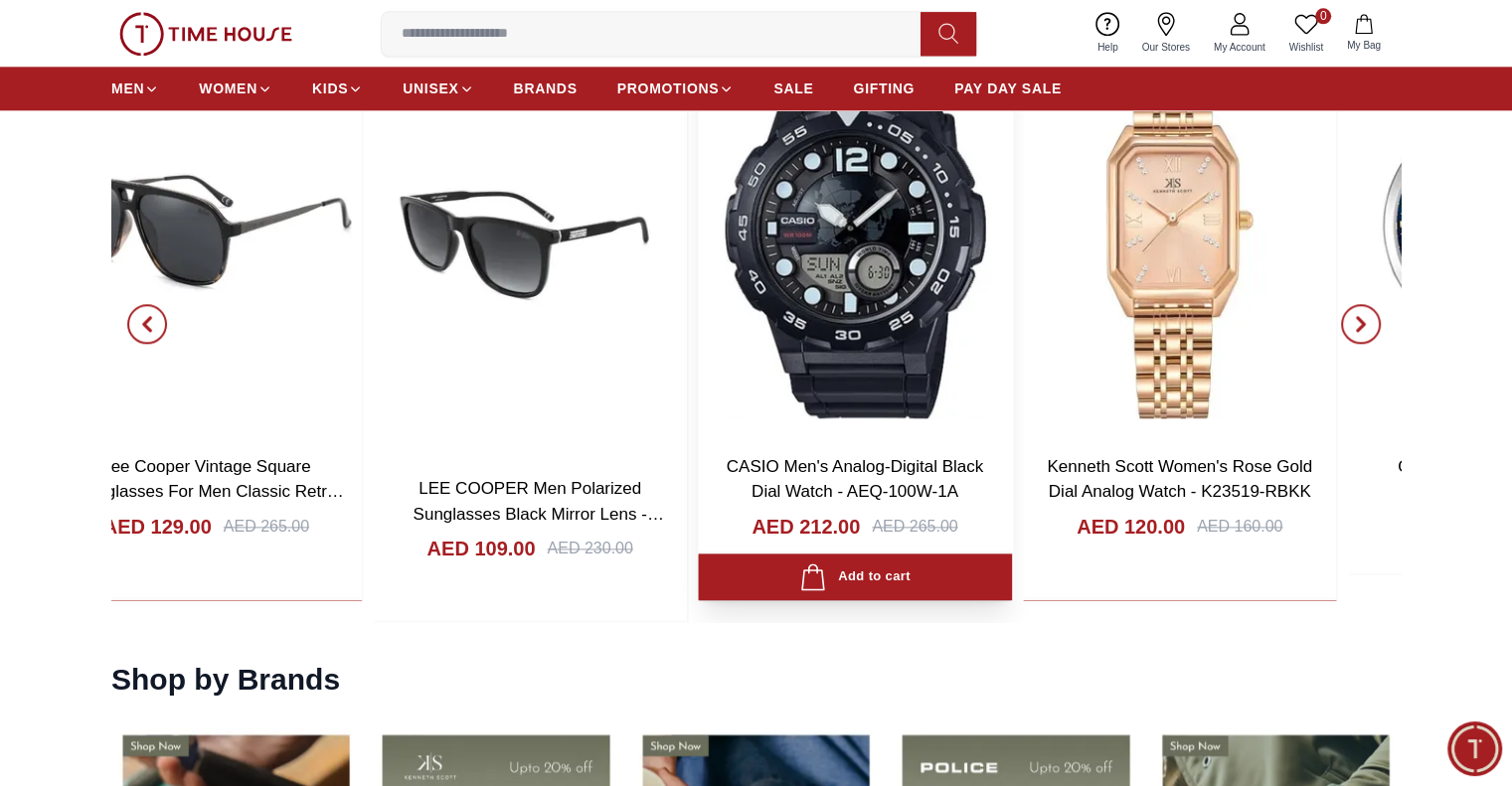 click at bounding box center [855, 231] 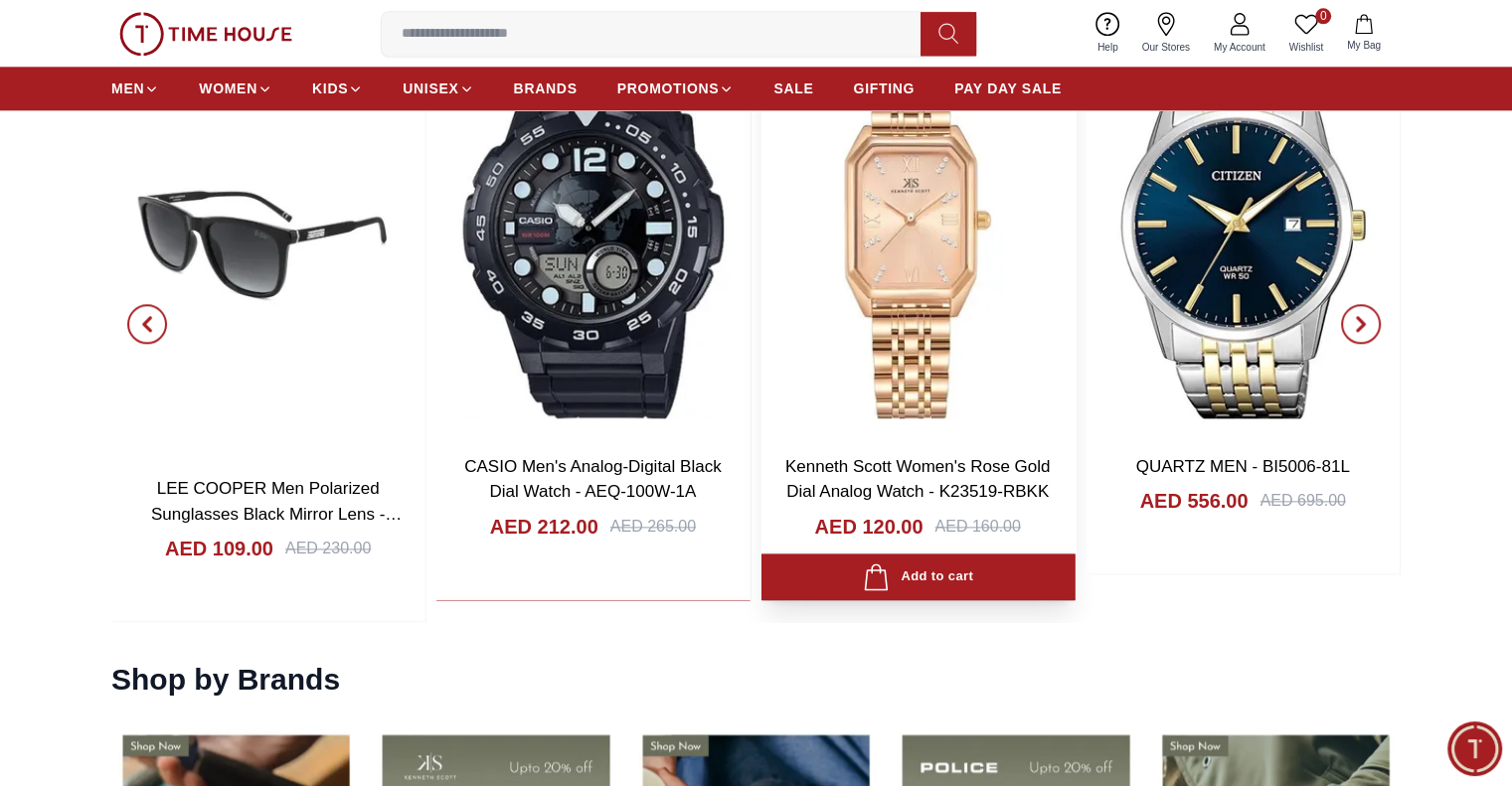 click at bounding box center (919, 231) 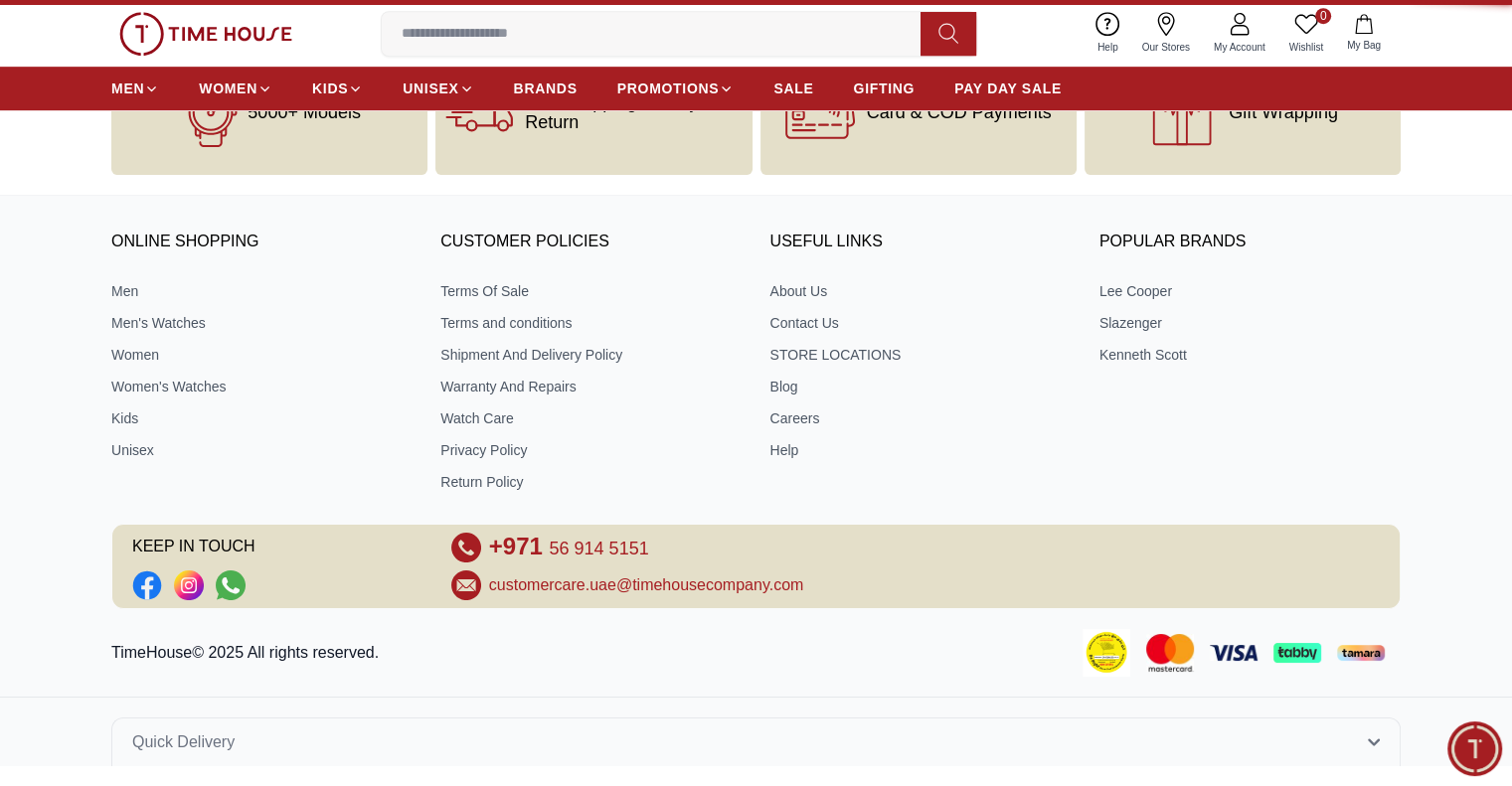 scroll, scrollTop: 0, scrollLeft: 0, axis: both 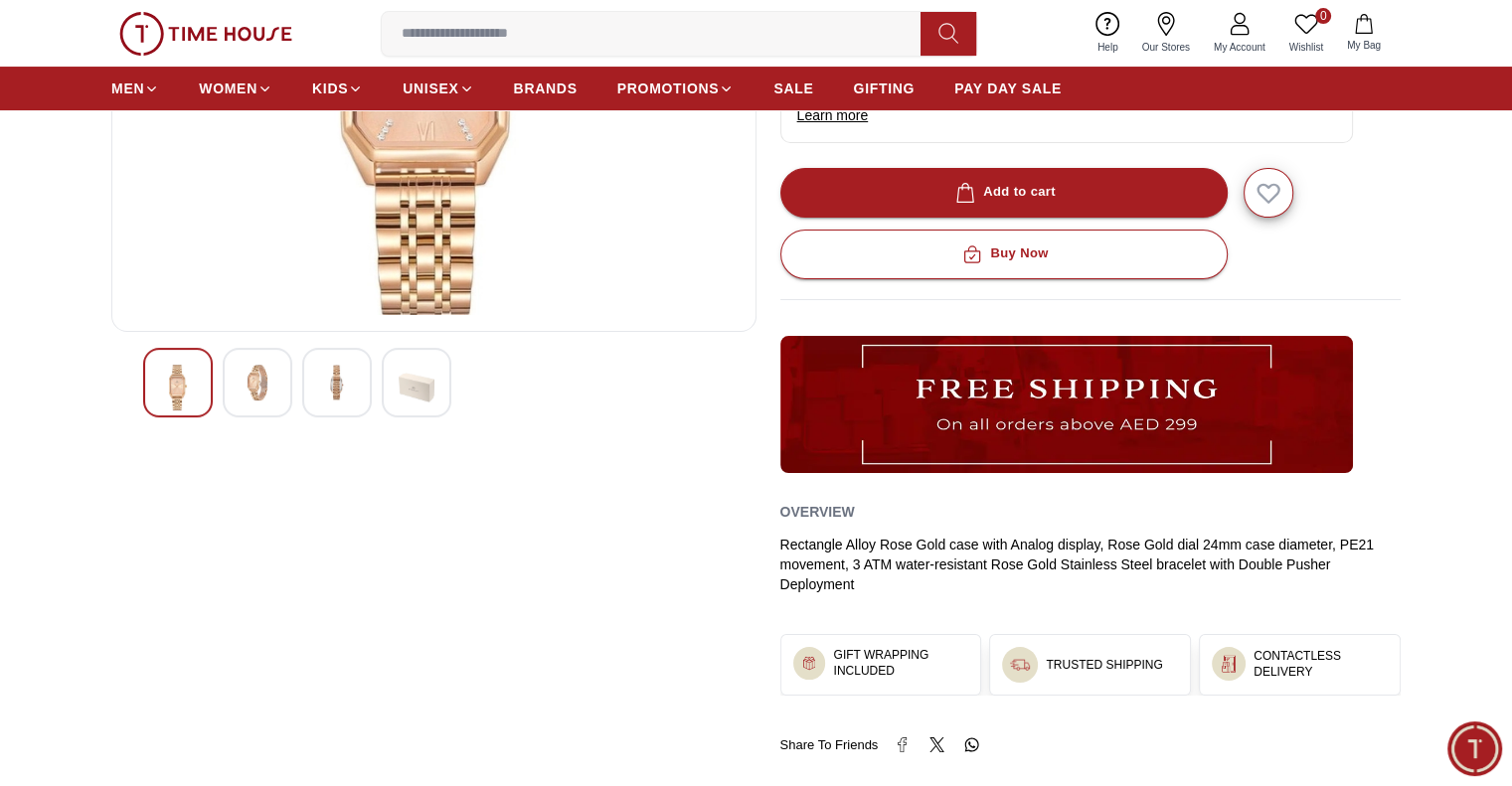 click at bounding box center [257, 383] 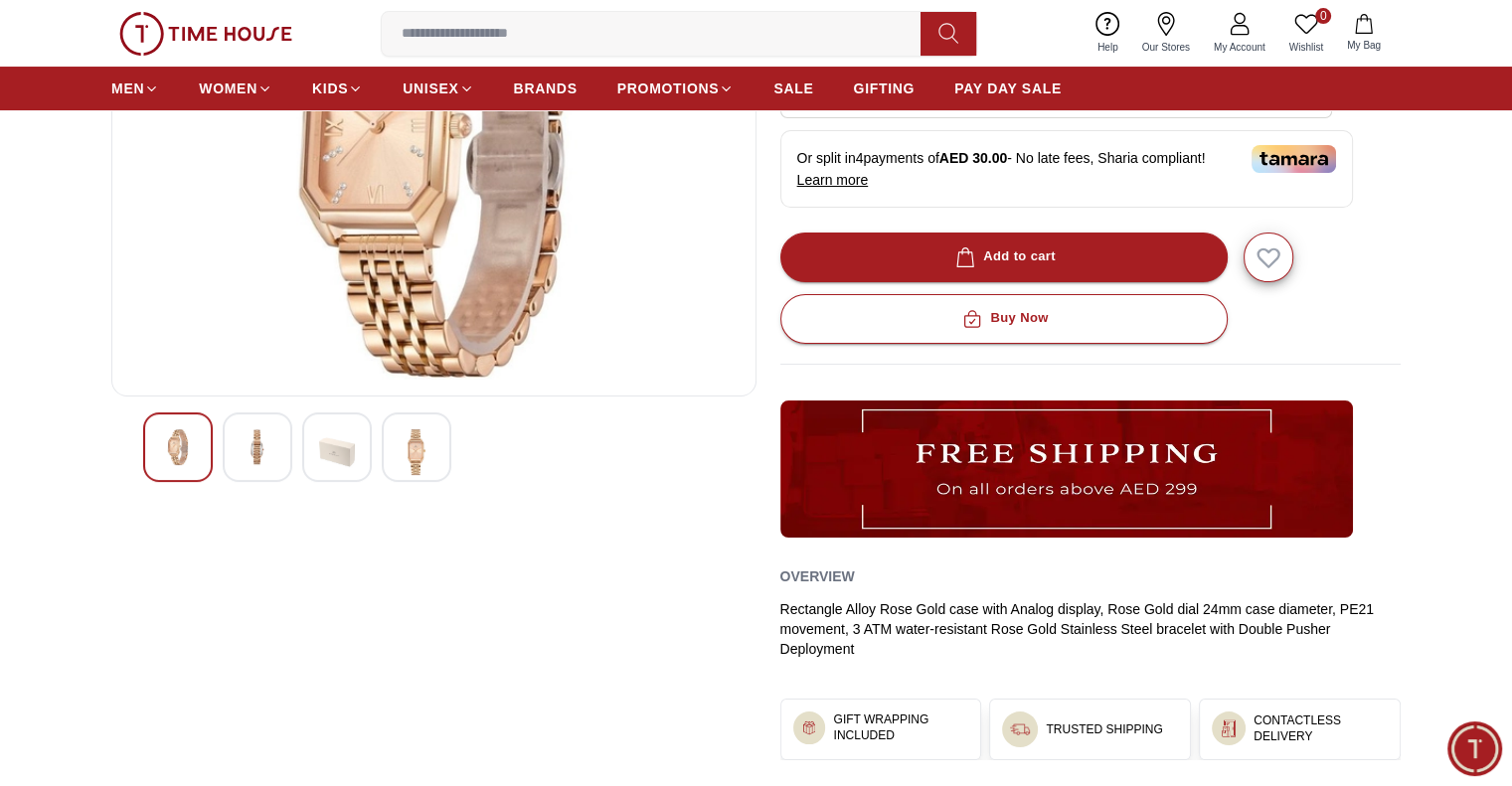 scroll, scrollTop: 298, scrollLeft: 0, axis: vertical 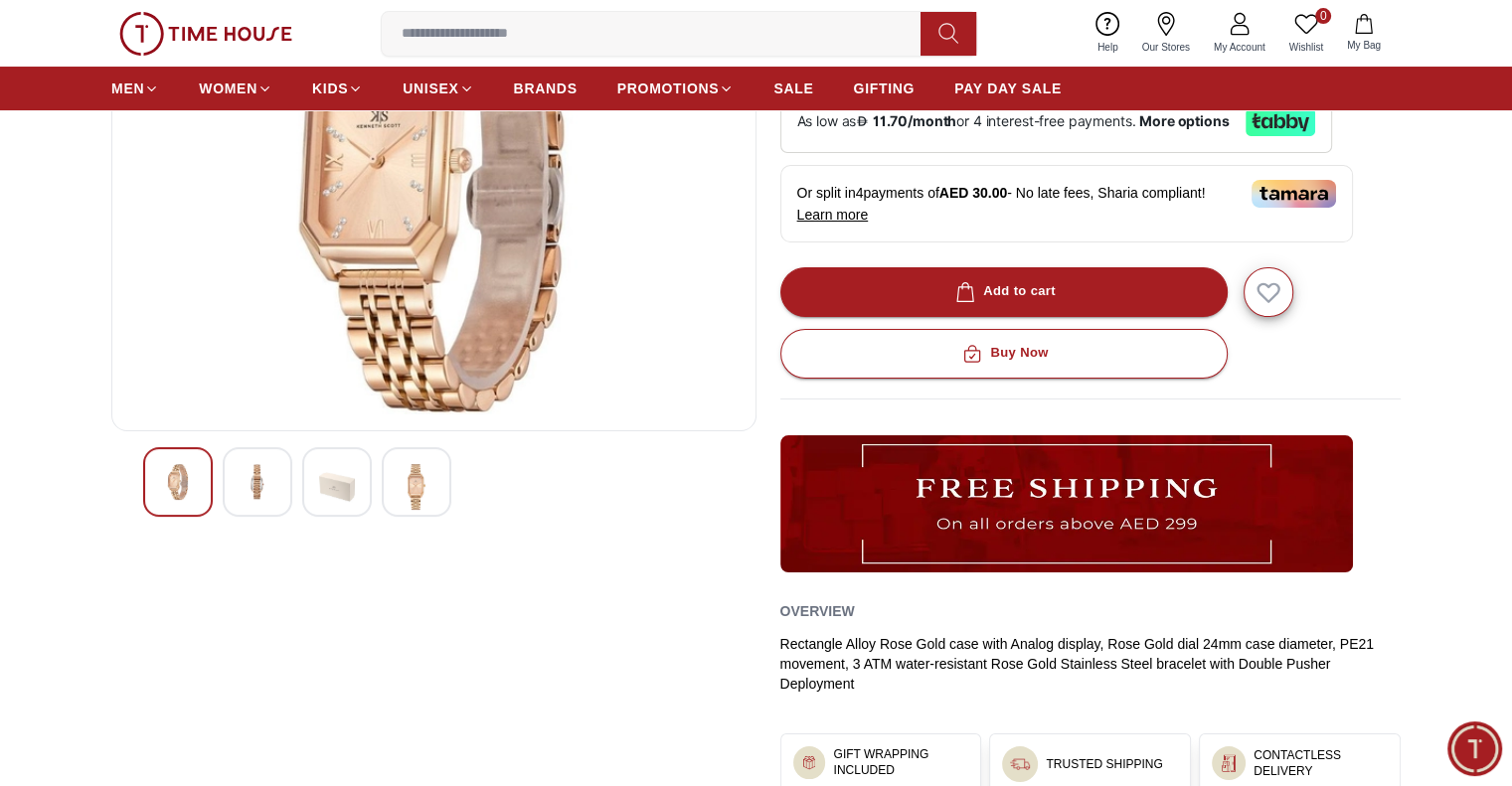 click at bounding box center [257, 482] 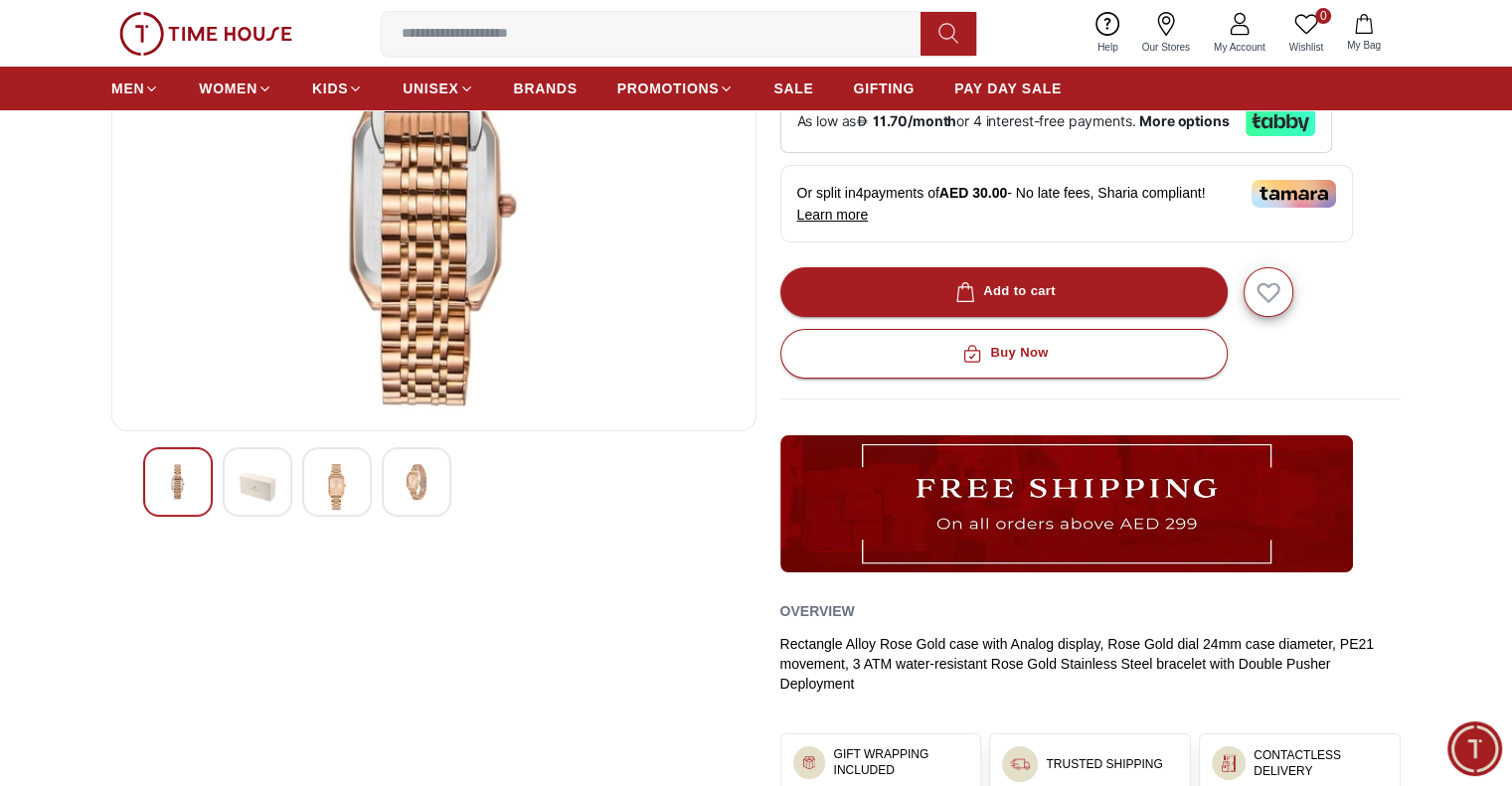 click at bounding box center (257, 487) 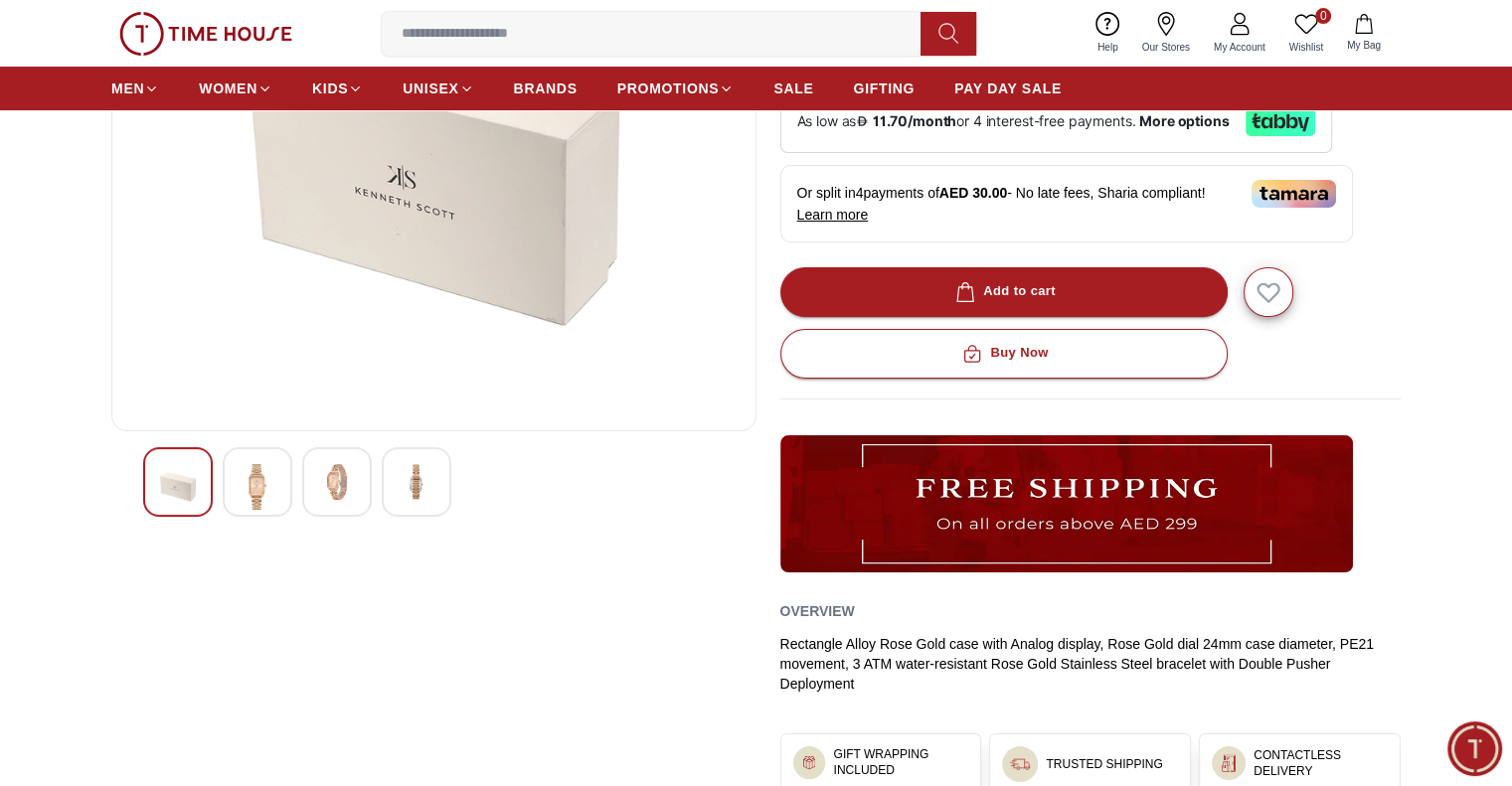 click at bounding box center (257, 487) 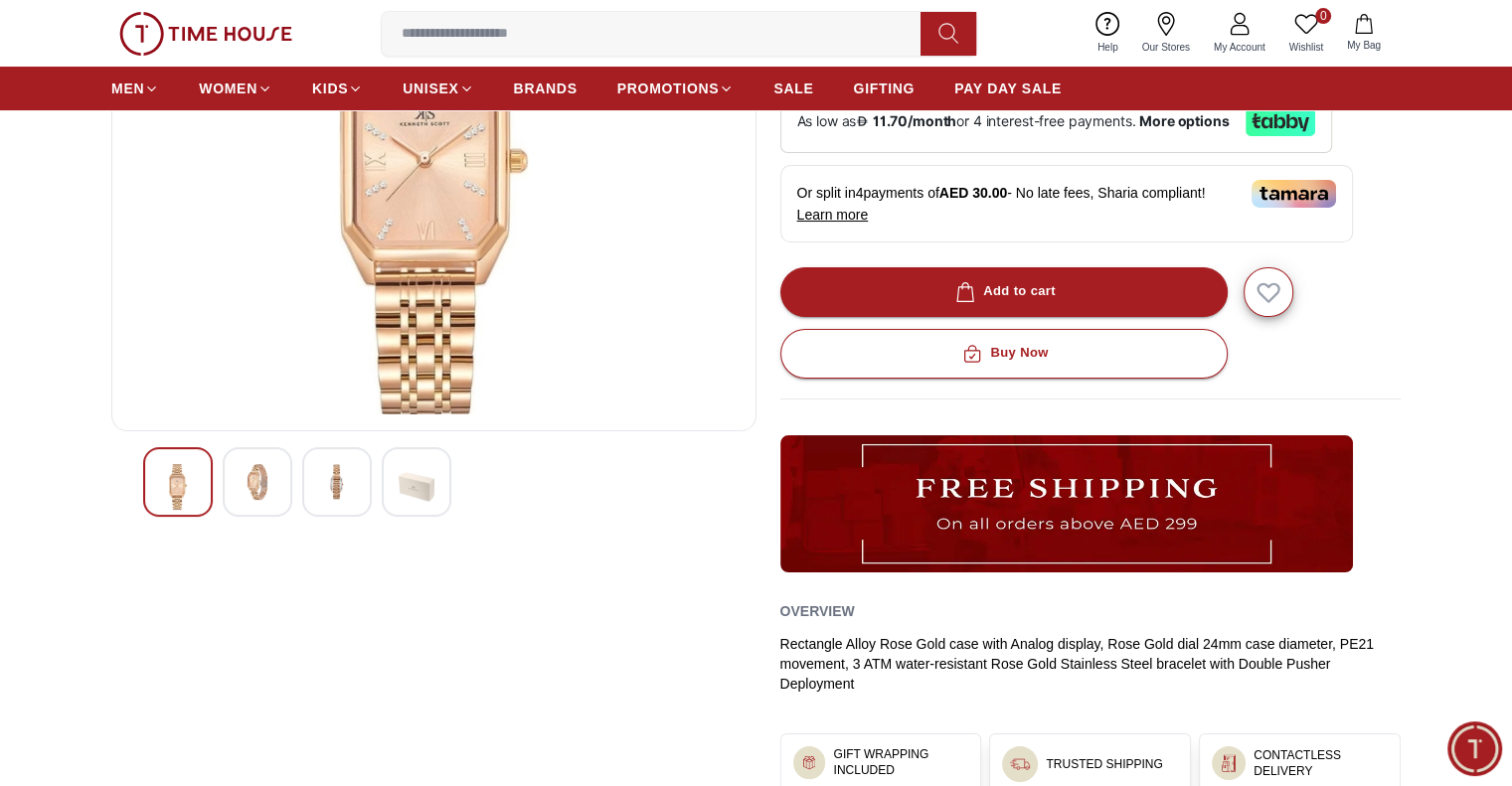 click at bounding box center (257, 482) 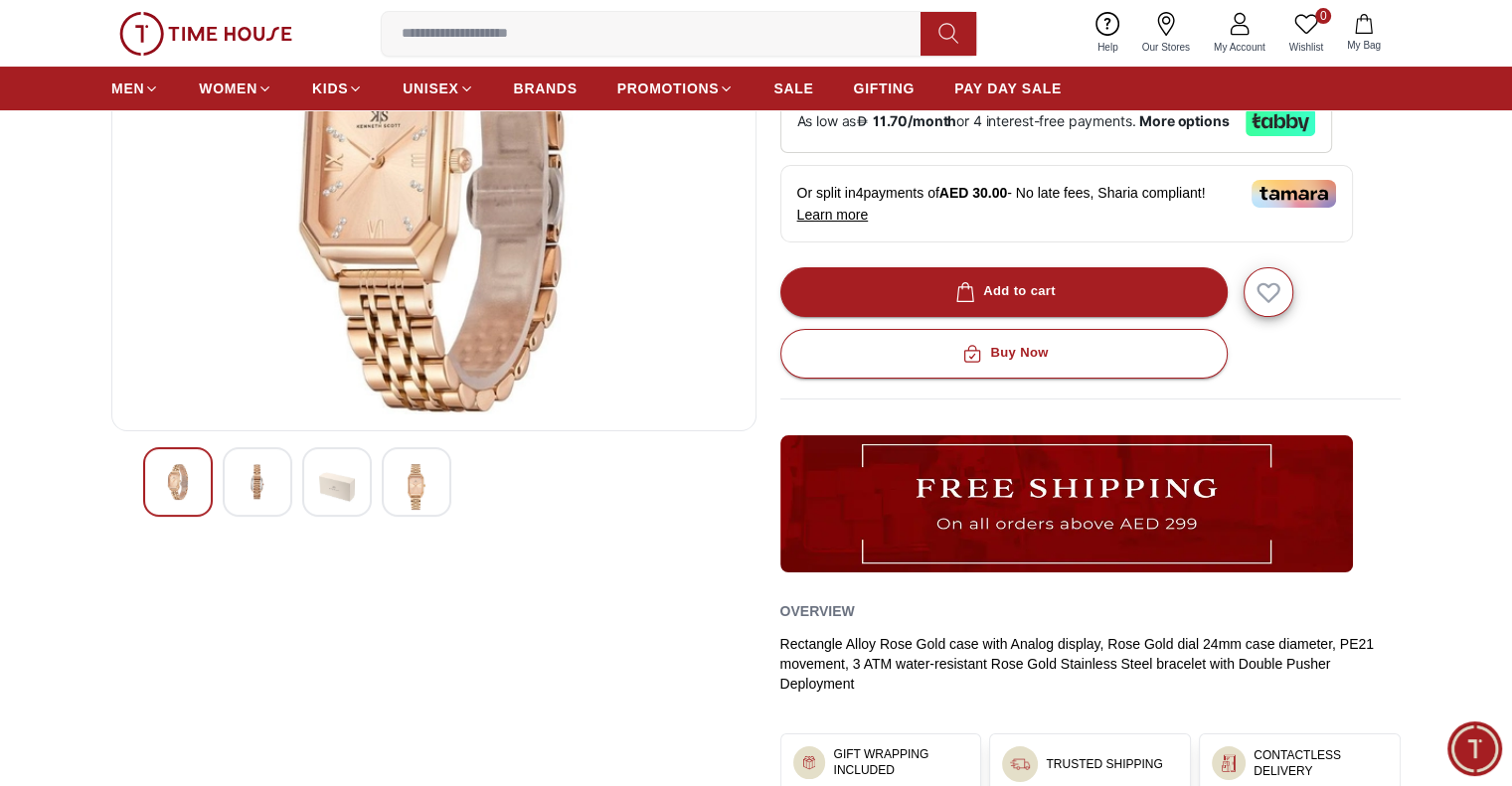click at bounding box center [257, 482] 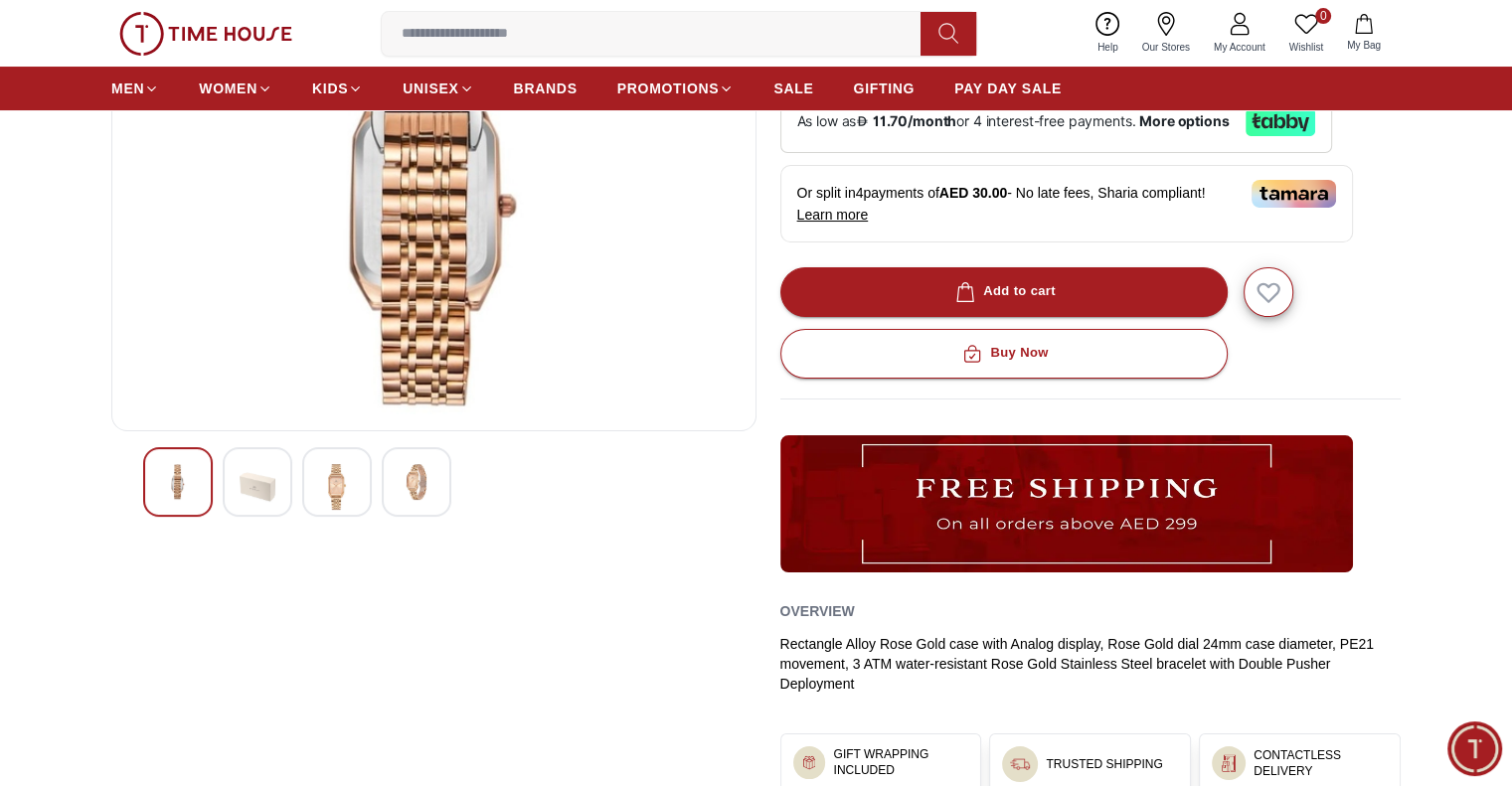 click at bounding box center [257, 487] 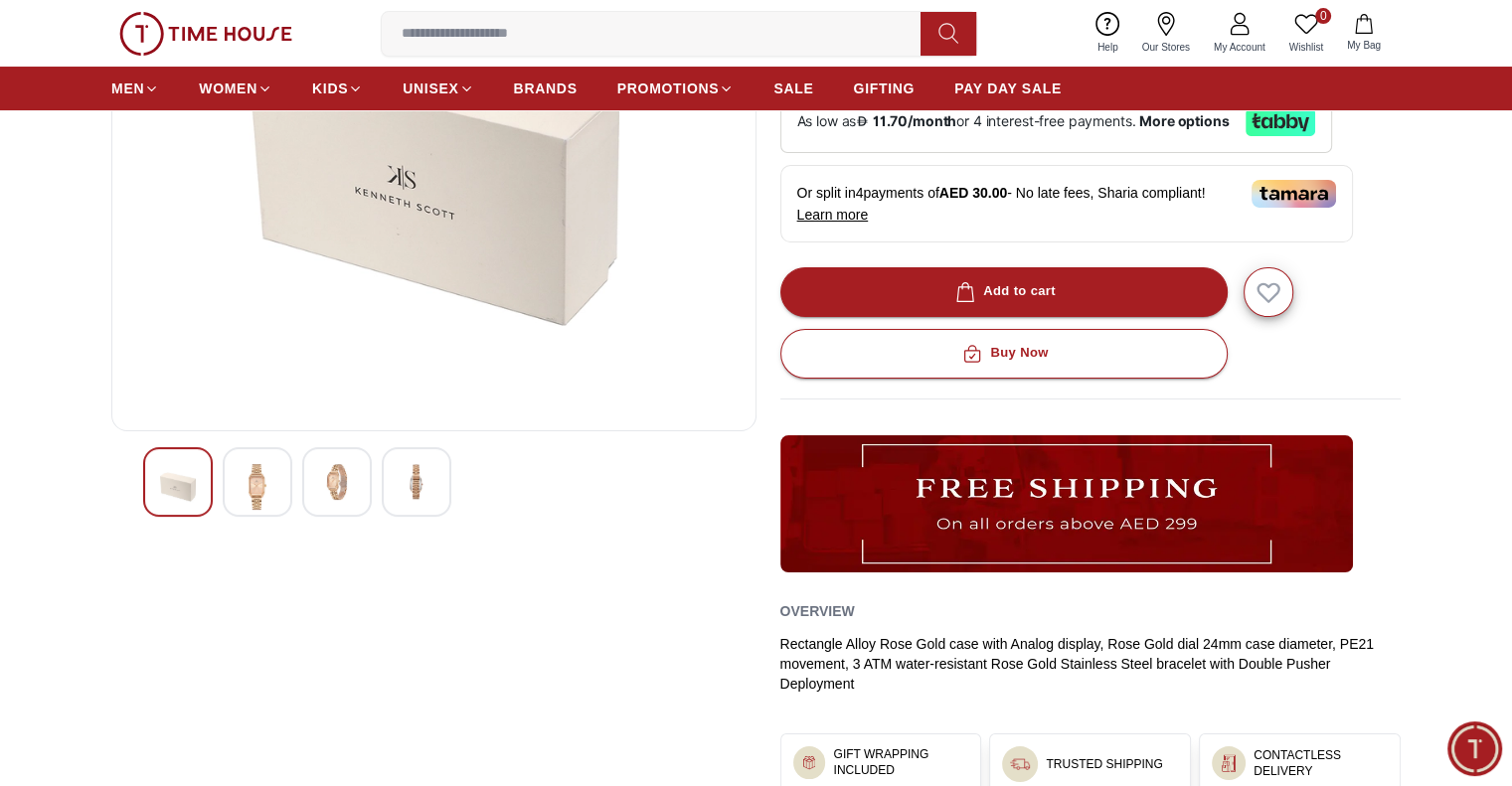 click at bounding box center [257, 487] 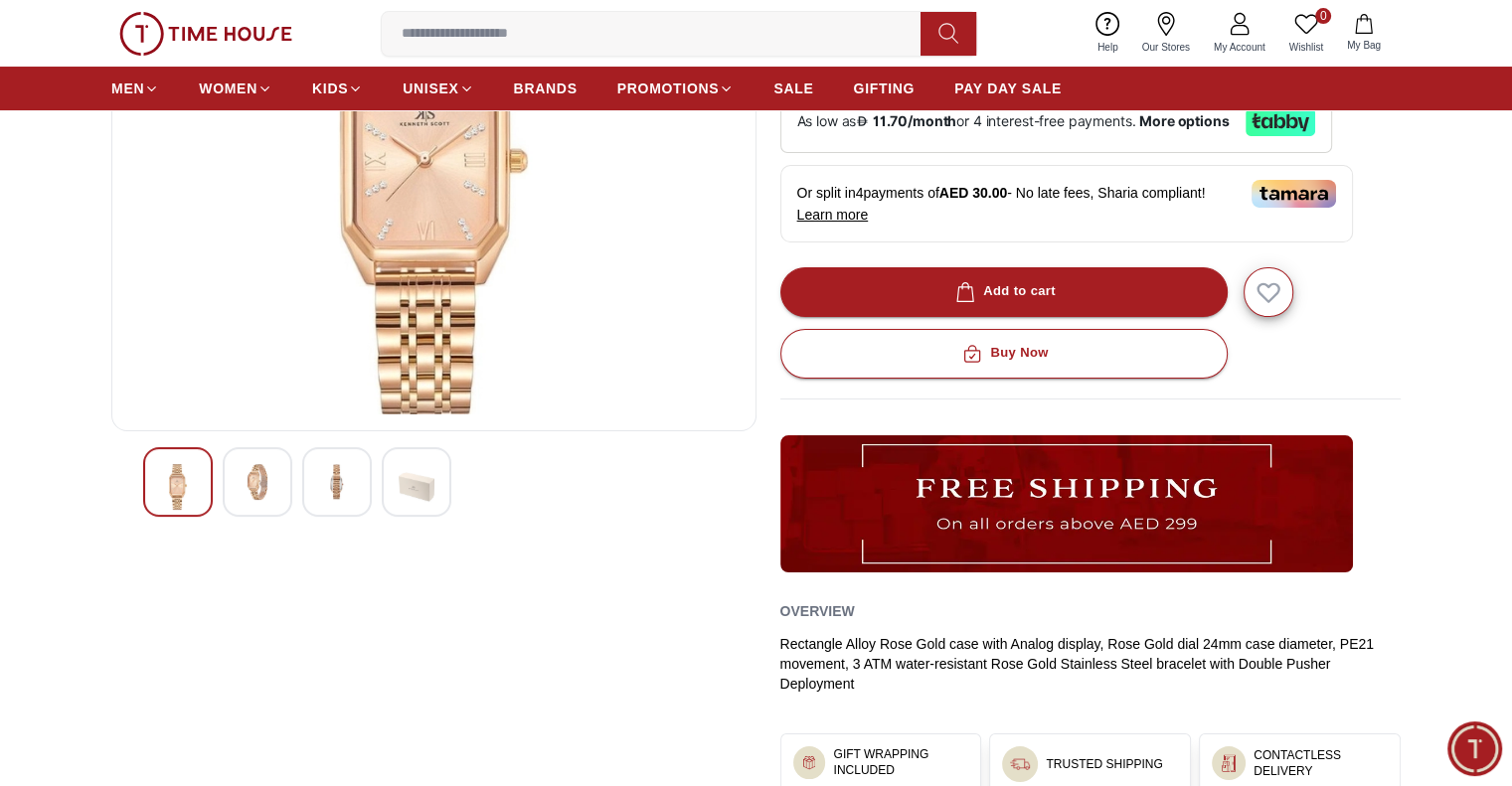 click at bounding box center (257, 482) 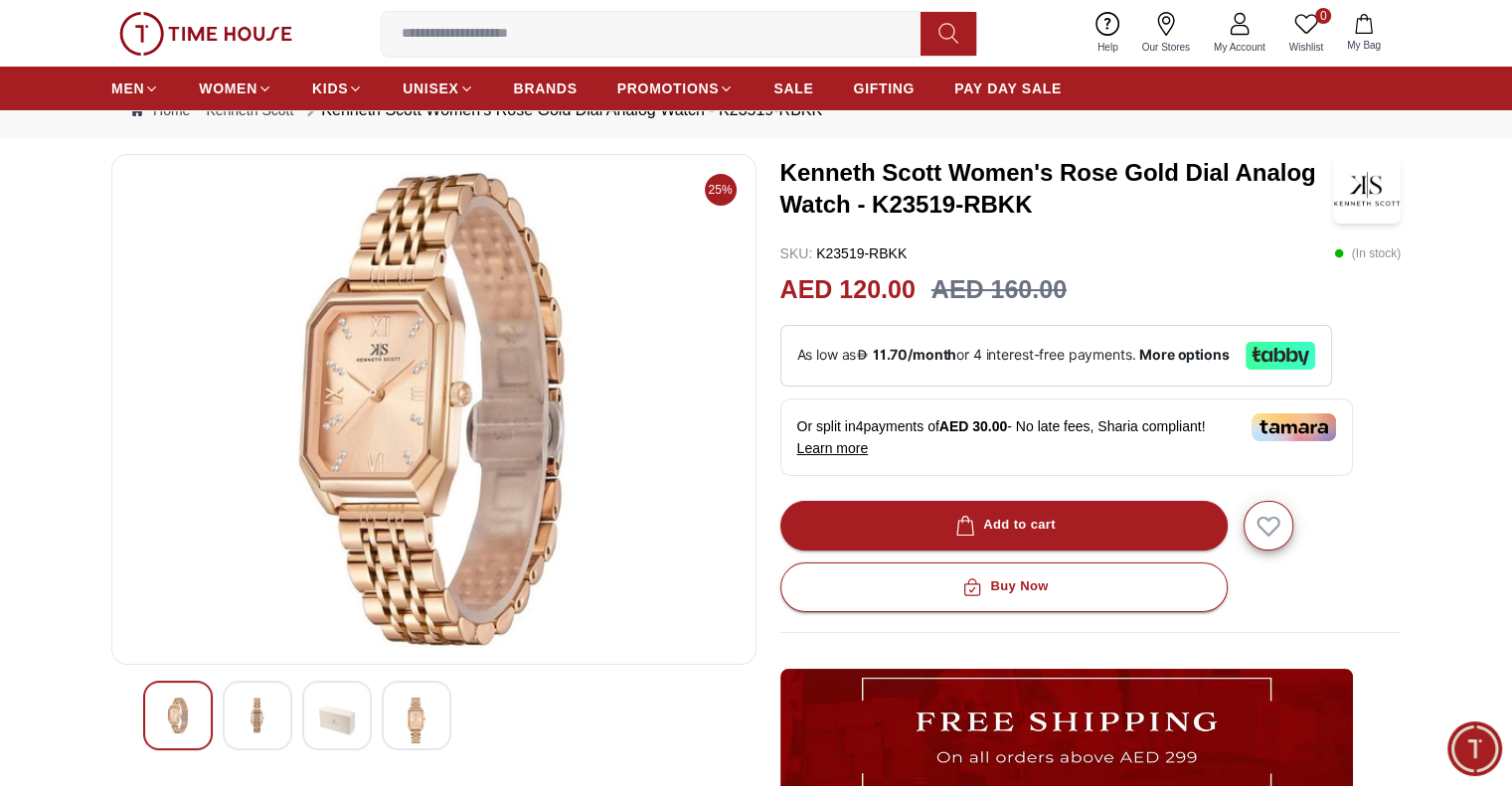 scroll, scrollTop: 99, scrollLeft: 0, axis: vertical 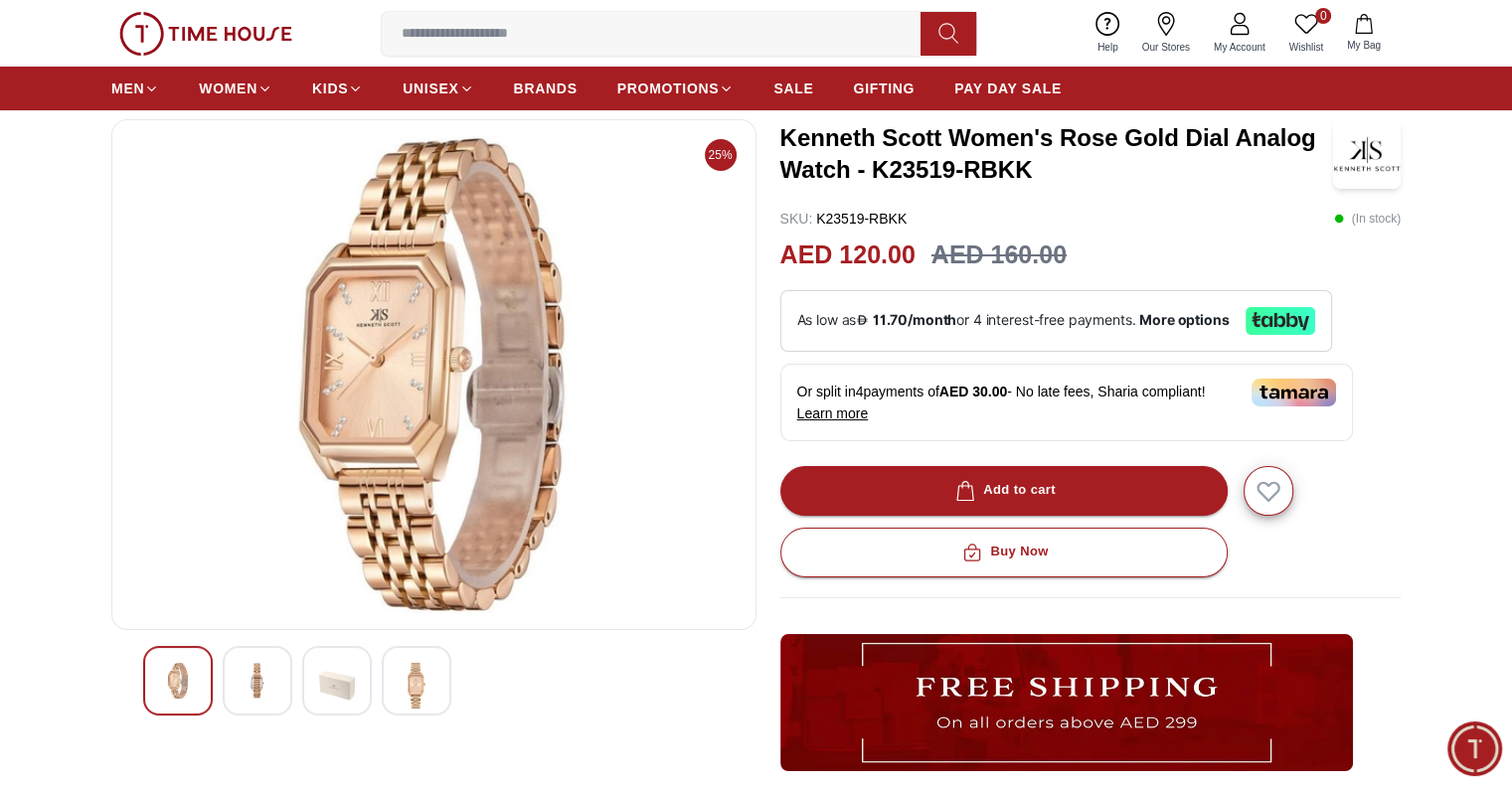 click at bounding box center [257, 681] 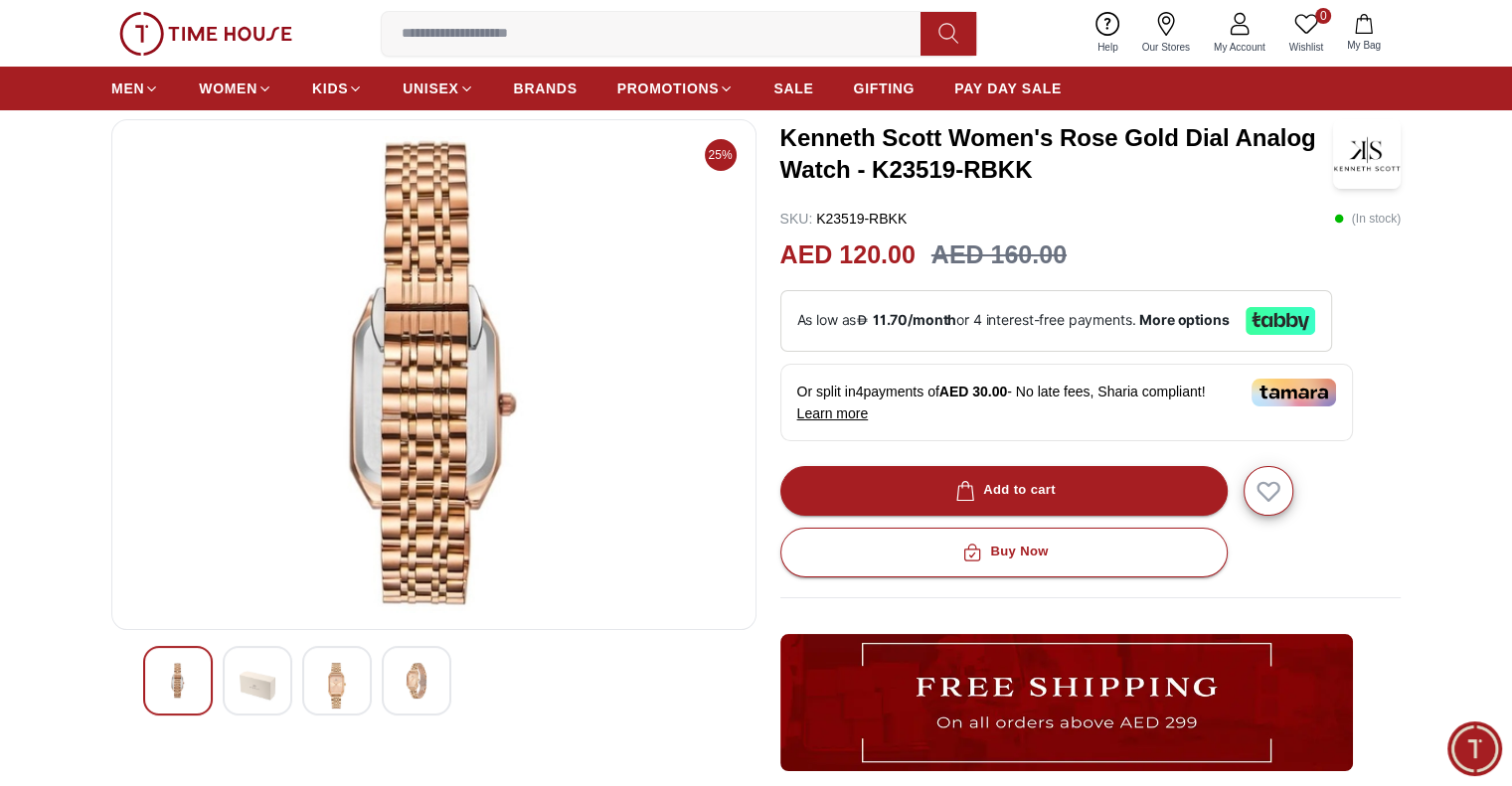 click at bounding box center [257, 686] 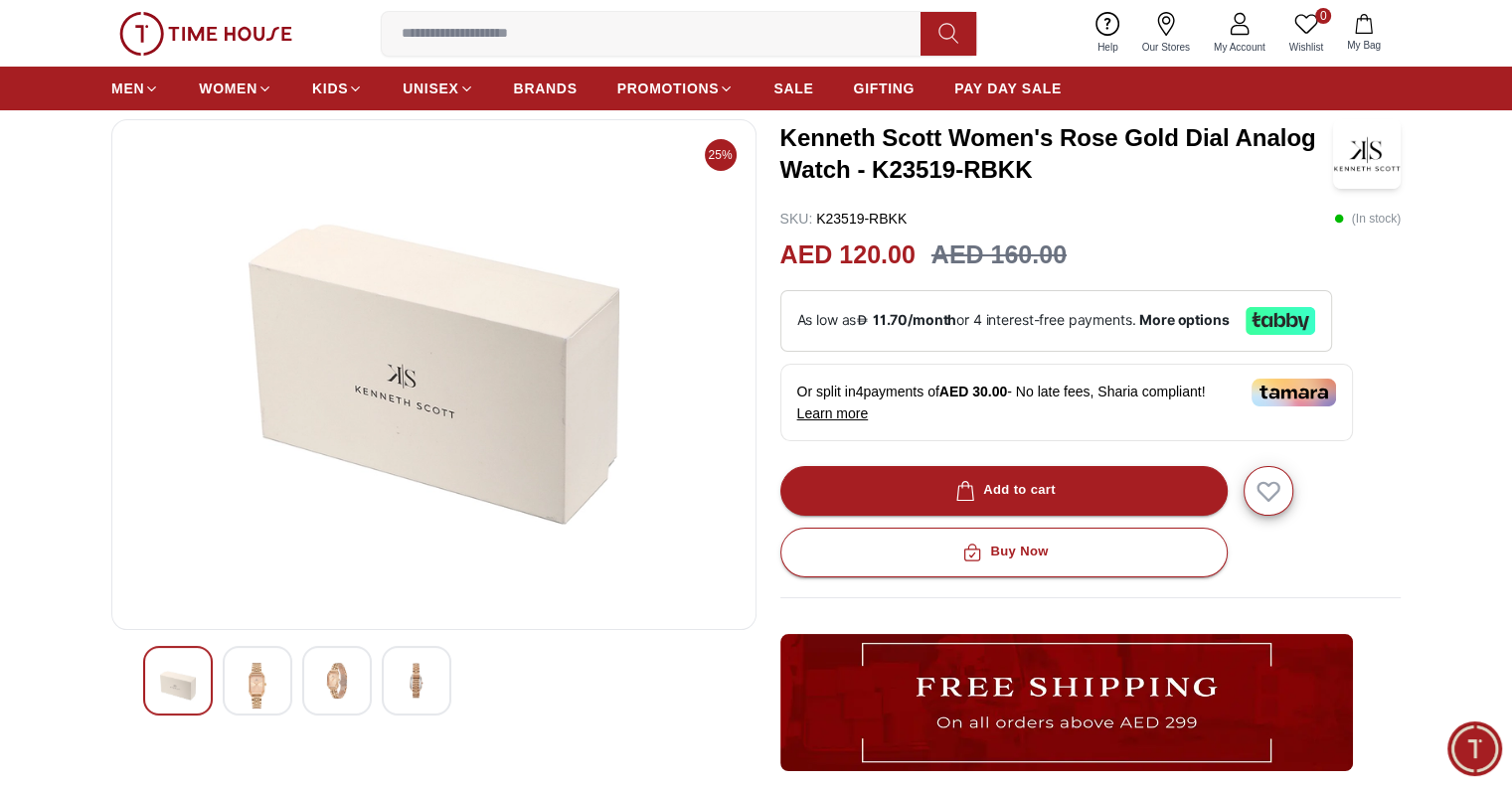 click at bounding box center [257, 686] 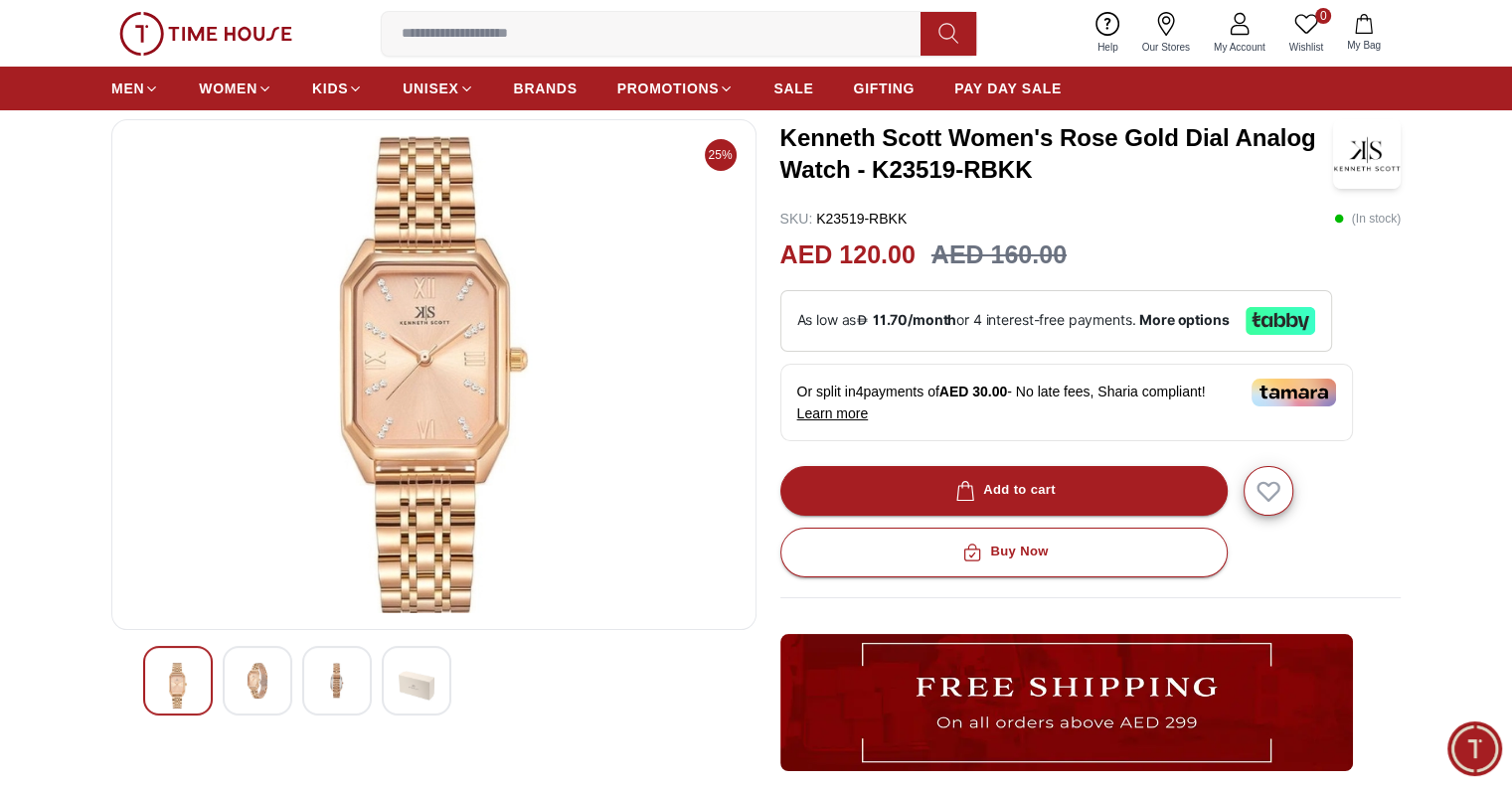 click at bounding box center (257, 681) 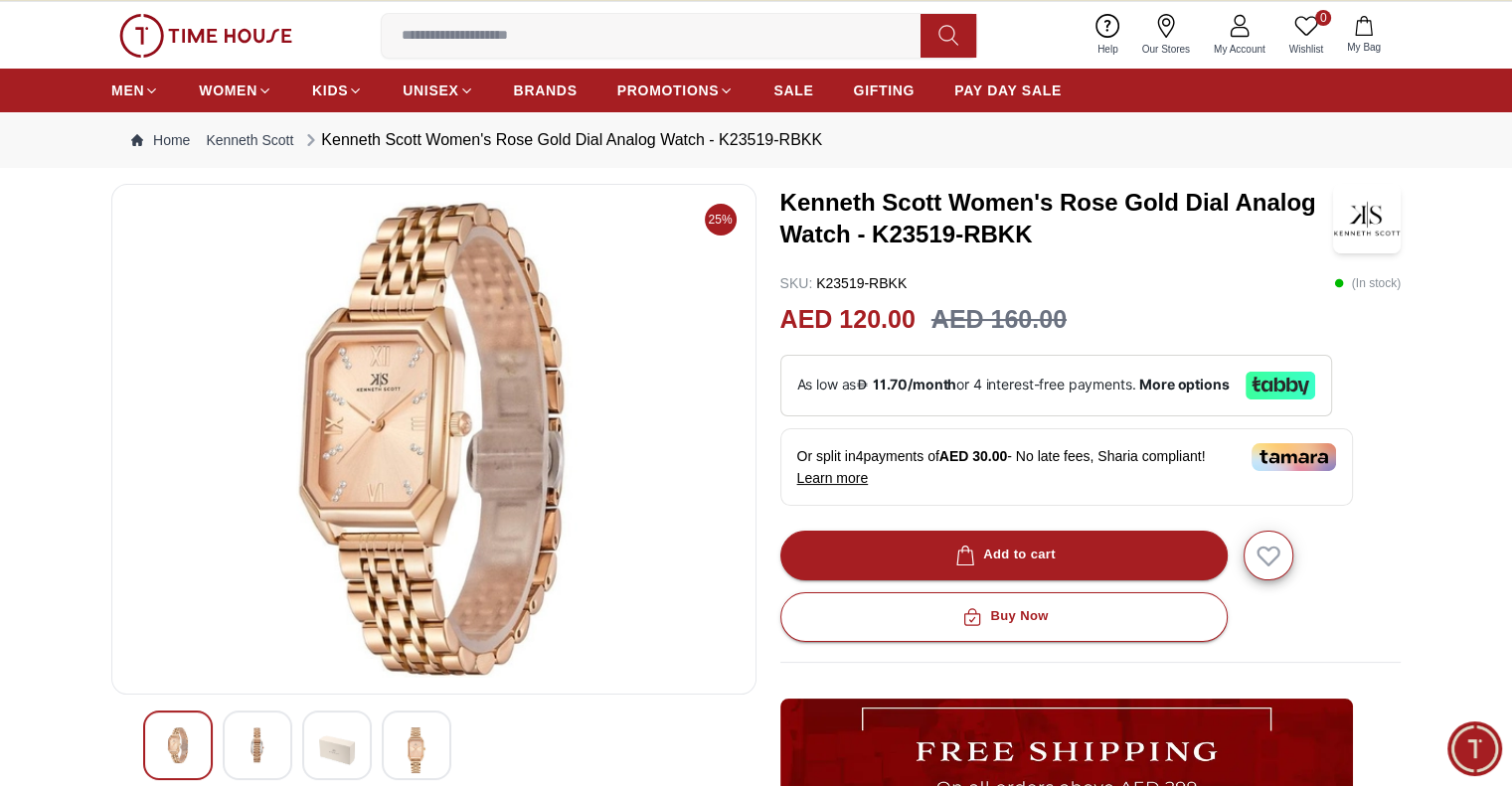 scroll, scrollTop: 0, scrollLeft: 0, axis: both 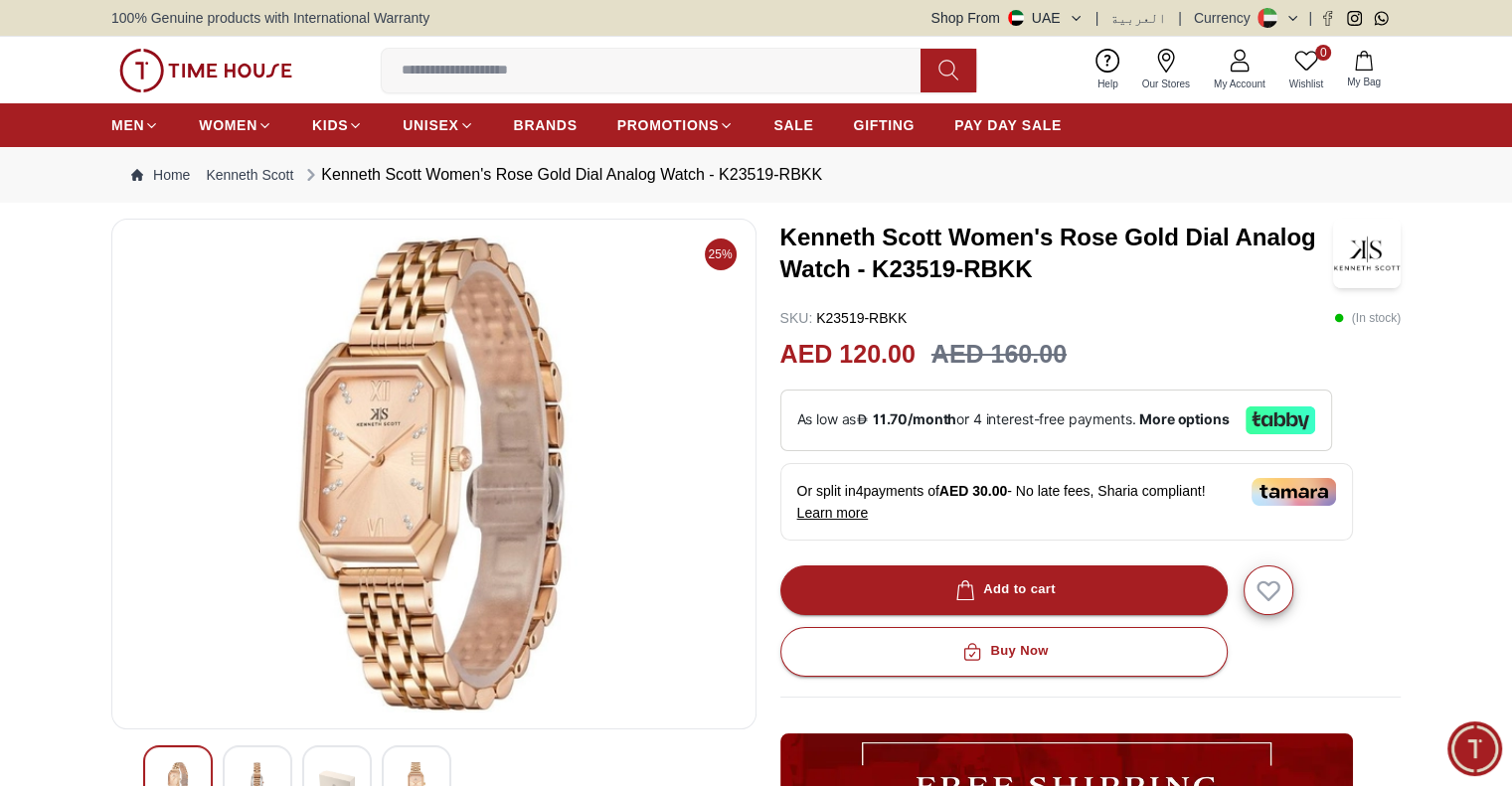 click at bounding box center (433, 474) 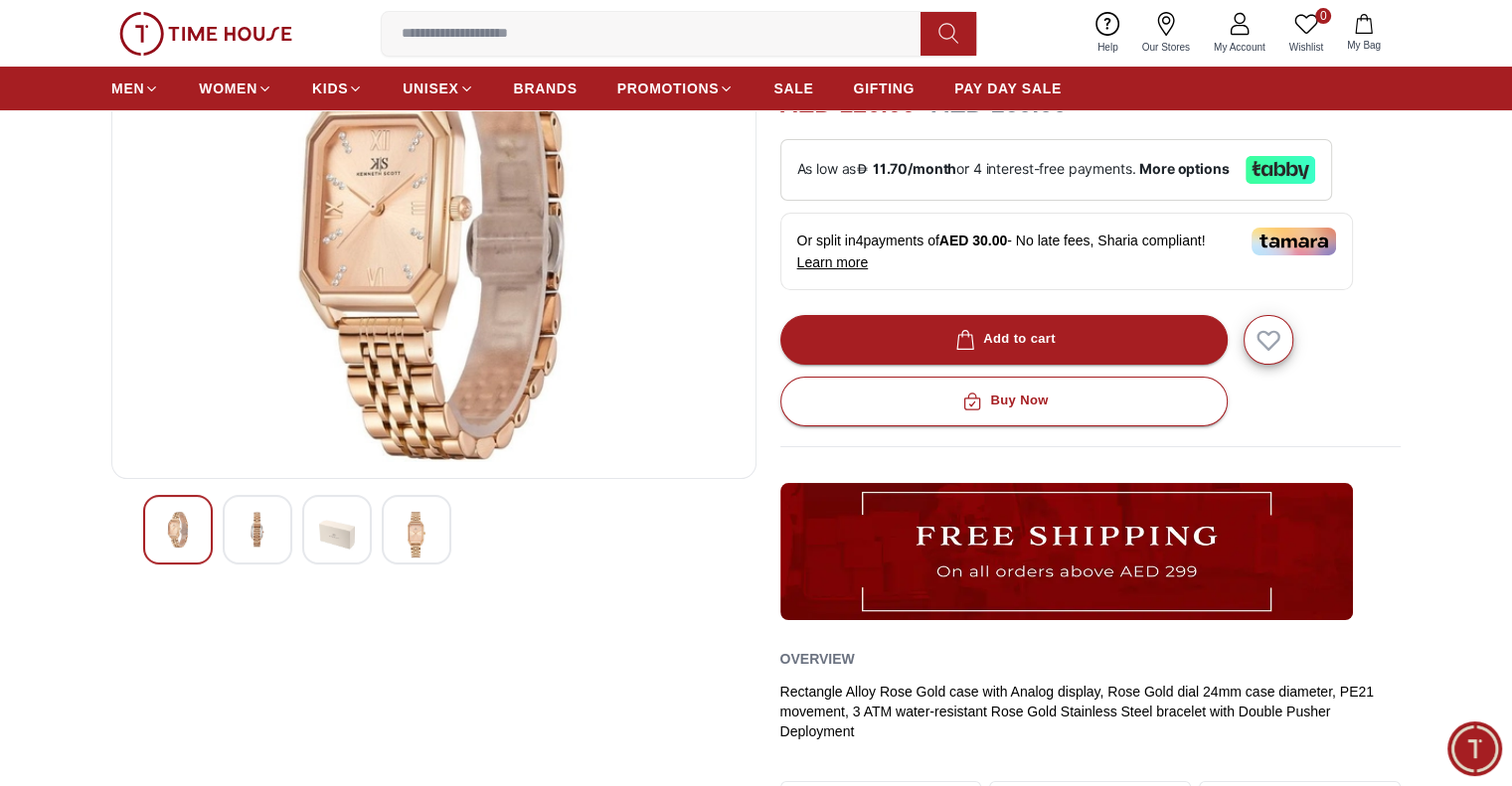 scroll, scrollTop: 298, scrollLeft: 0, axis: vertical 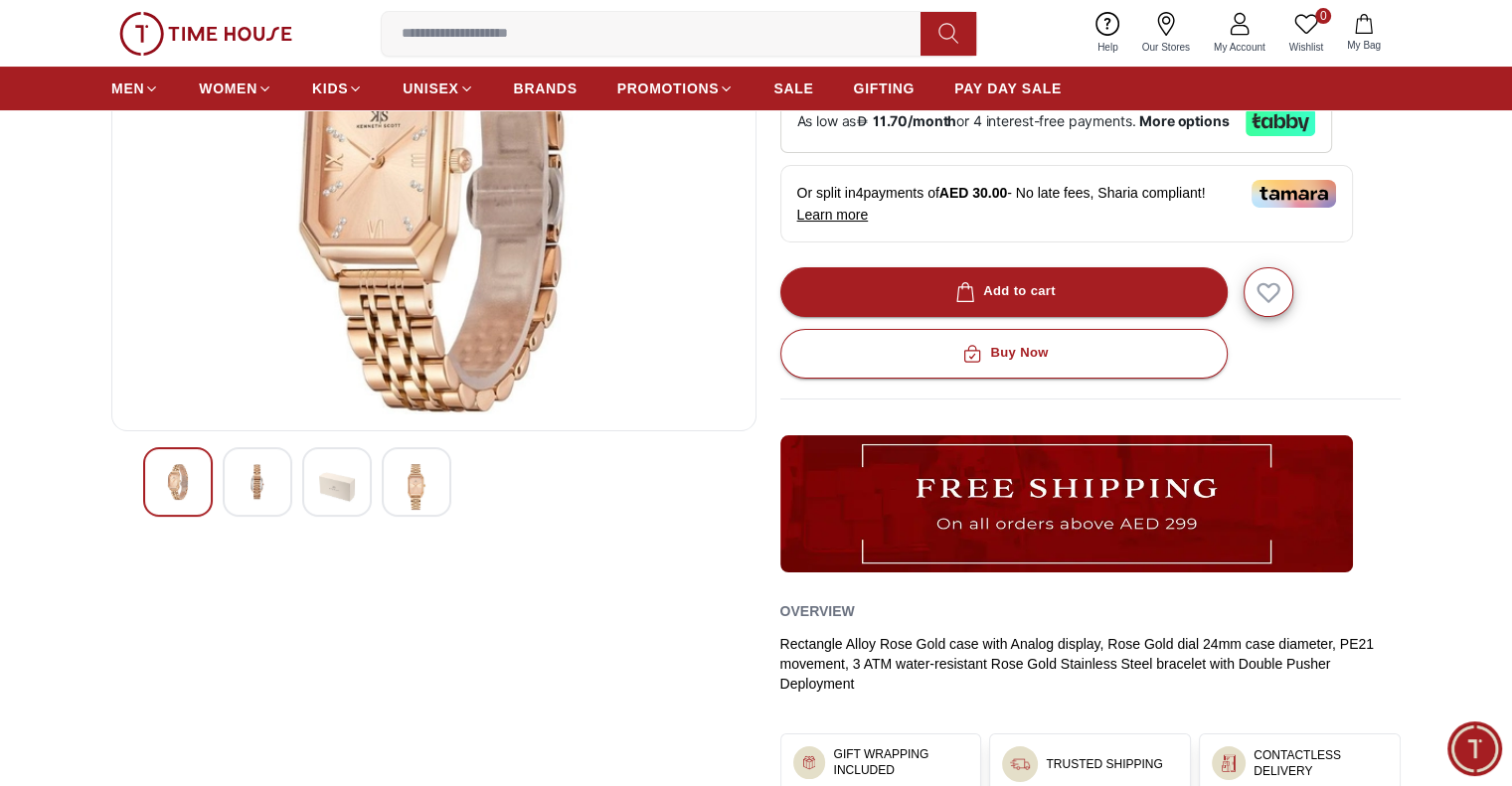 drag, startPoint x: 396, startPoint y: 487, endPoint x: 615, endPoint y: 615, distance: 253.66316 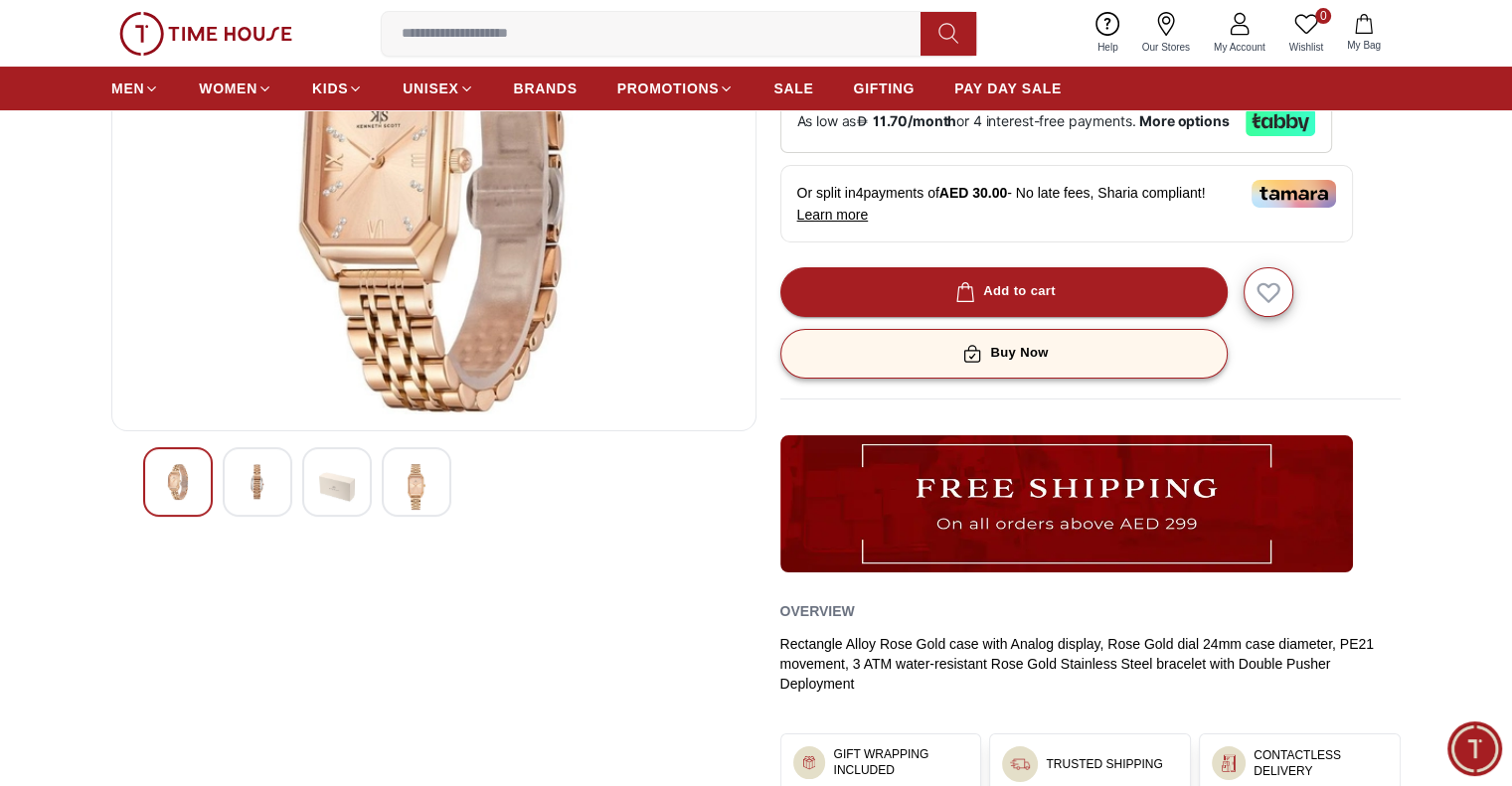click on "Buy Now" at bounding box center (1003, 353) 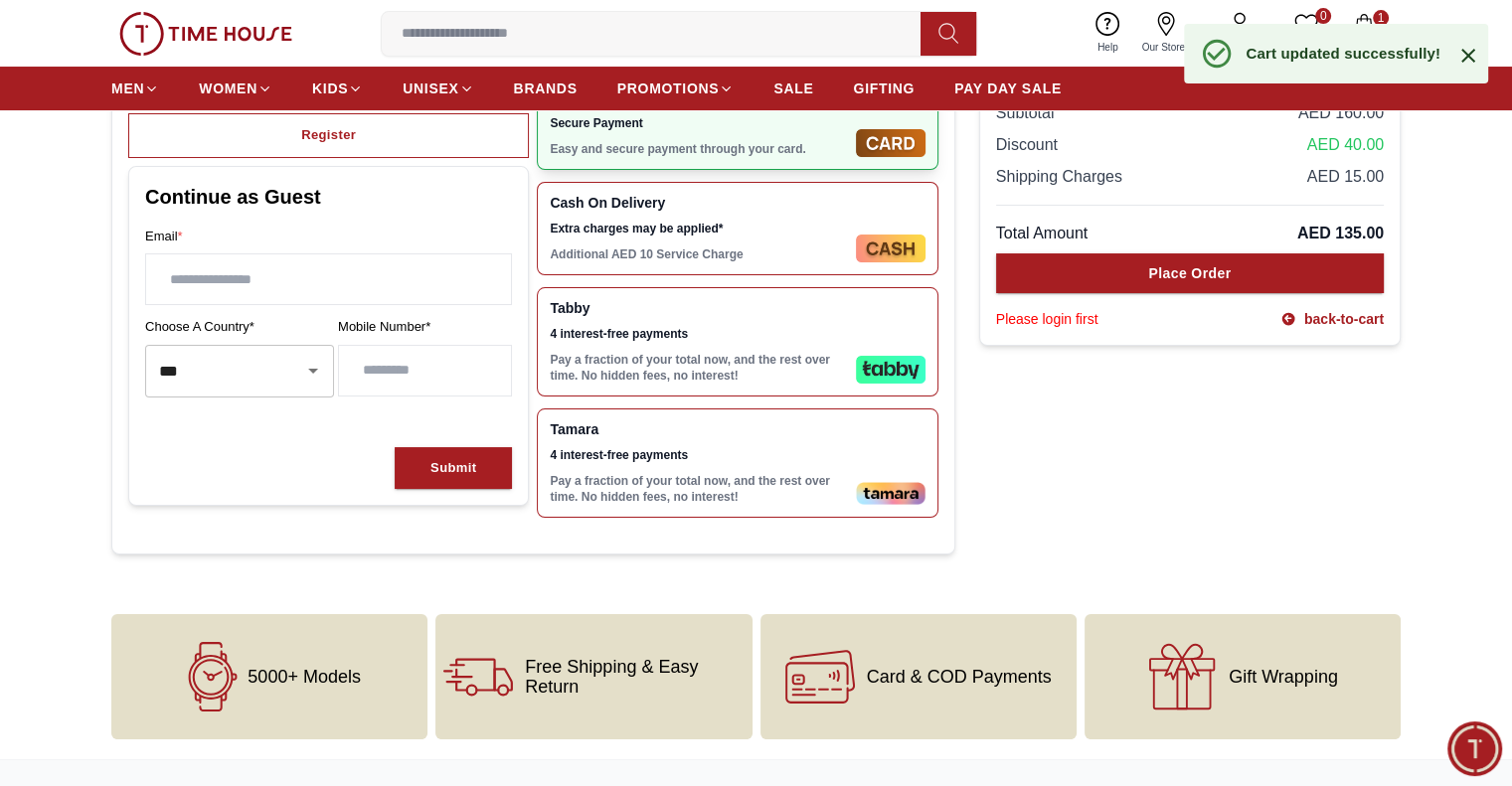 scroll, scrollTop: 0, scrollLeft: 0, axis: both 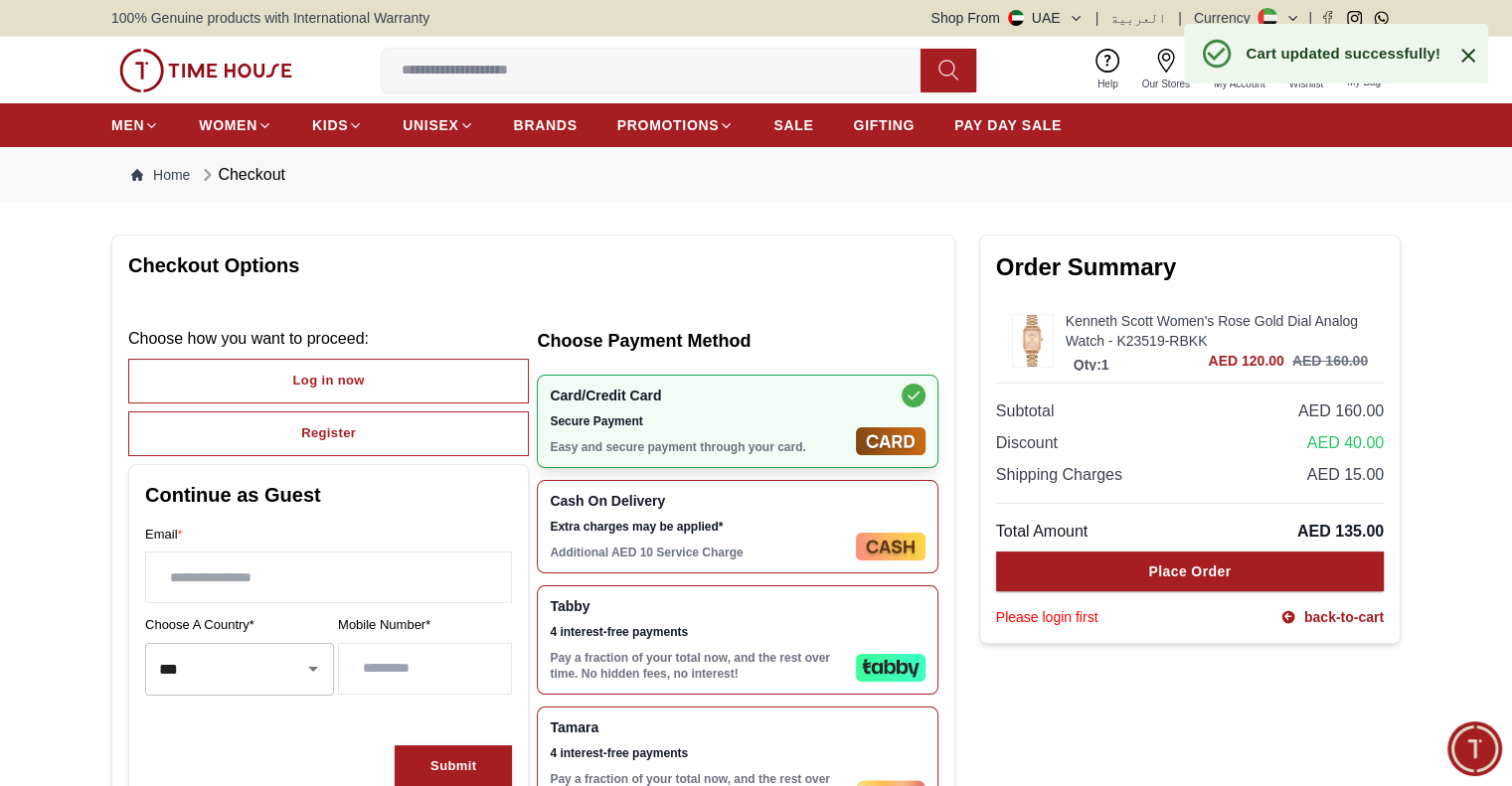 click 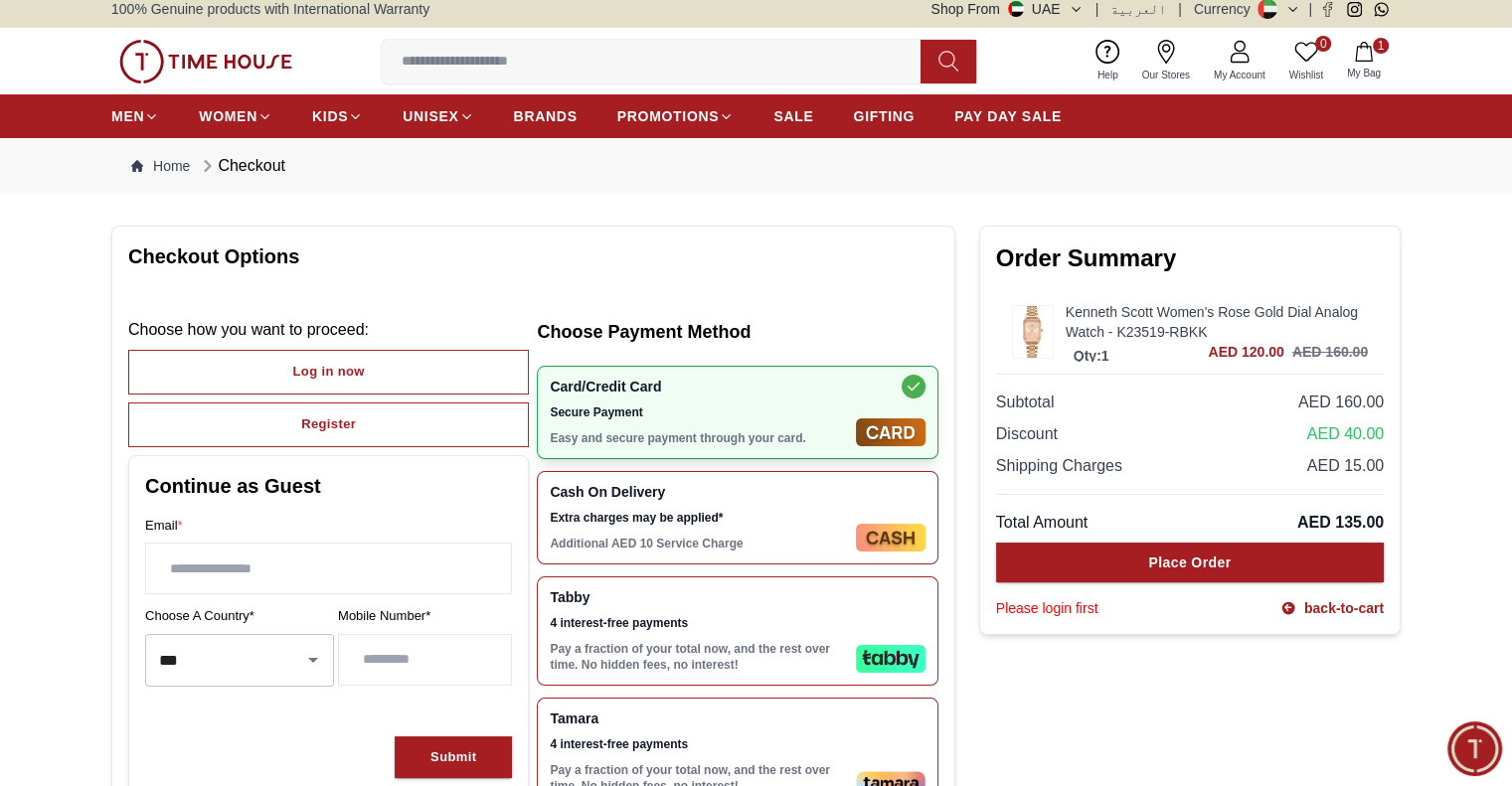 scroll, scrollTop: 0, scrollLeft: 0, axis: both 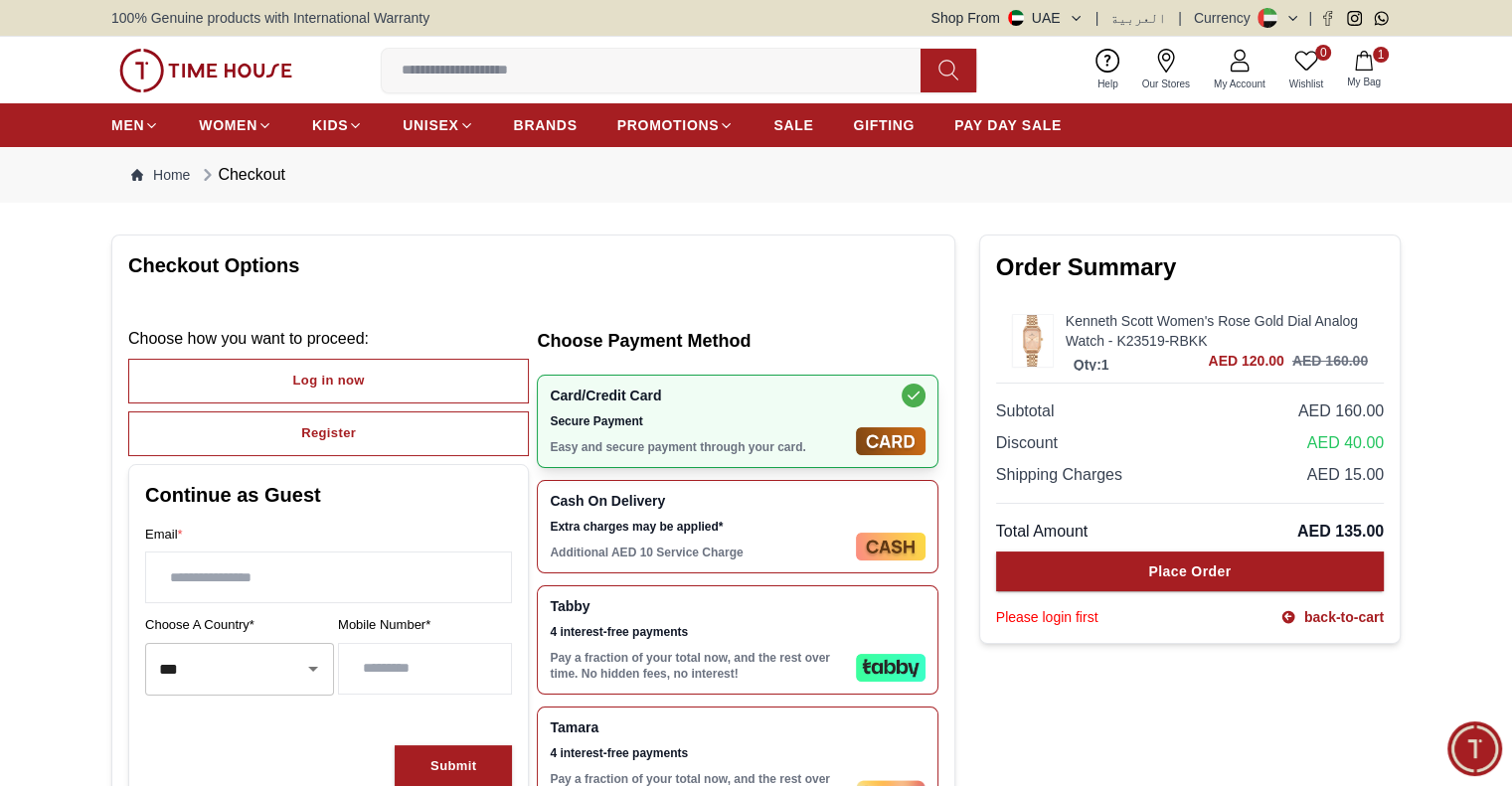 click on "1 My Bag" at bounding box center (1364, 70) 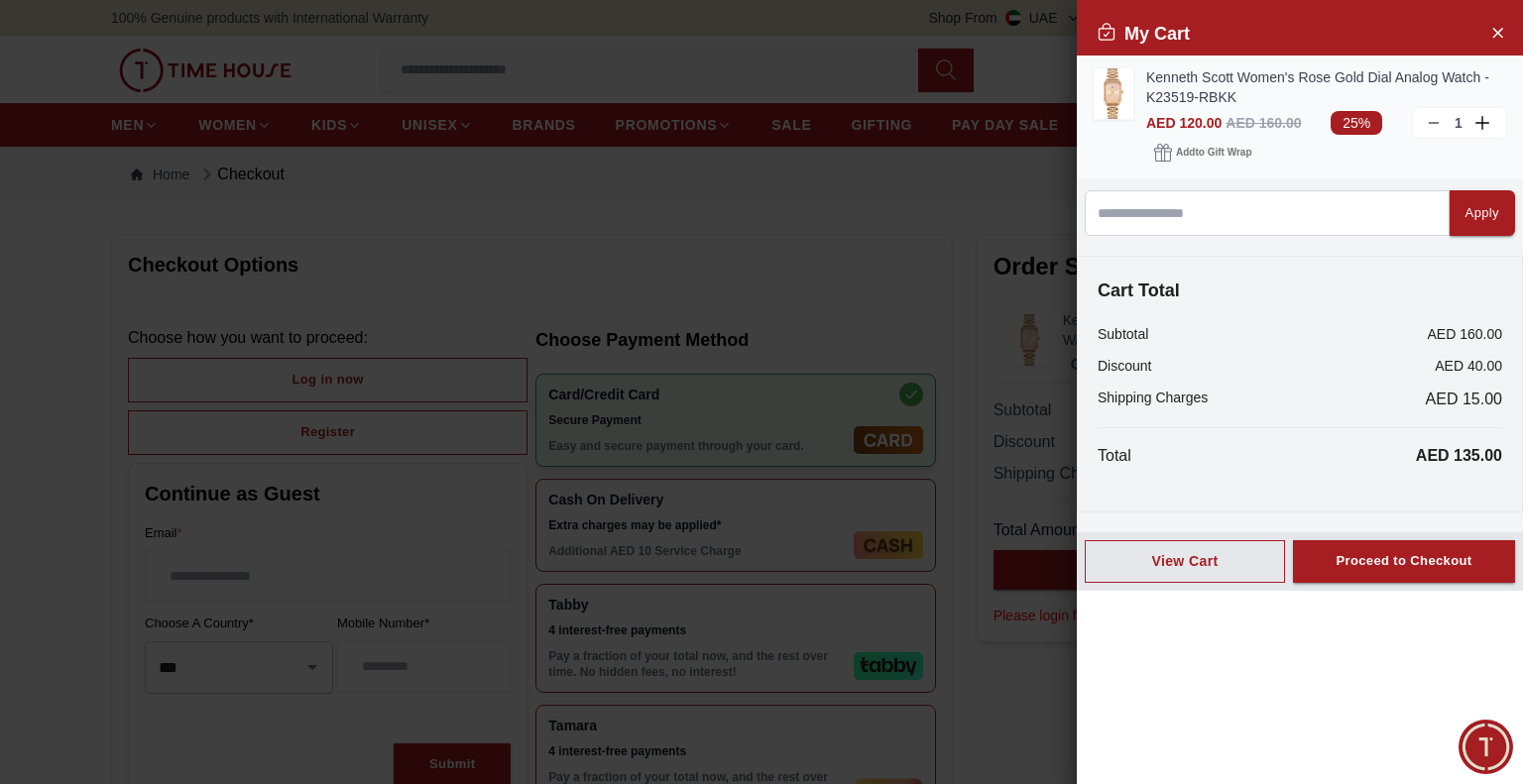 click 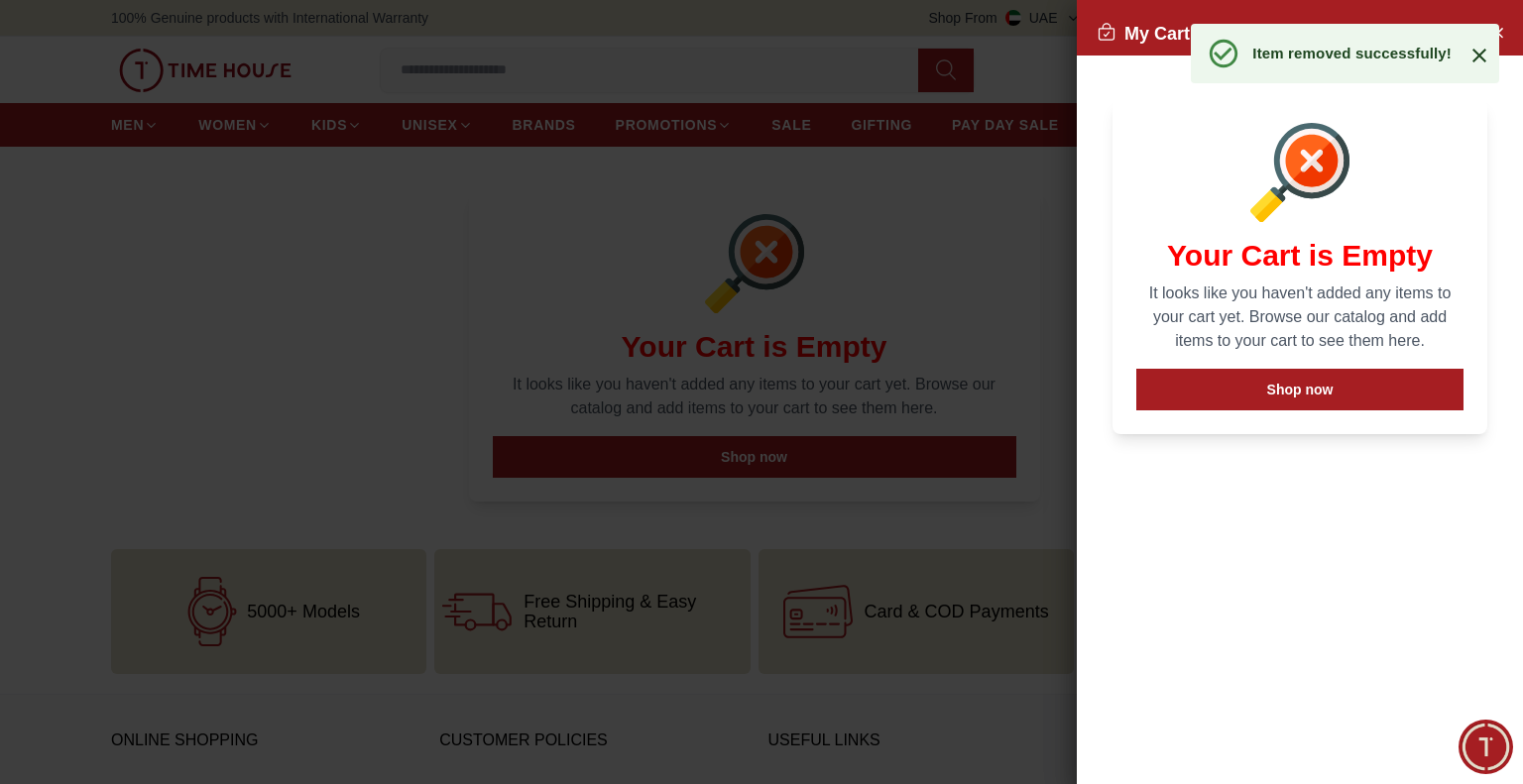 click 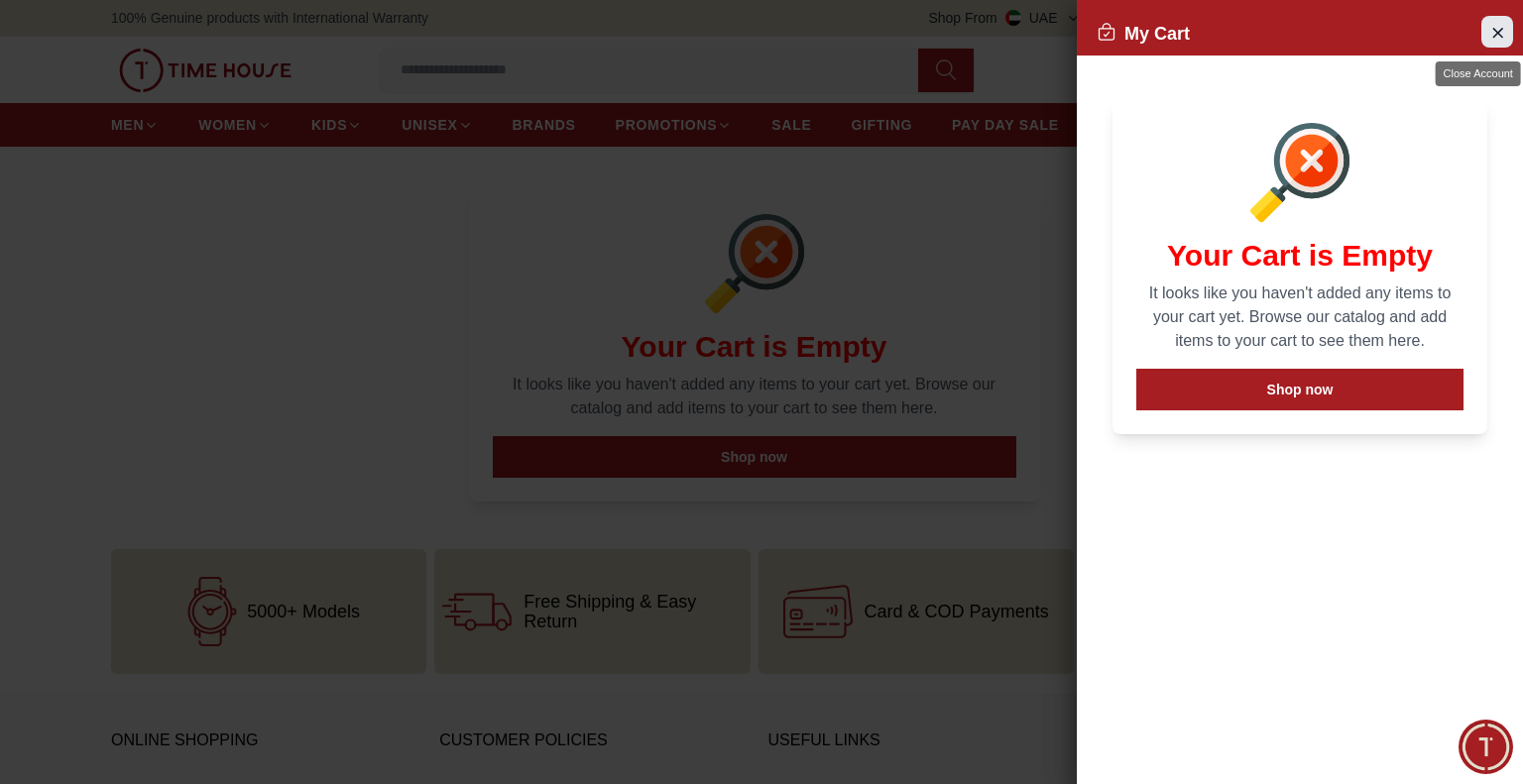 click 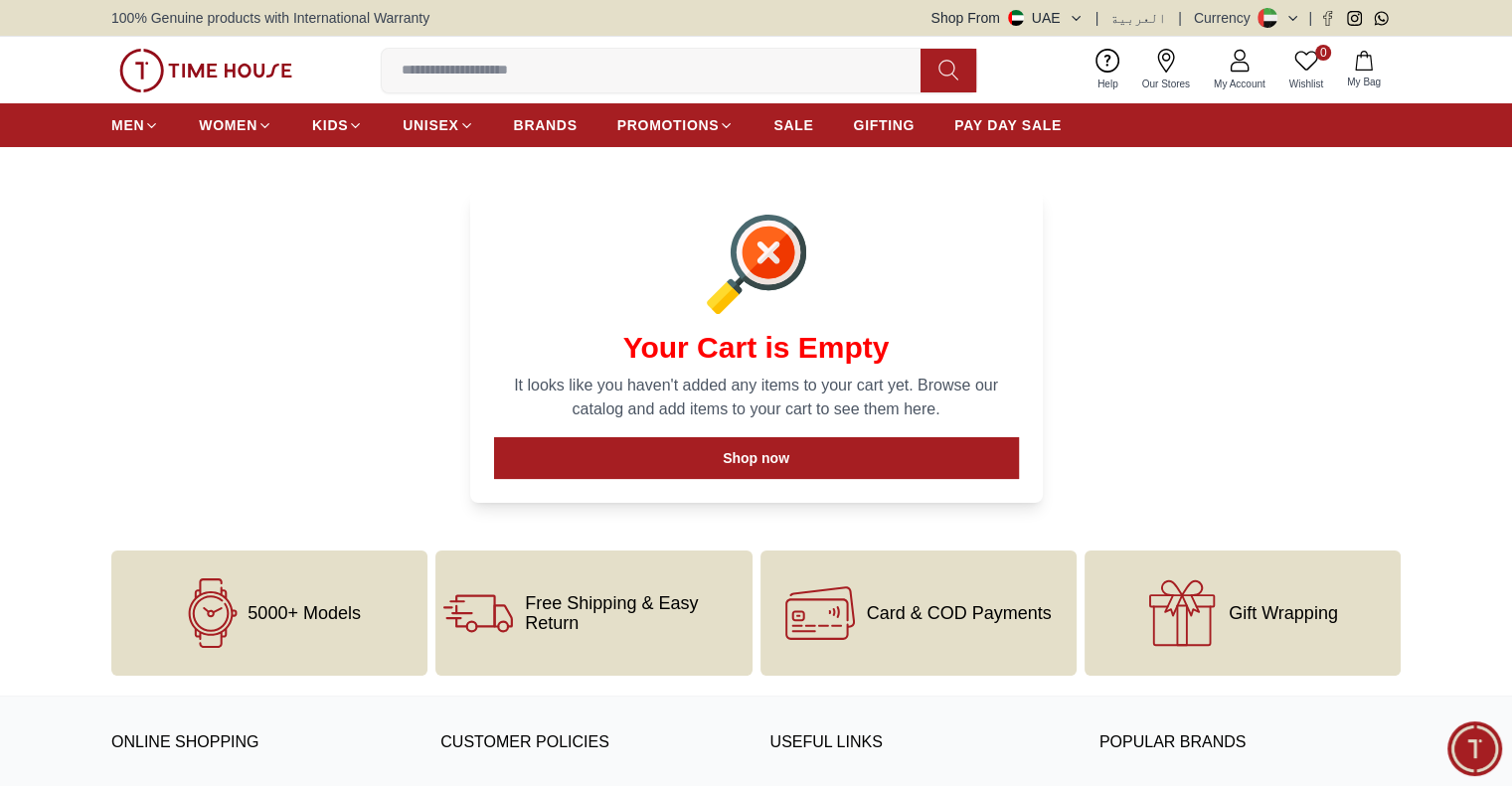 click at bounding box center [659, 71] 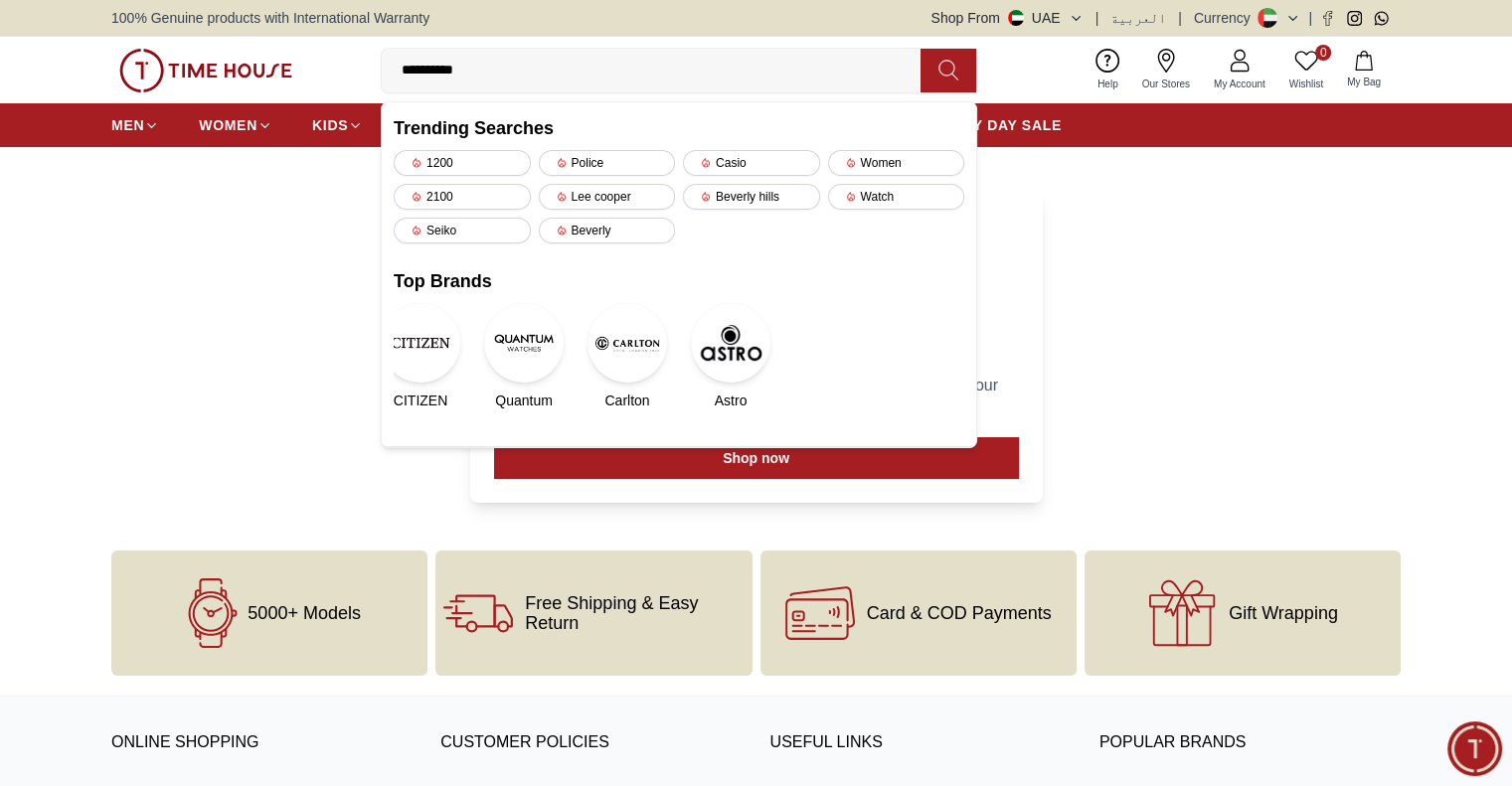 type on "**********" 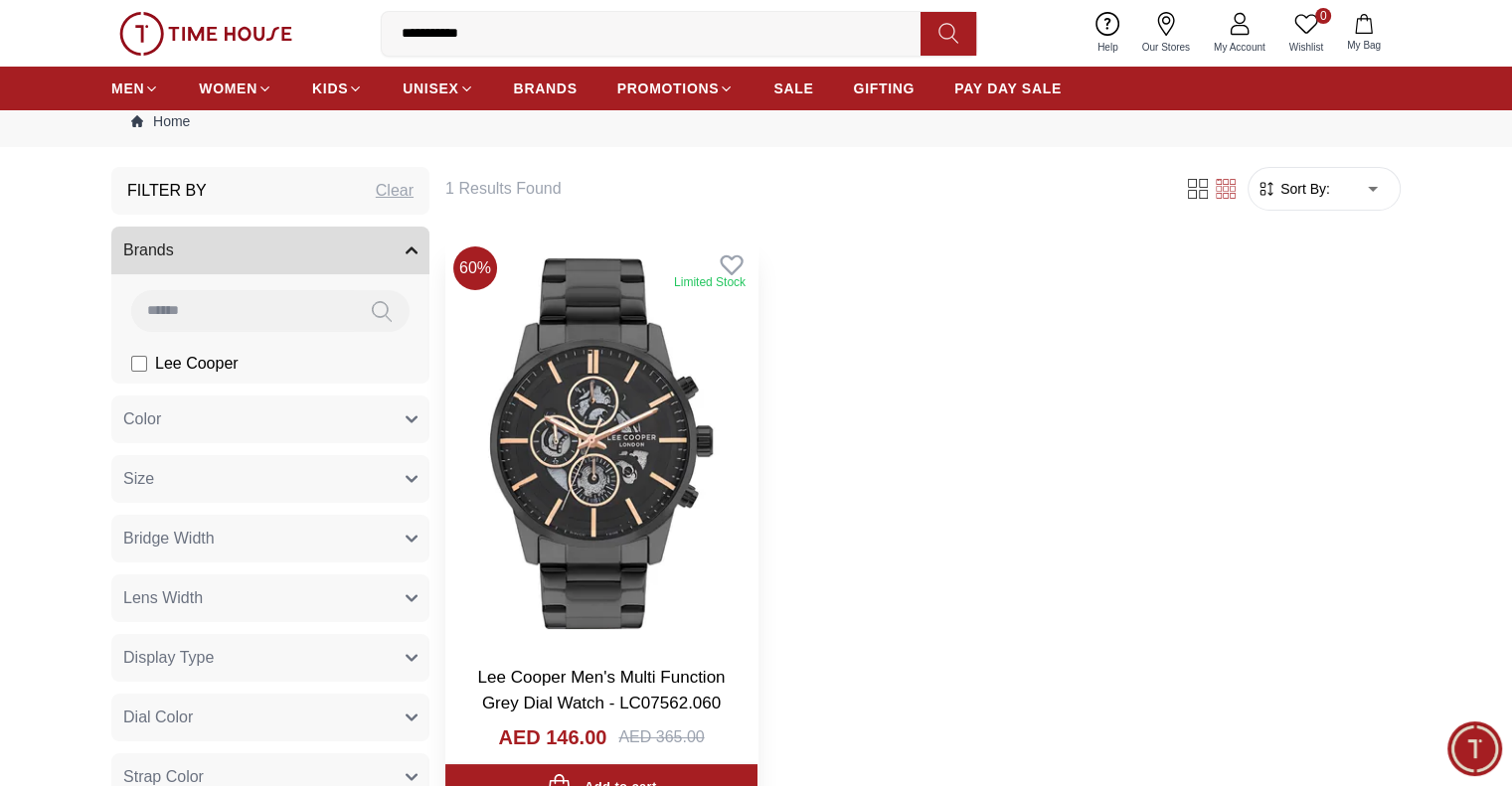 scroll, scrollTop: 99, scrollLeft: 0, axis: vertical 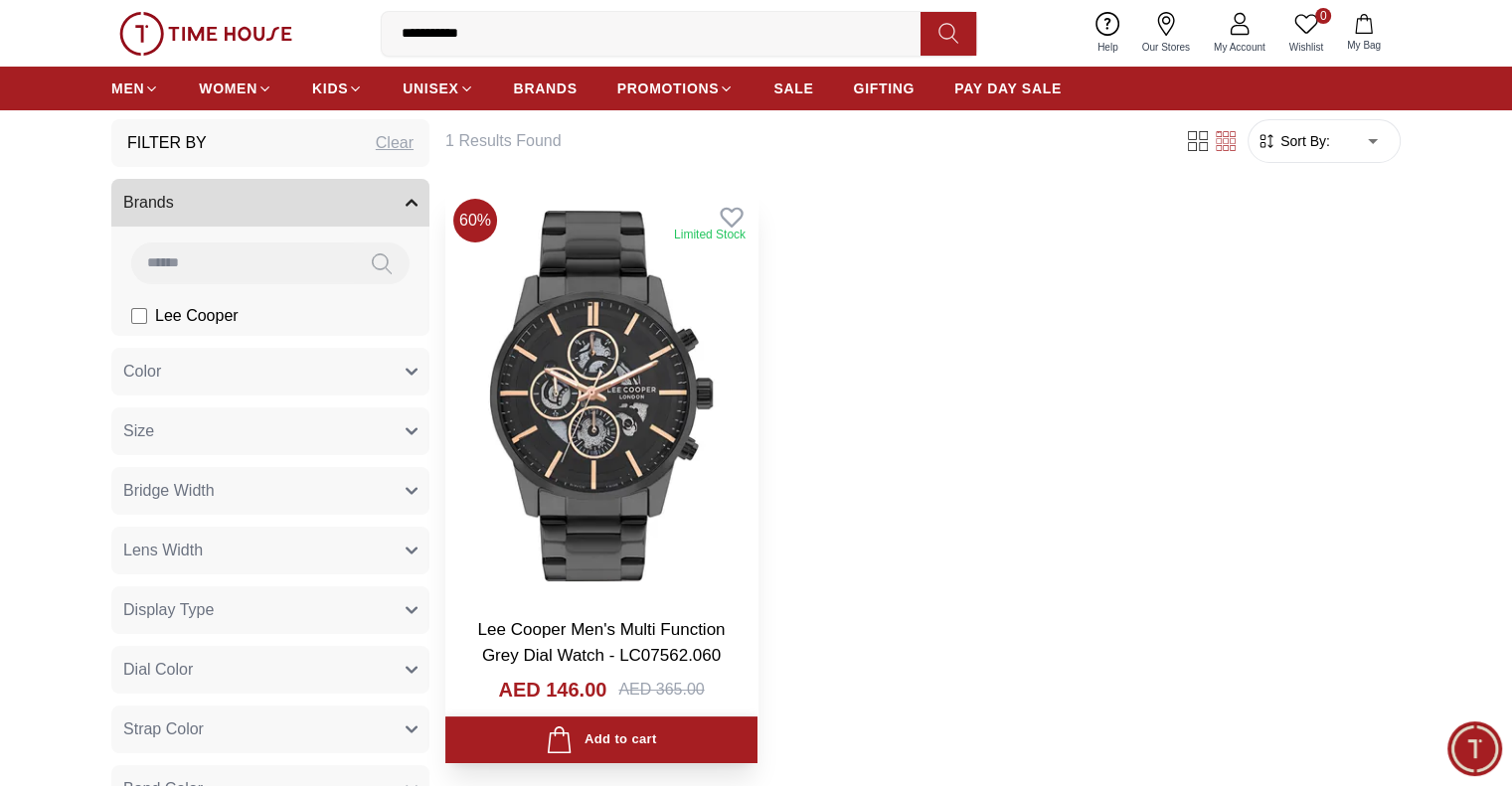 click on "Add to cart" at bounding box center (600, 739) 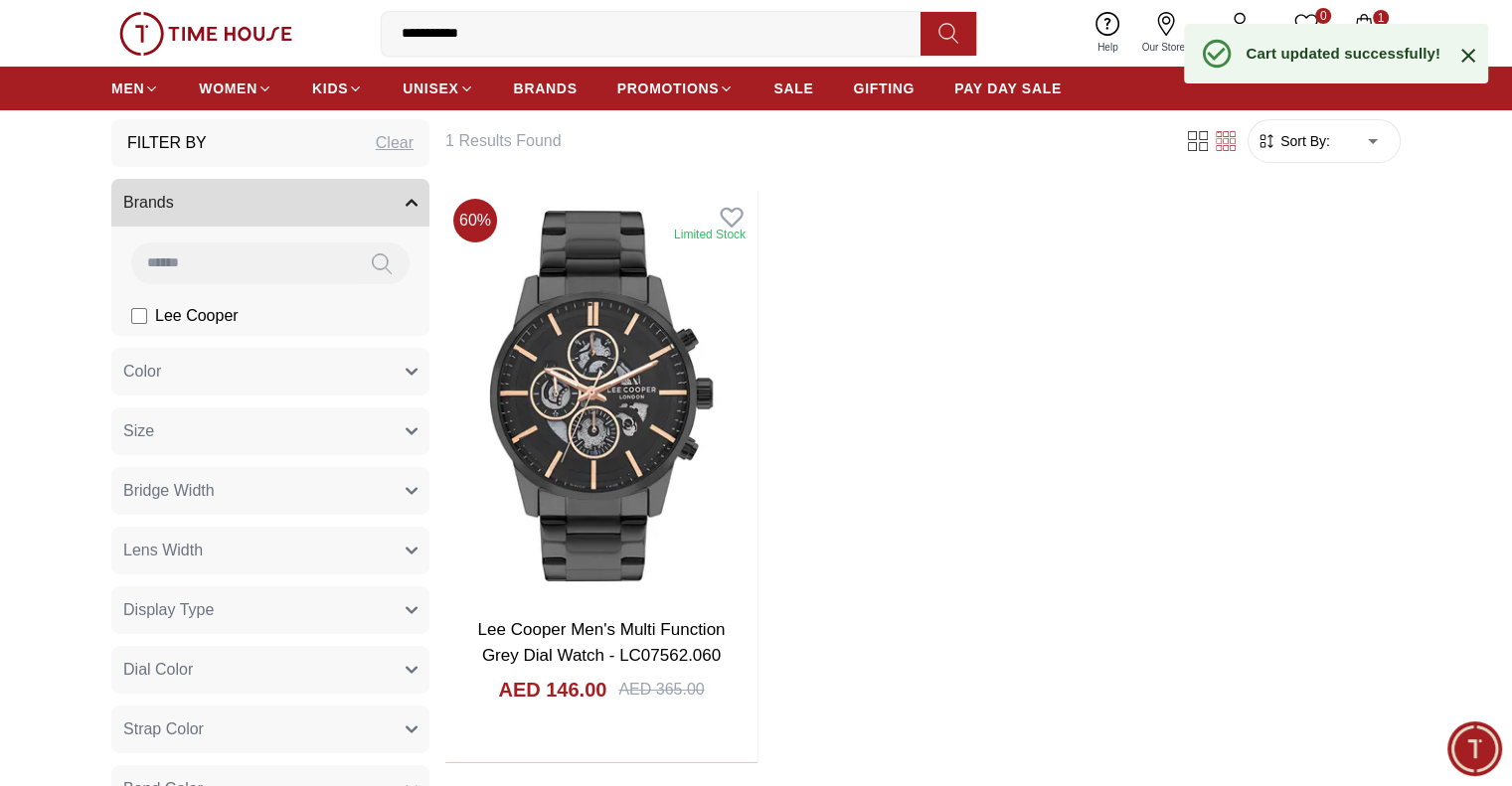 click 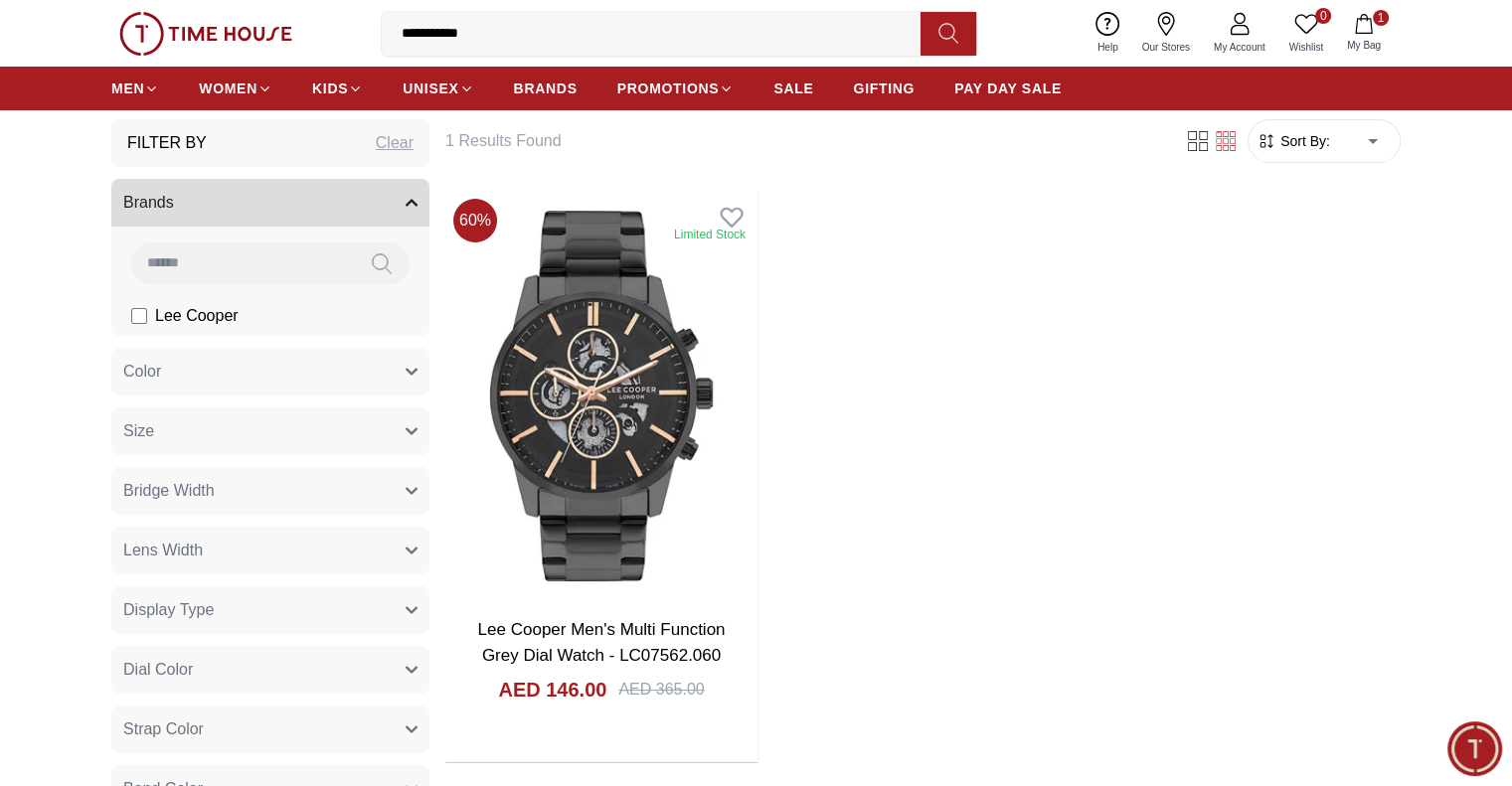 click on "My Bag" at bounding box center [1364, 45] 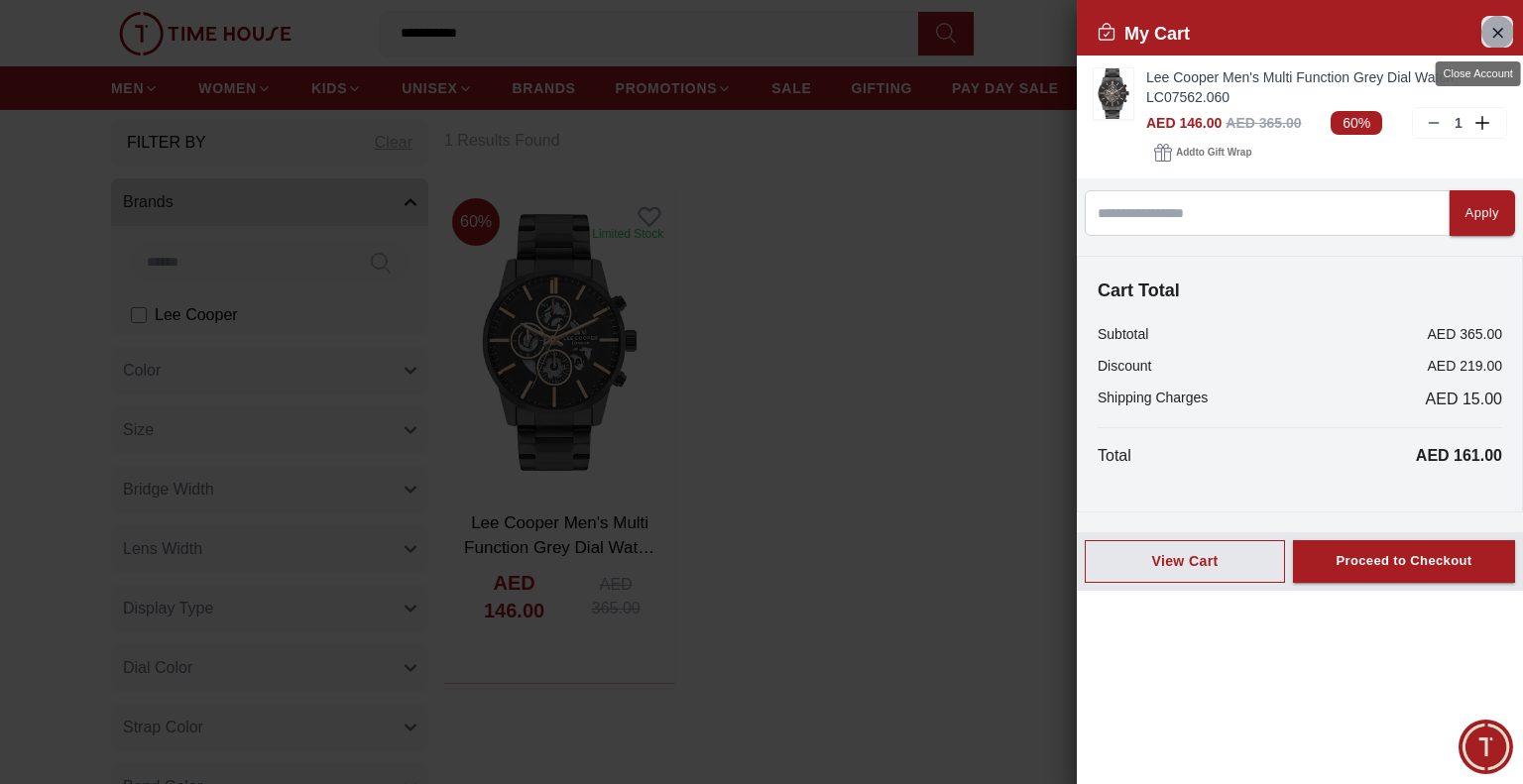 click 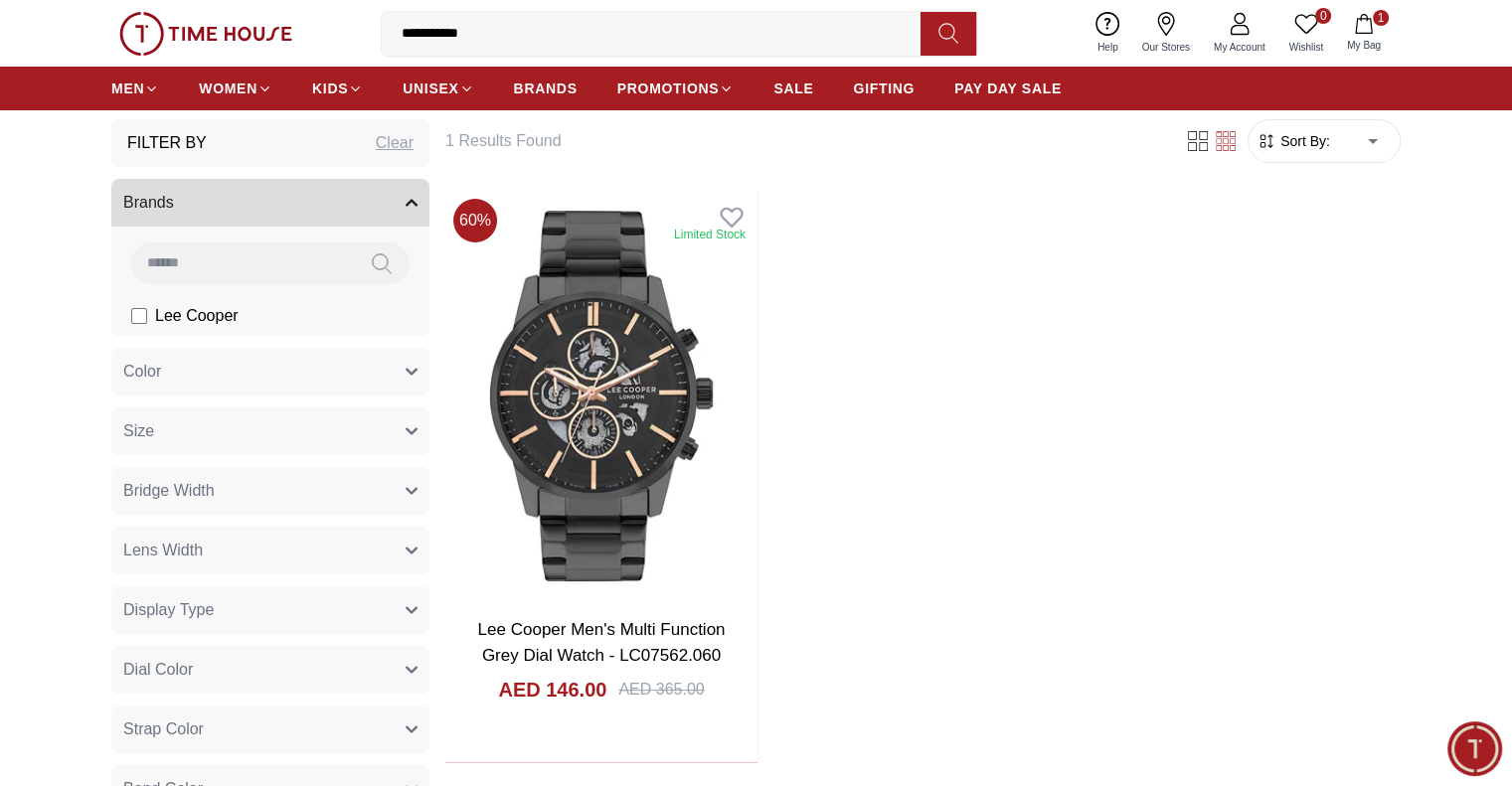 click on "1 My Bag" at bounding box center [1364, 33] 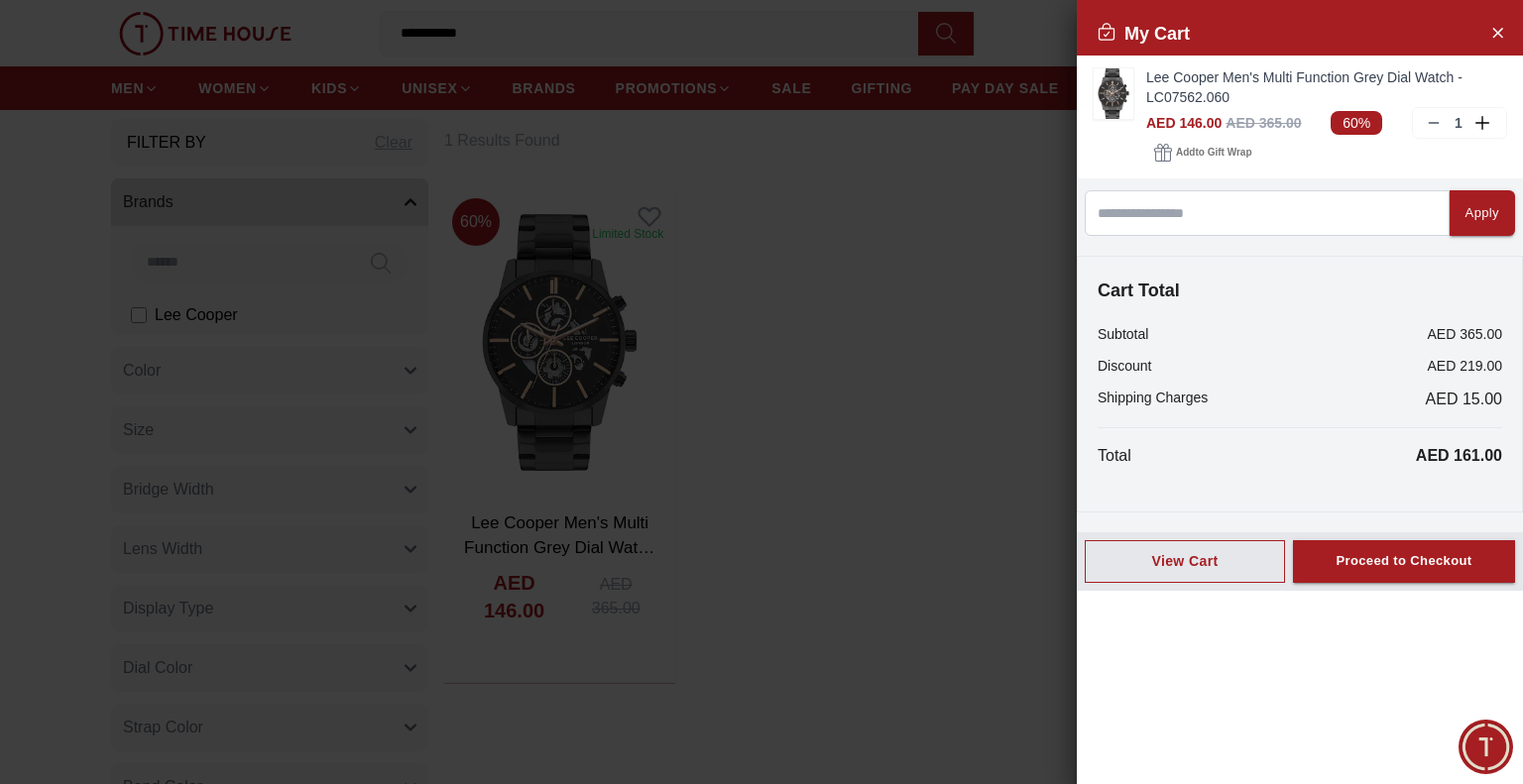 click at bounding box center (762, 392) 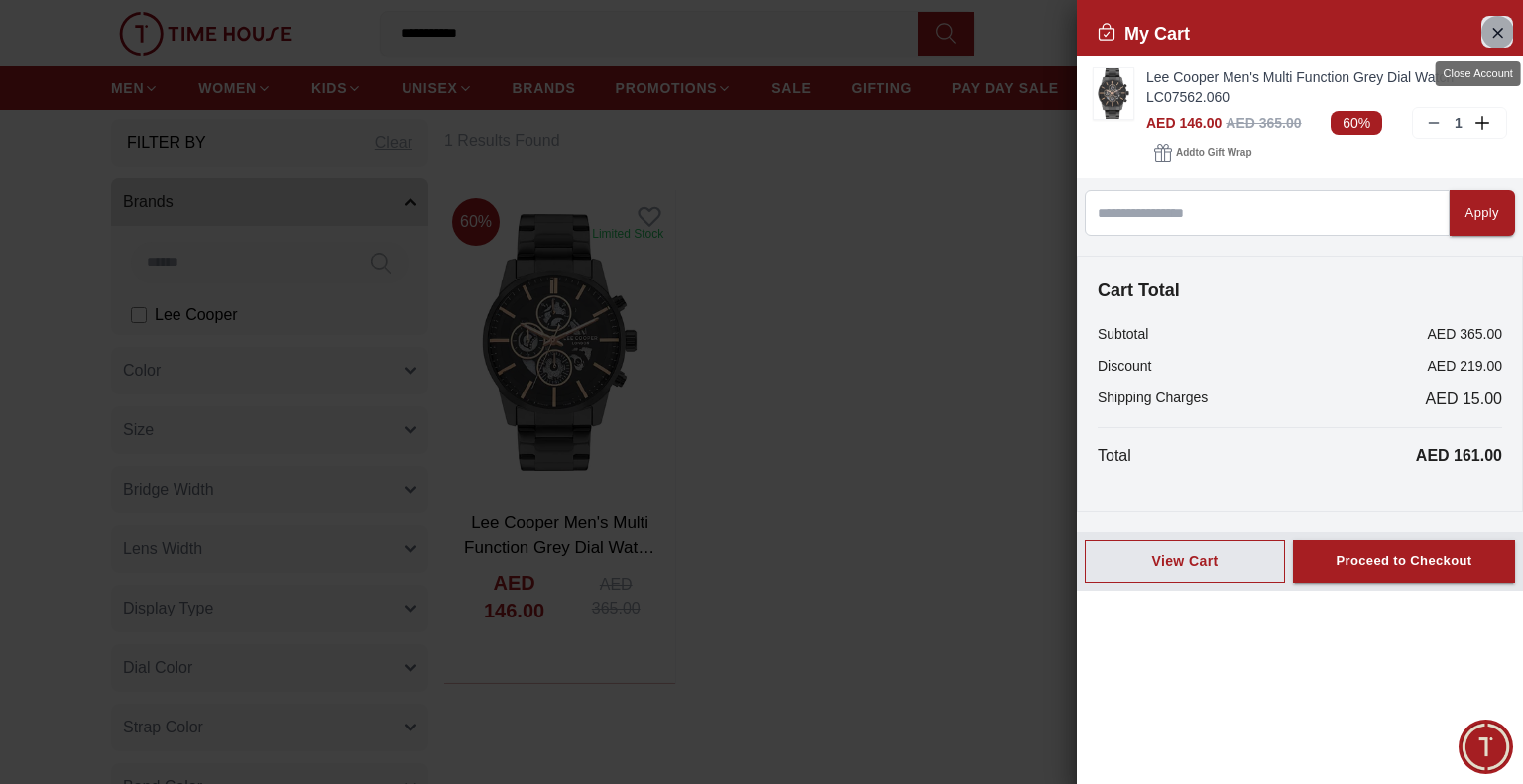 click 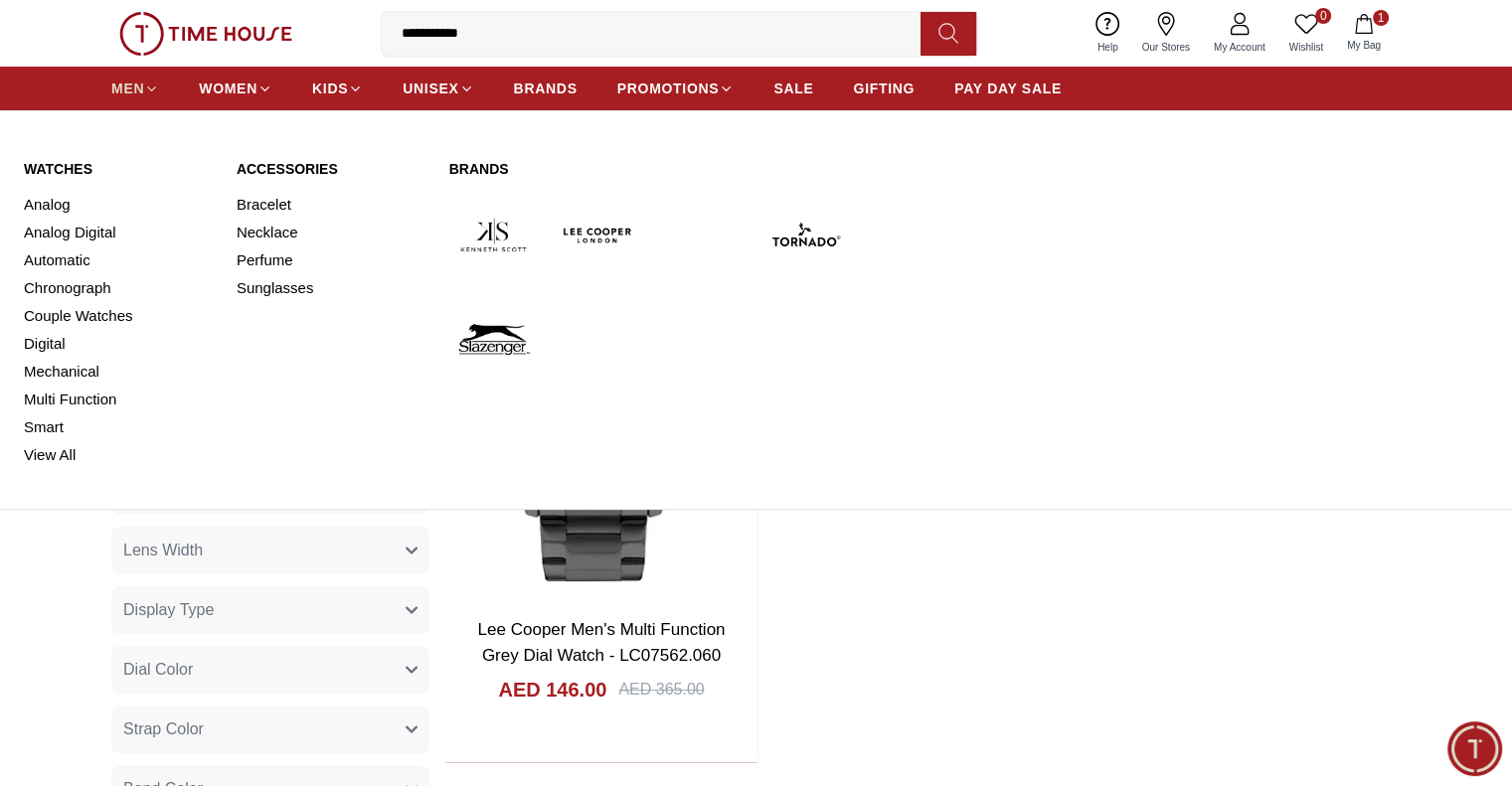 click on "MEN" at bounding box center (135, 88) 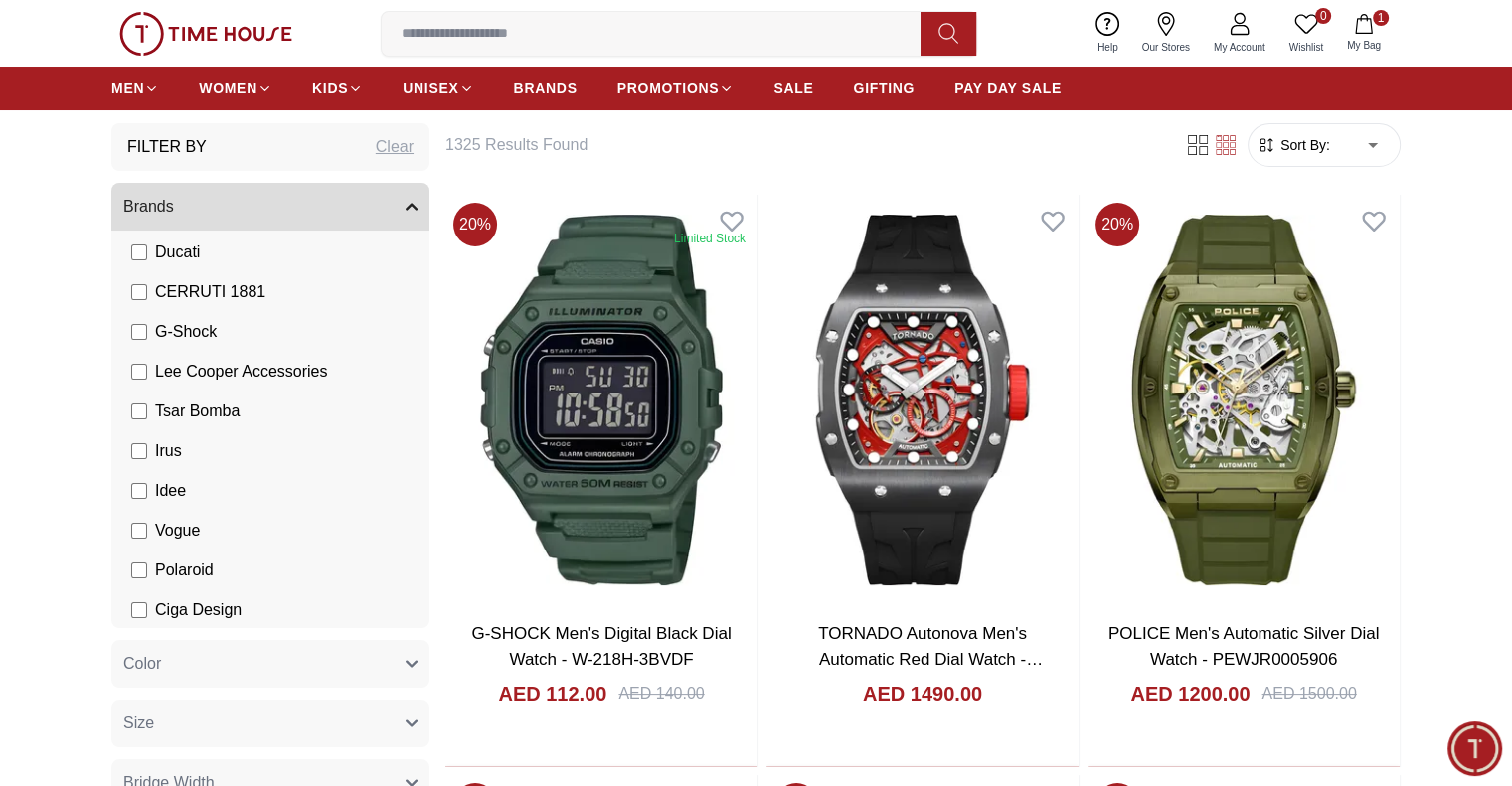 scroll, scrollTop: 546, scrollLeft: 0, axis: vertical 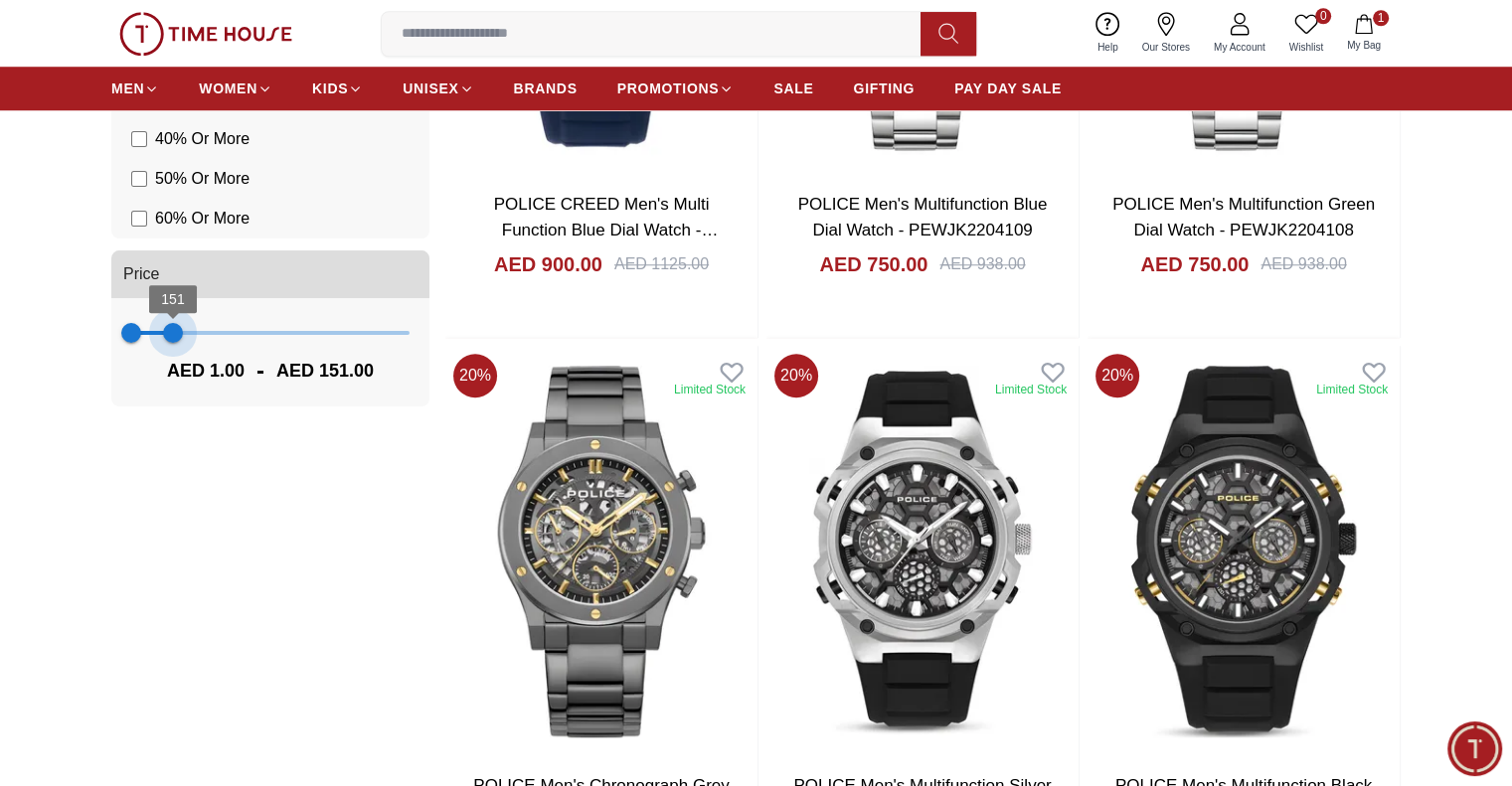 type on "***" 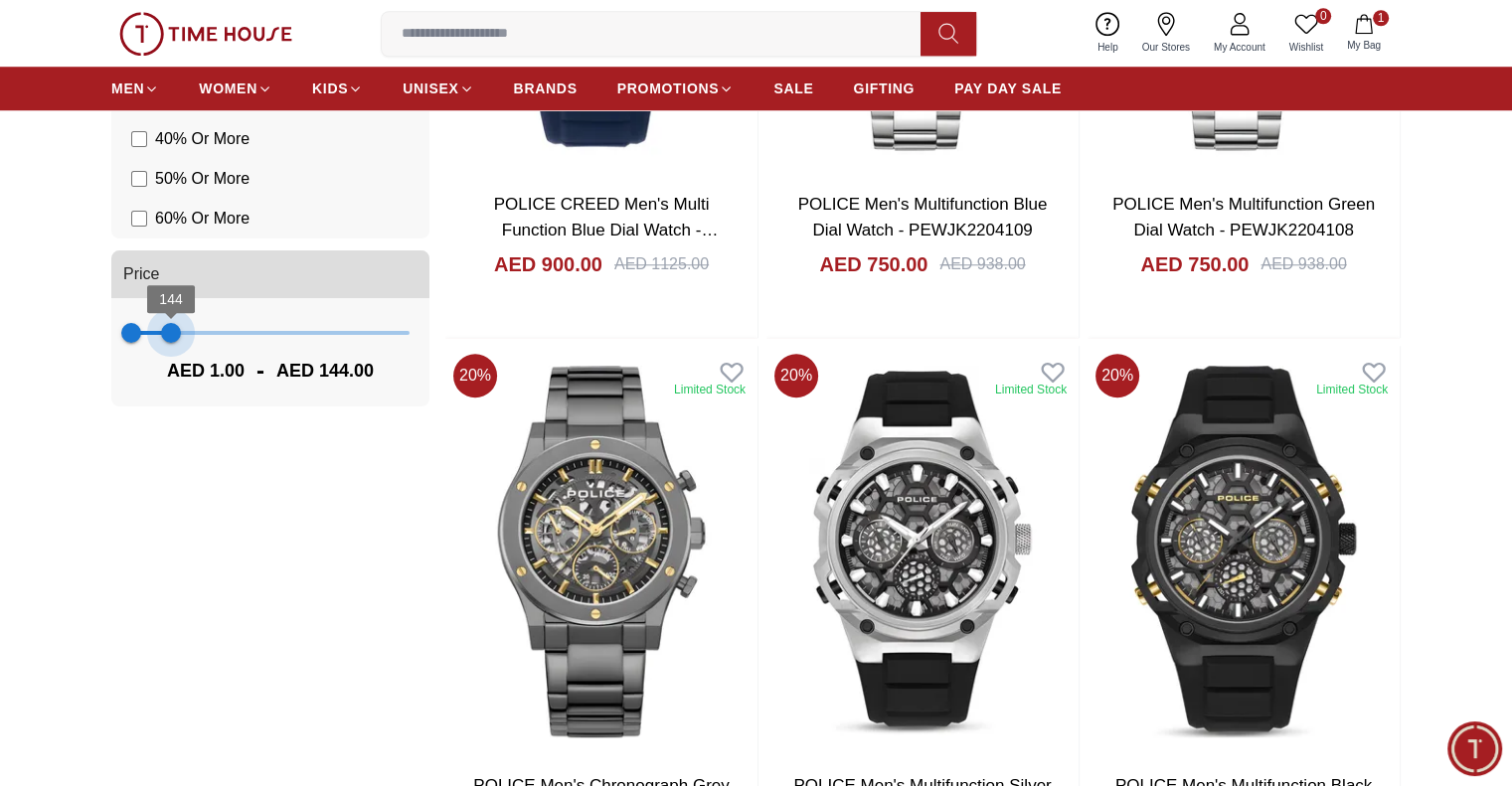 drag, startPoint x: 409, startPoint y: 325, endPoint x: 171, endPoint y: 403, distance: 250.4556 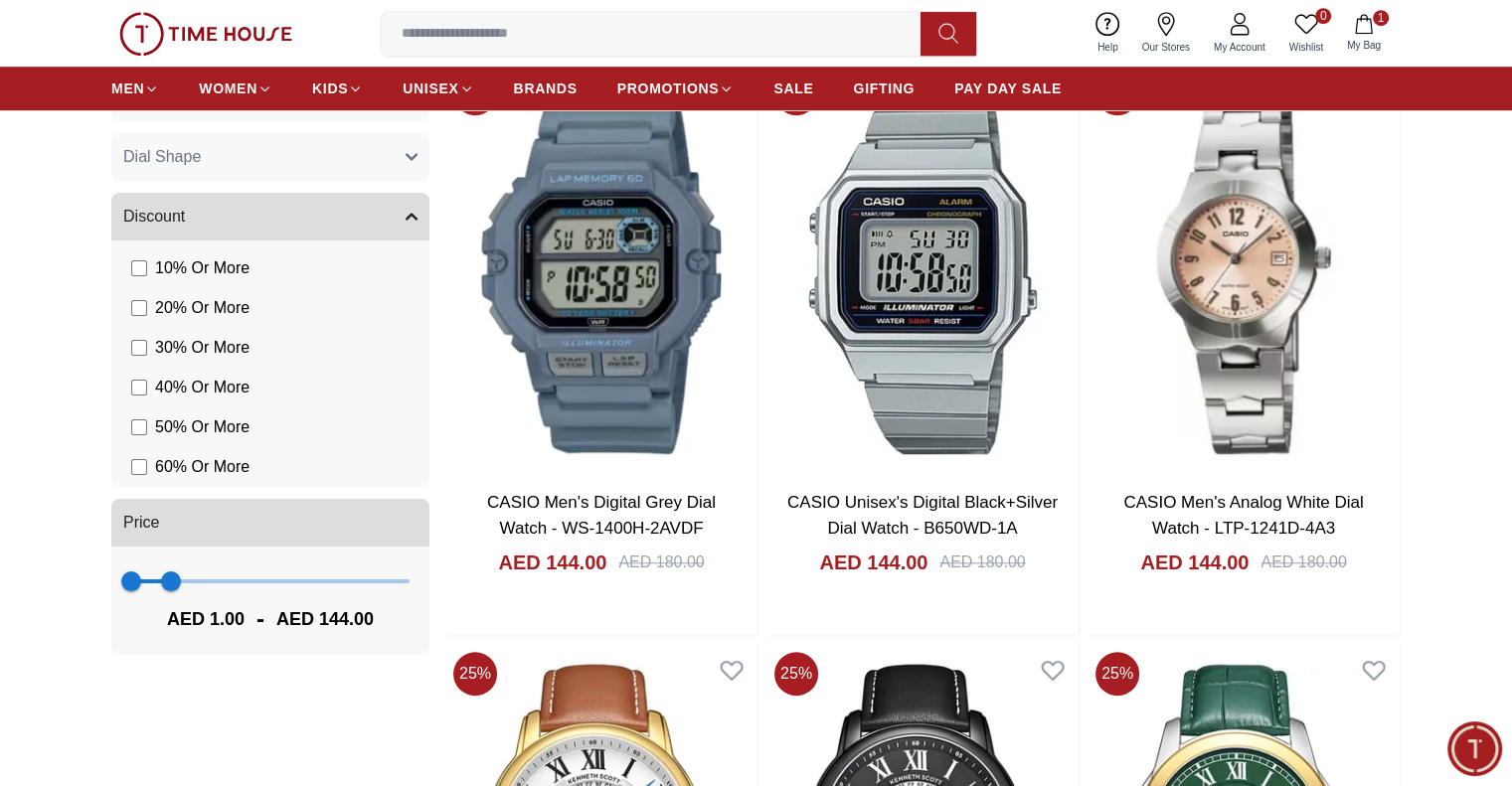 scroll, scrollTop: 1236, scrollLeft: 0, axis: vertical 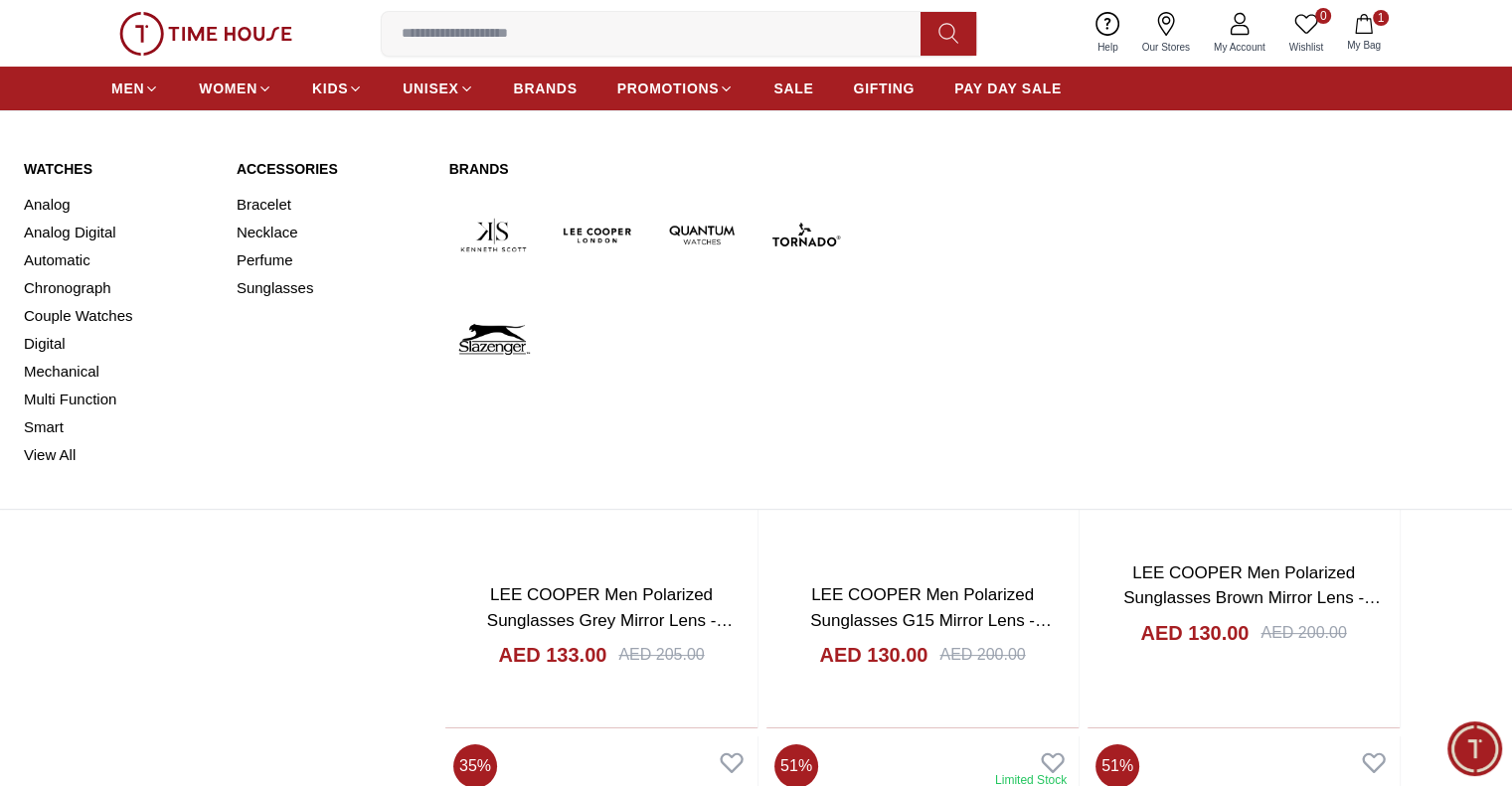 click on "Watches" at bounding box center [118, 169] 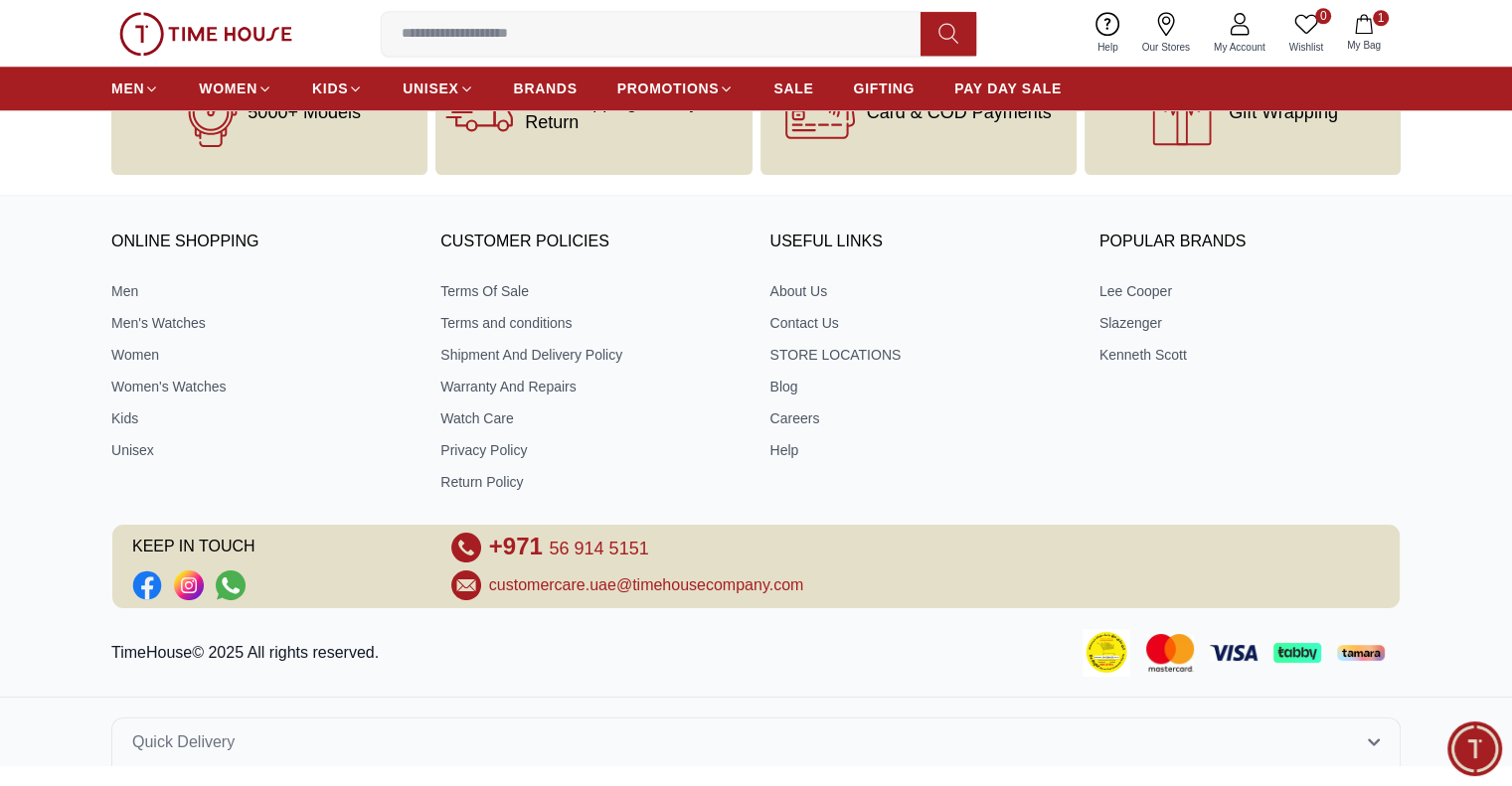 scroll, scrollTop: 0, scrollLeft: 0, axis: both 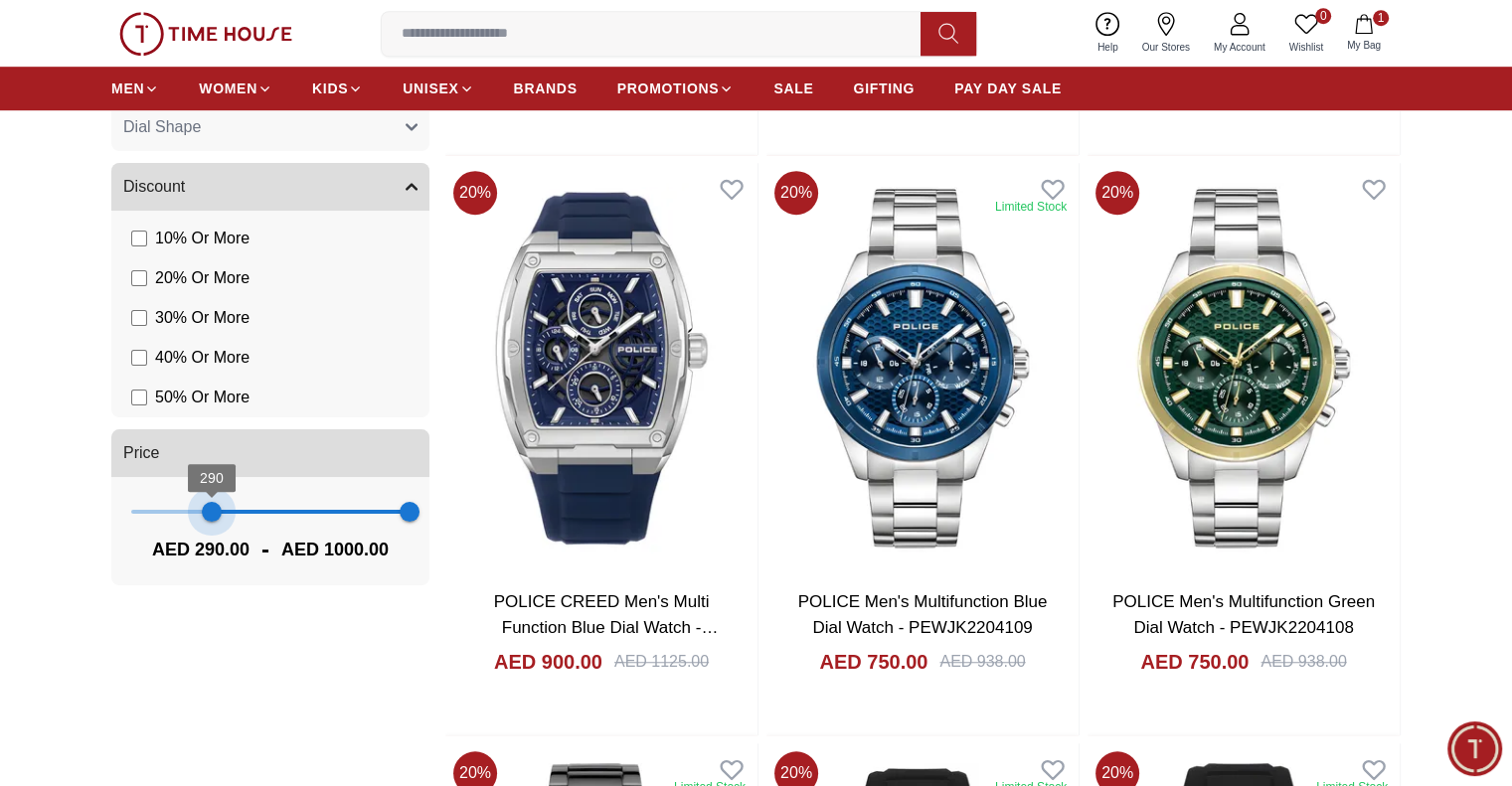click on "290 1000" at bounding box center [270, 512] 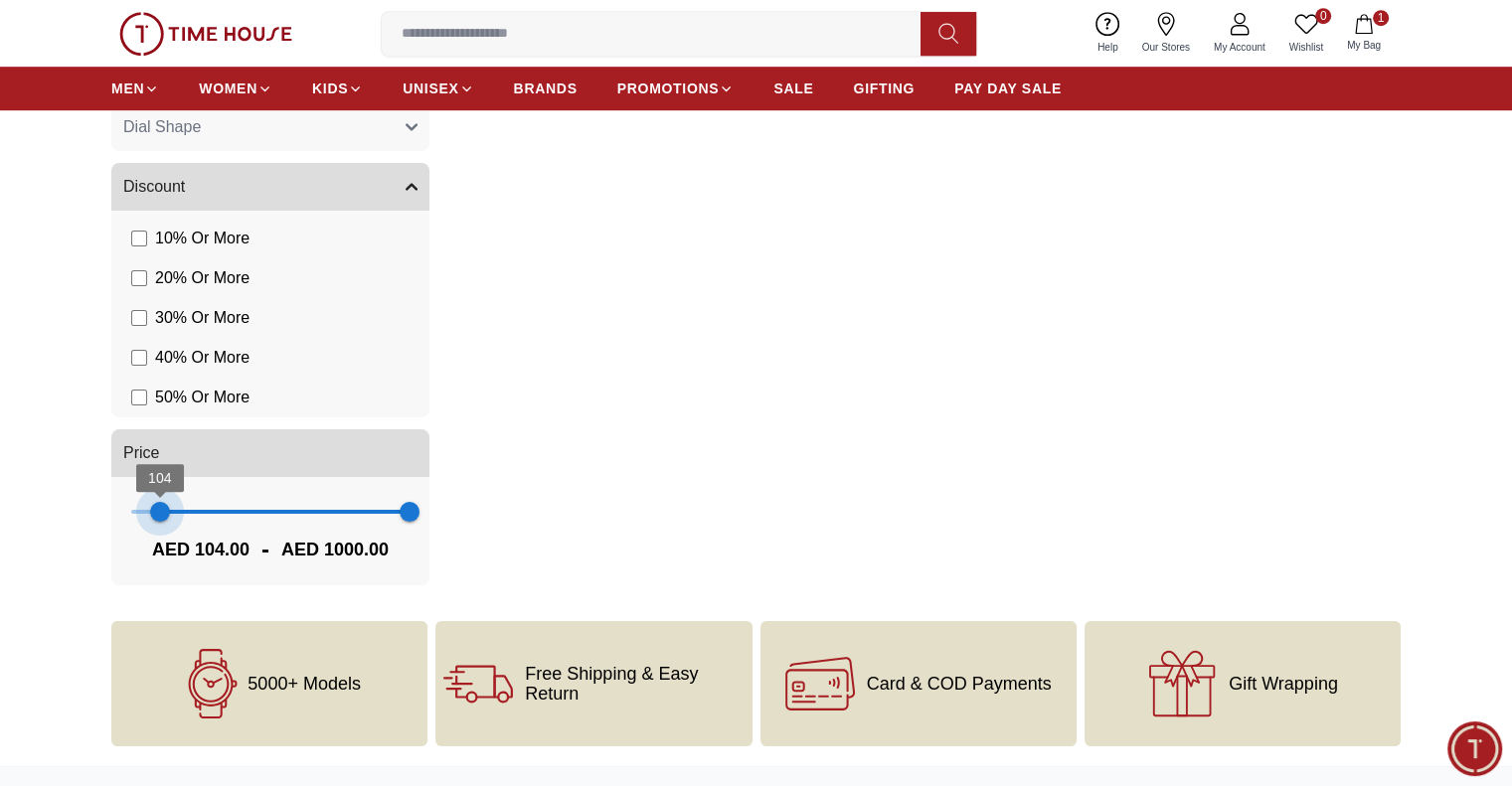 type on "*" 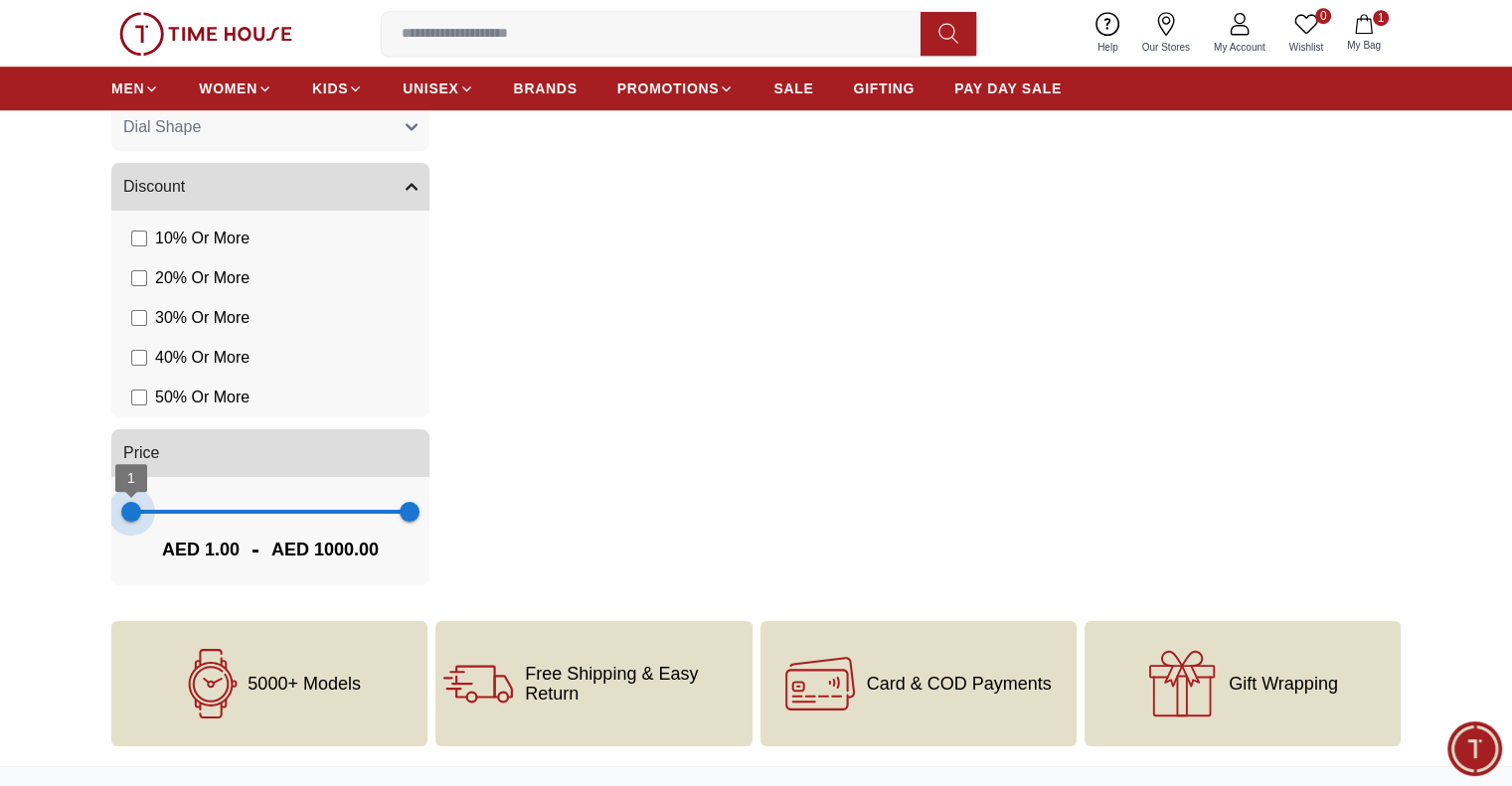drag, startPoint x: 212, startPoint y: 508, endPoint x: 84, endPoint y: 507, distance: 128.0039 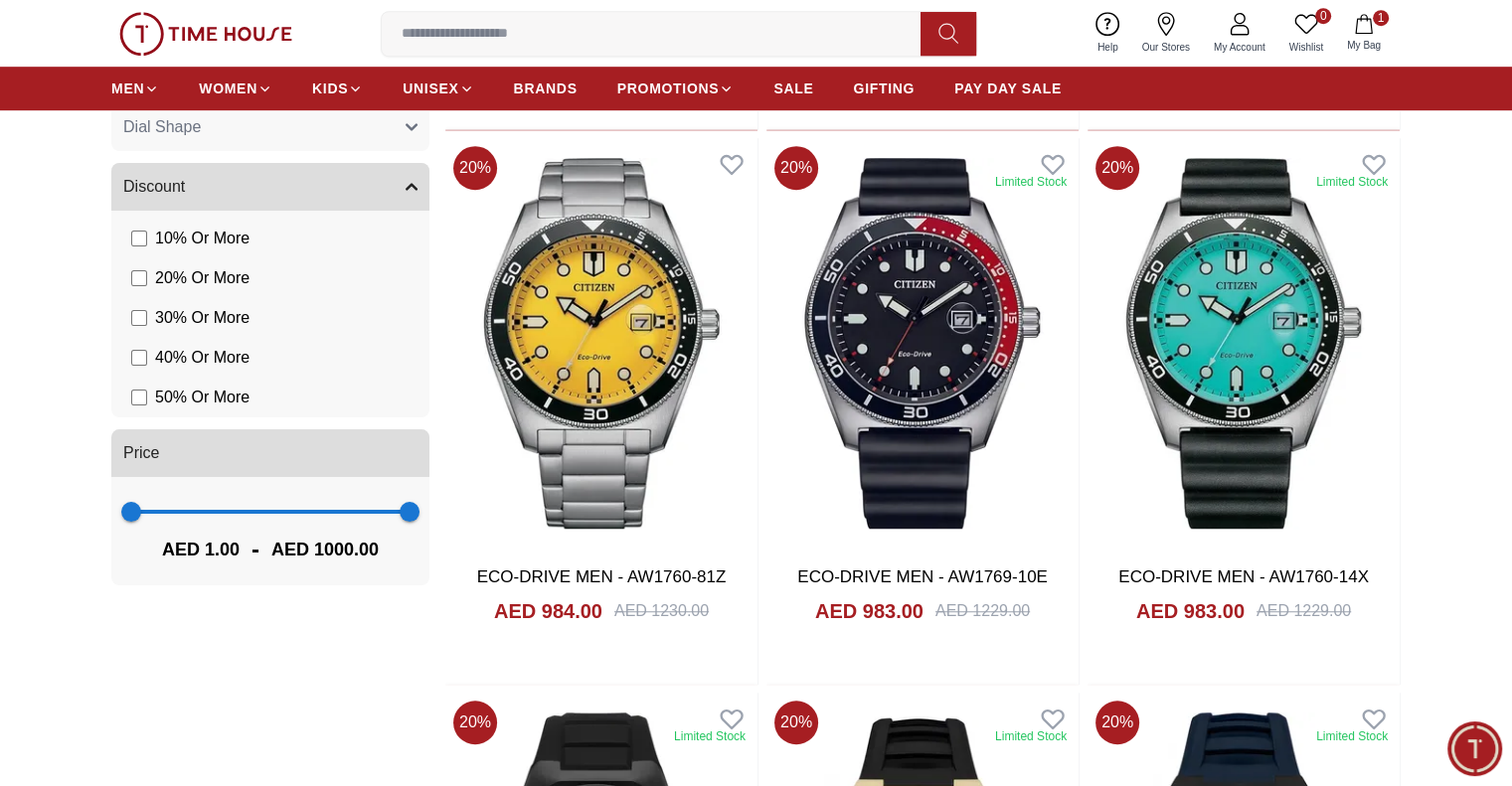 scroll, scrollTop: 189, scrollLeft: 0, axis: vertical 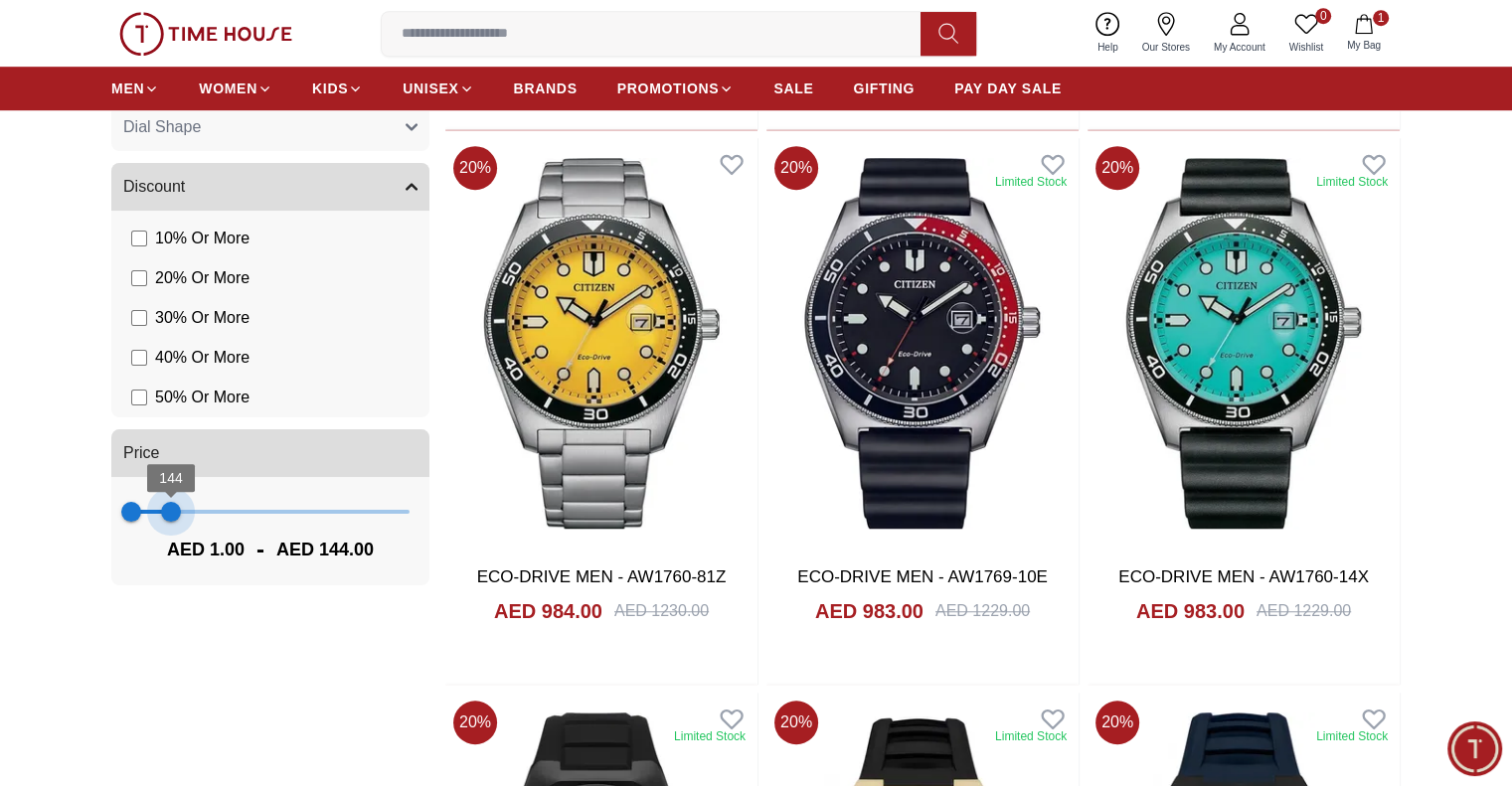 drag, startPoint x: 406, startPoint y: 516, endPoint x: 171, endPoint y: 544, distance: 236.66221 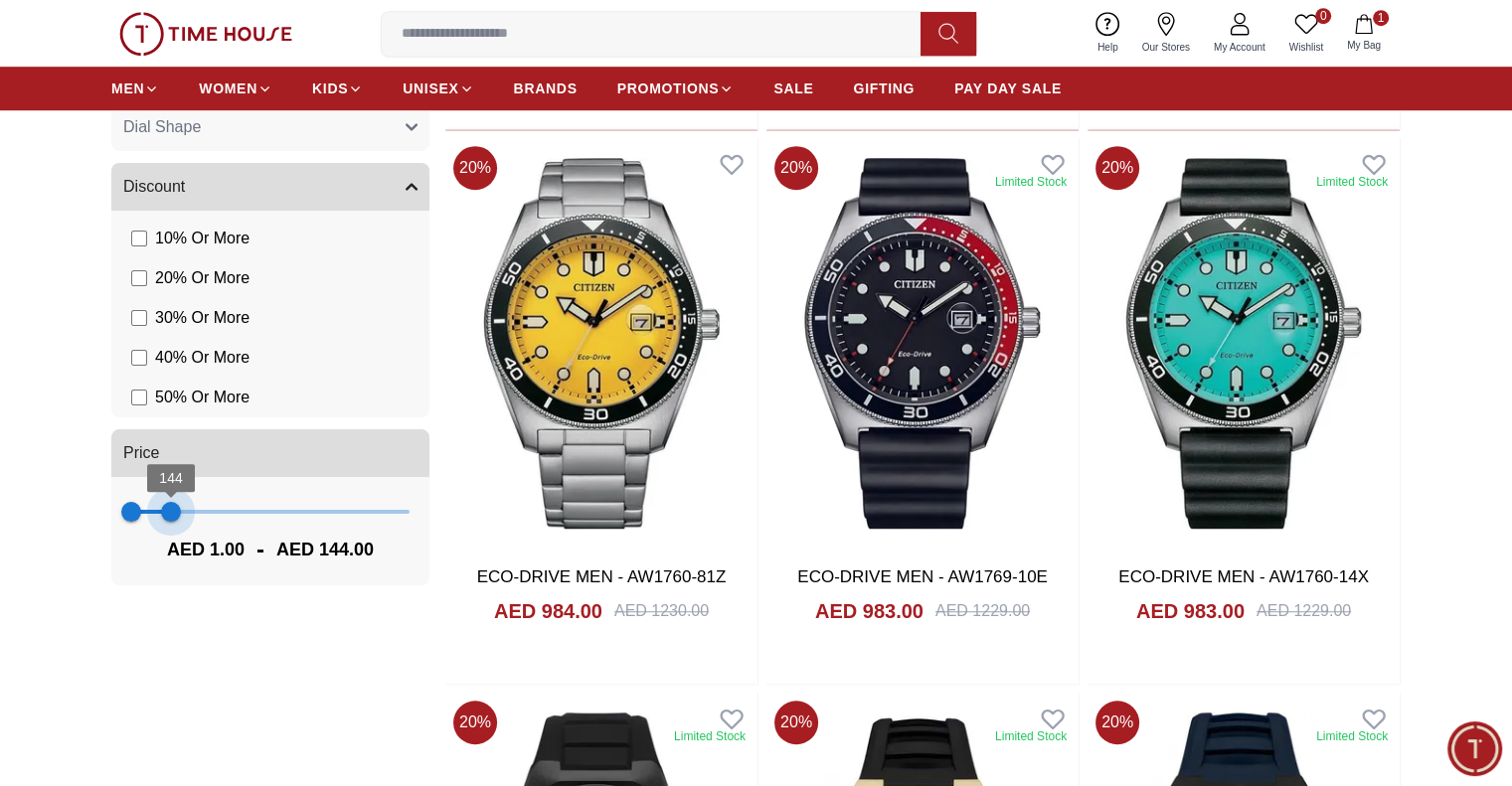 click on "1 144 AED 1.00 - AED 144.00" at bounding box center [270, 531] 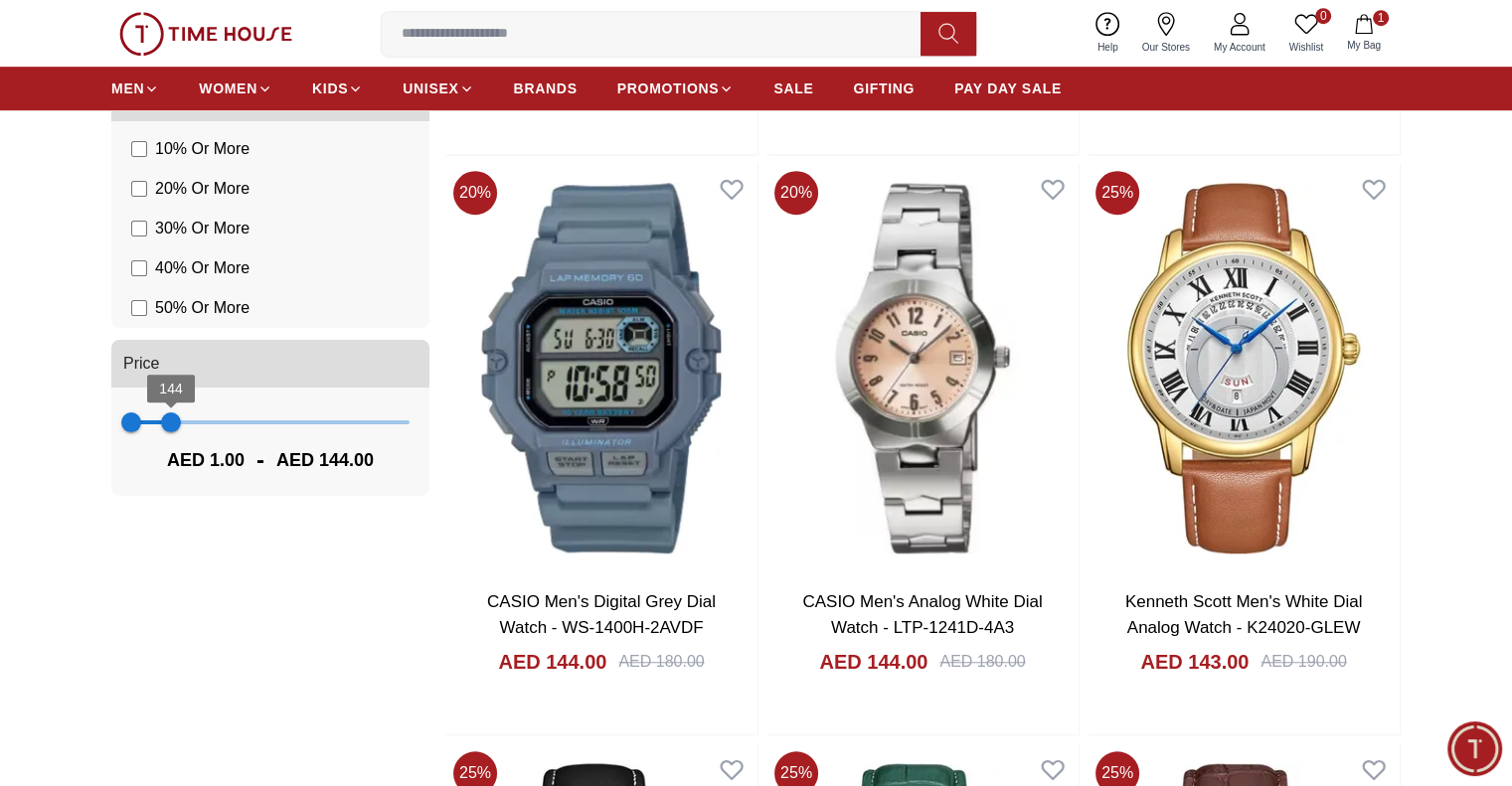 scroll, scrollTop: 1201, scrollLeft: 0, axis: vertical 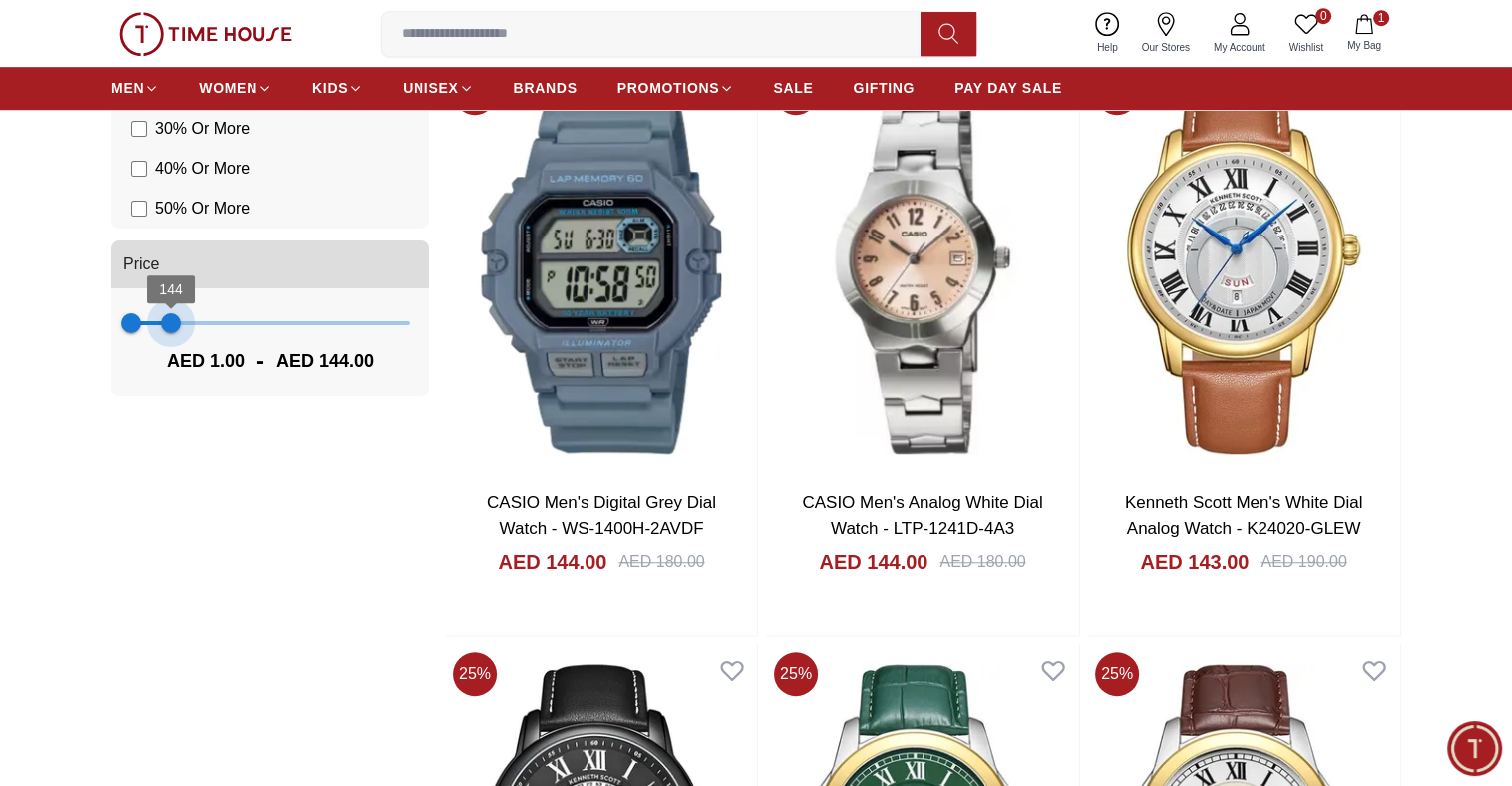 type on "***" 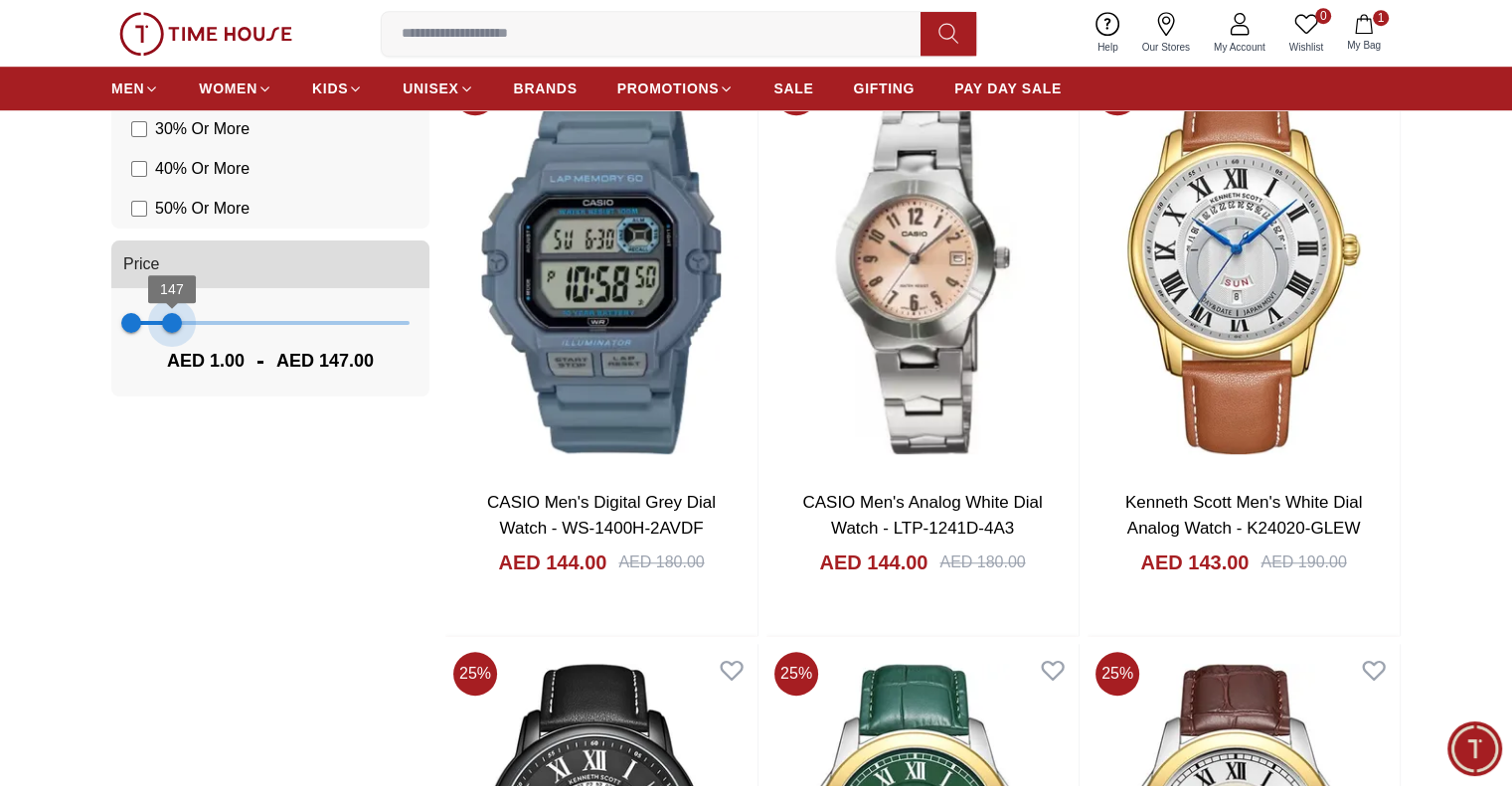 click on "147" at bounding box center (172, 323) 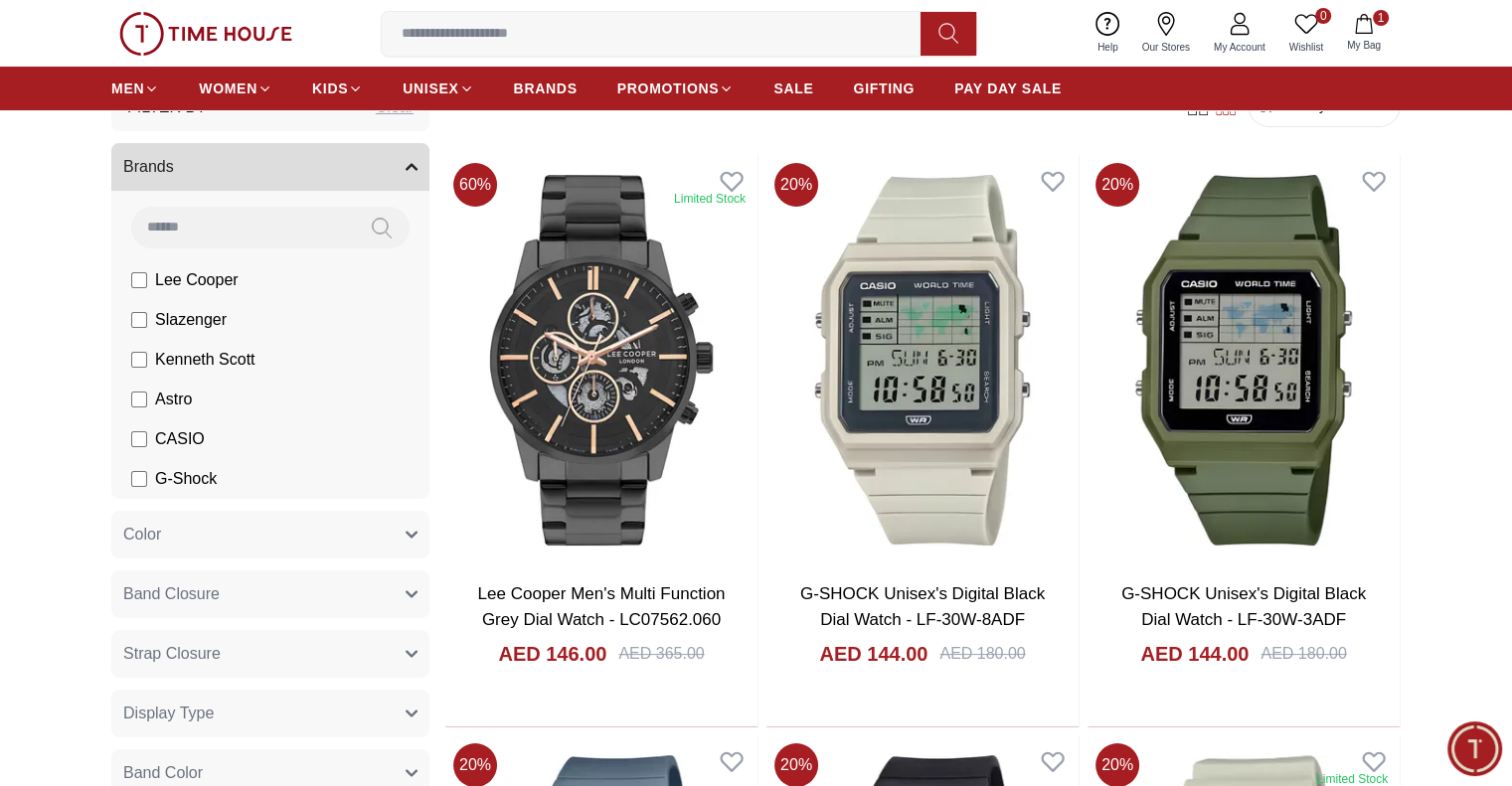 scroll, scrollTop: 199, scrollLeft: 0, axis: vertical 